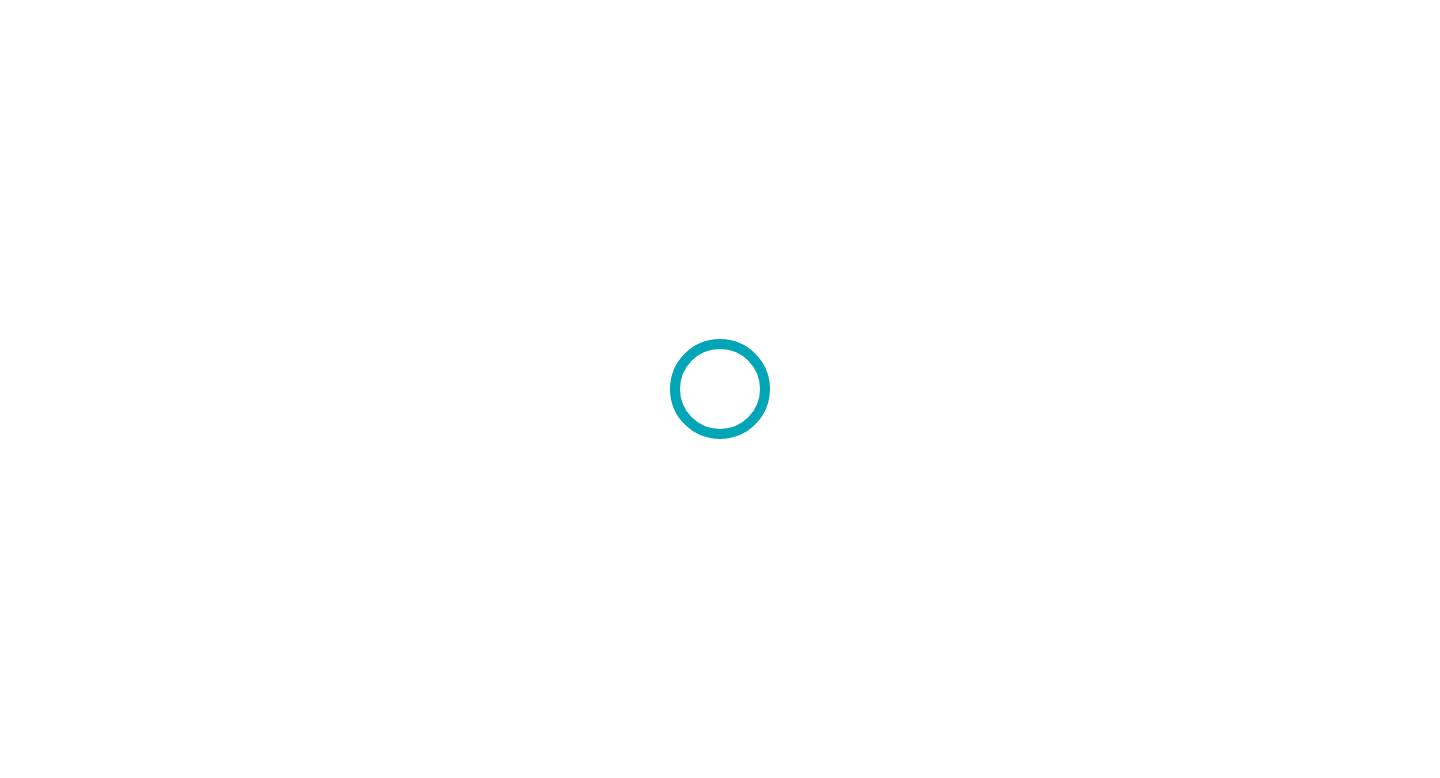 scroll, scrollTop: 0, scrollLeft: 0, axis: both 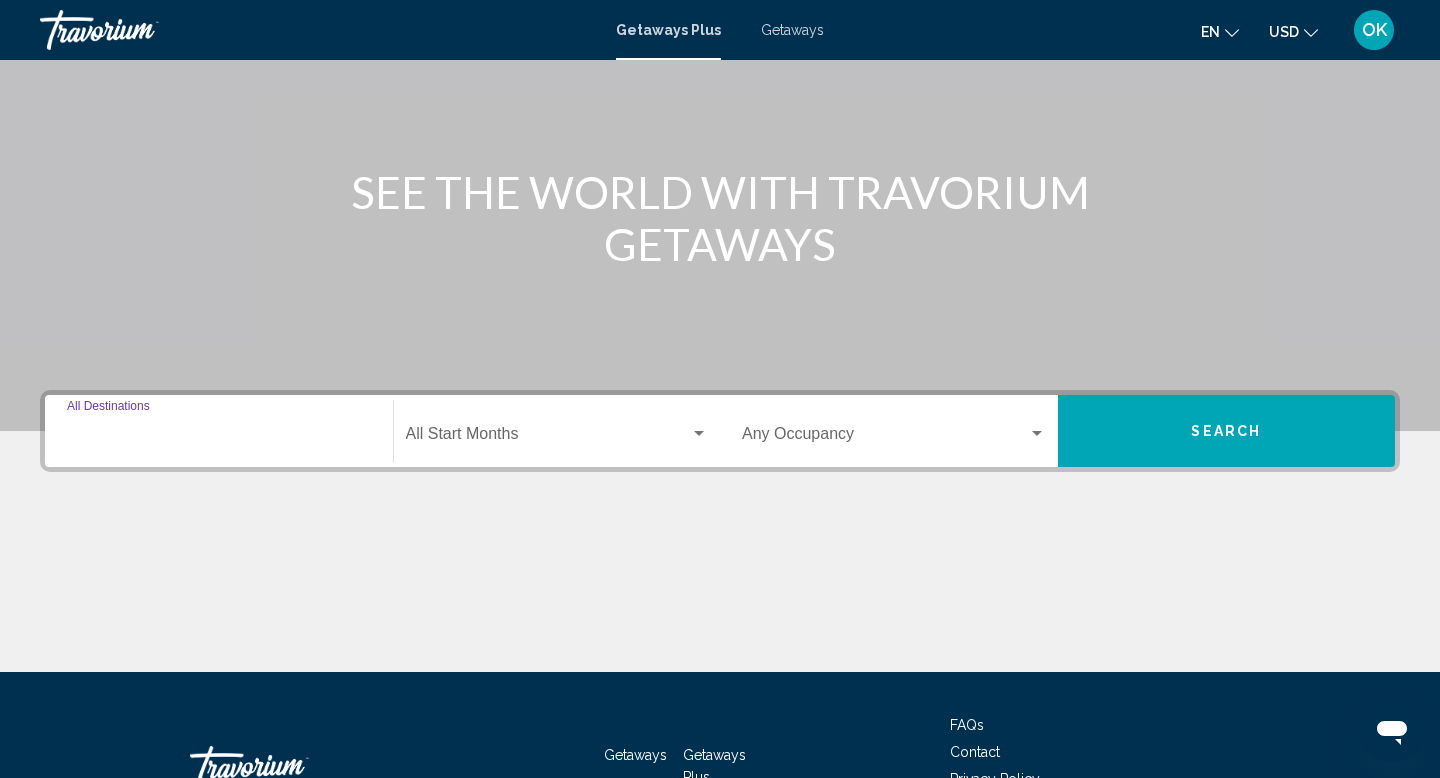click on "Destination All Destinations" at bounding box center [219, 438] 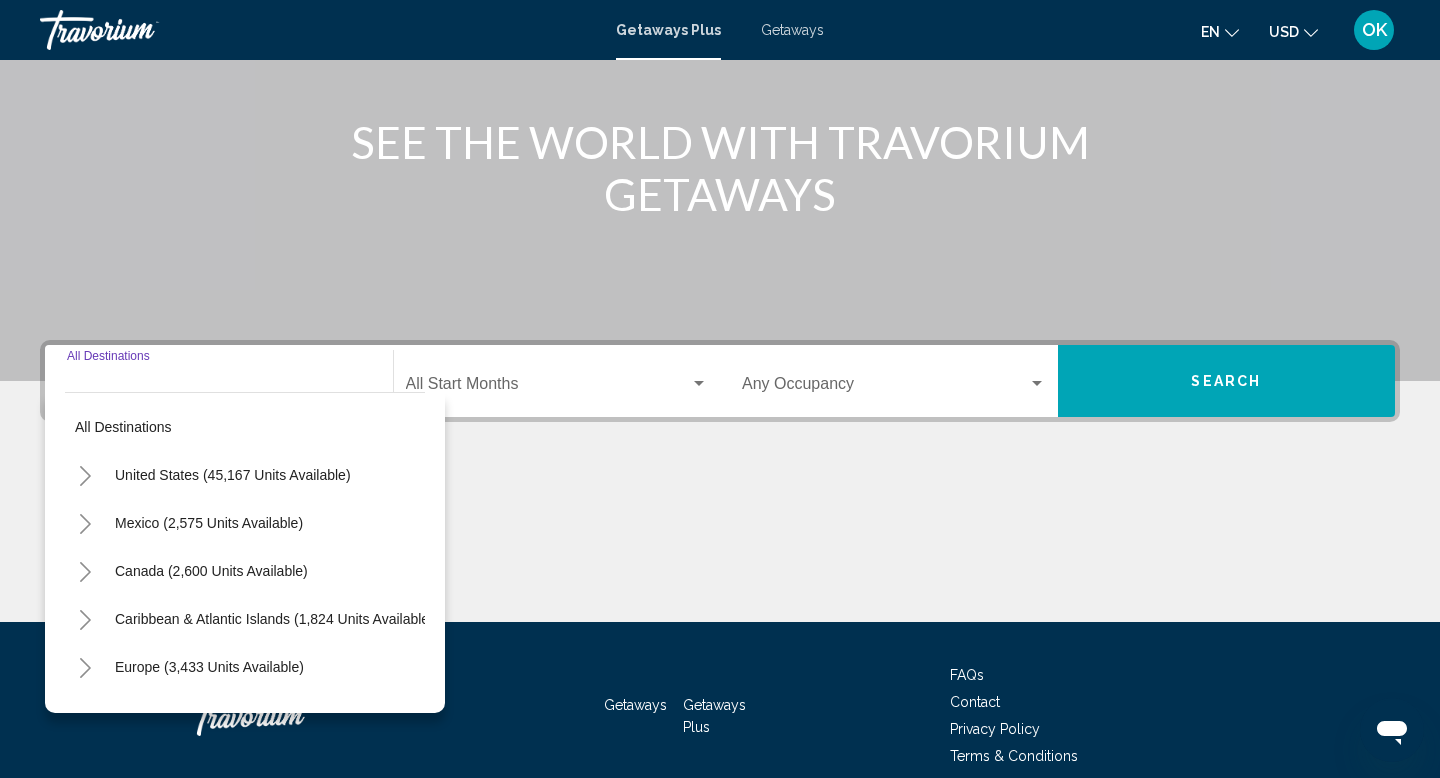 scroll, scrollTop: 308, scrollLeft: 0, axis: vertical 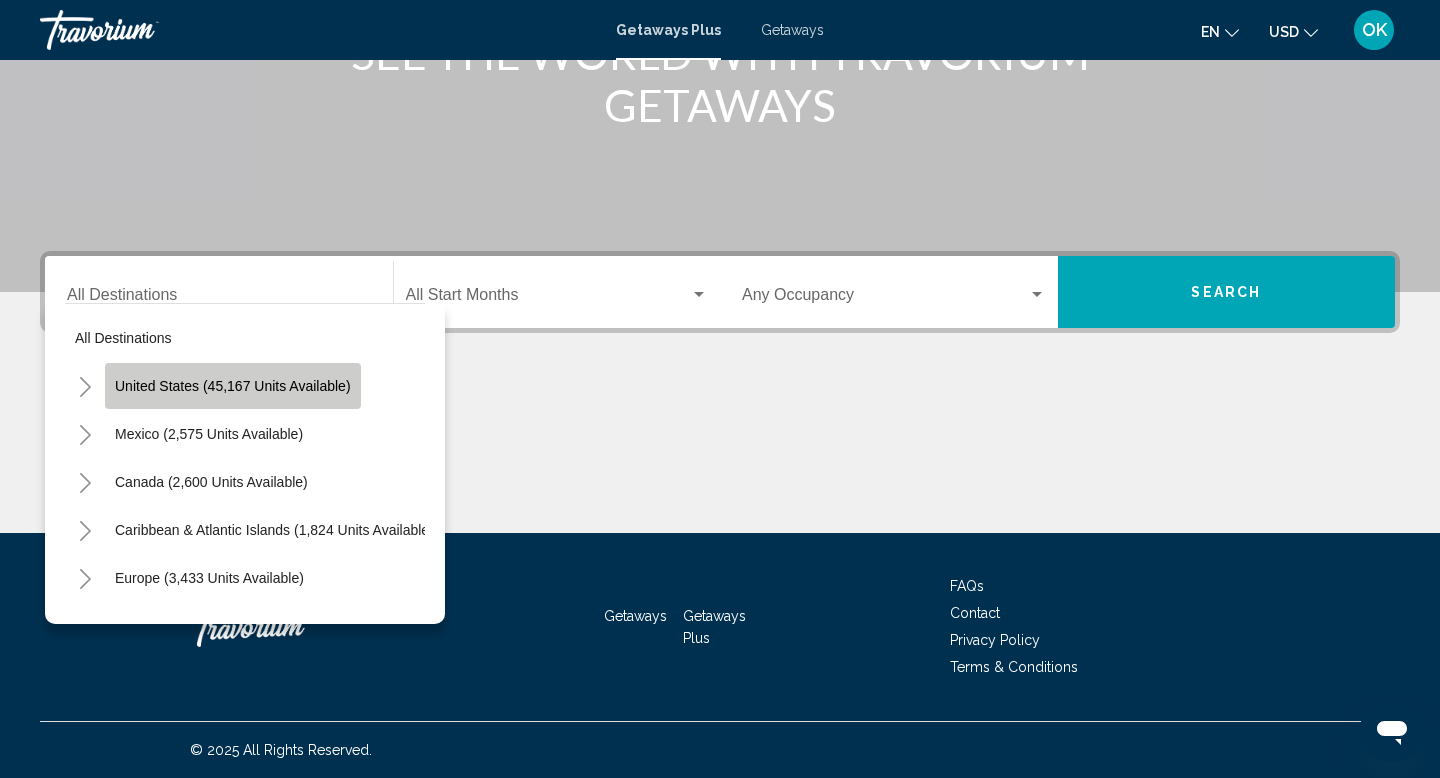 click on "United States (45,167 units available)" 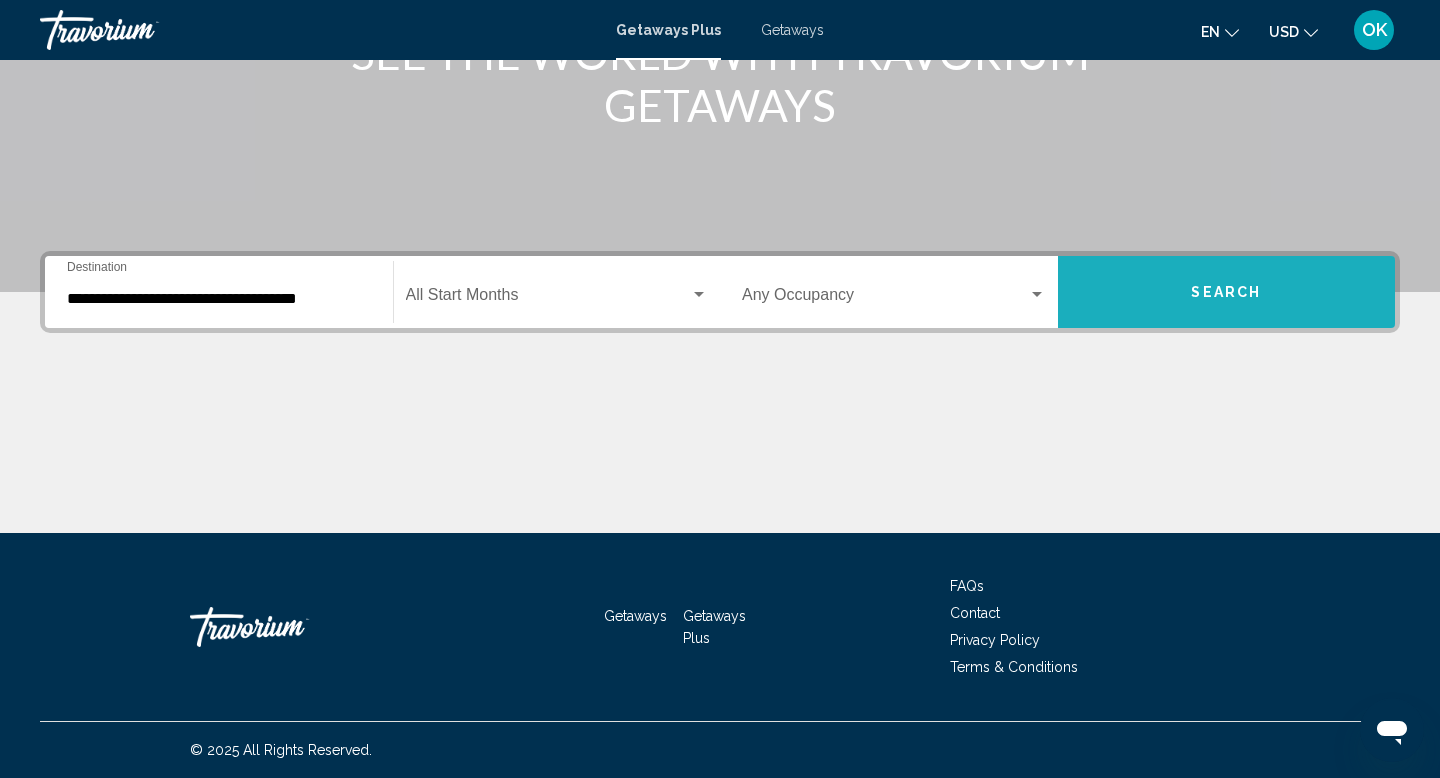 click on "Search" at bounding box center [1226, 293] 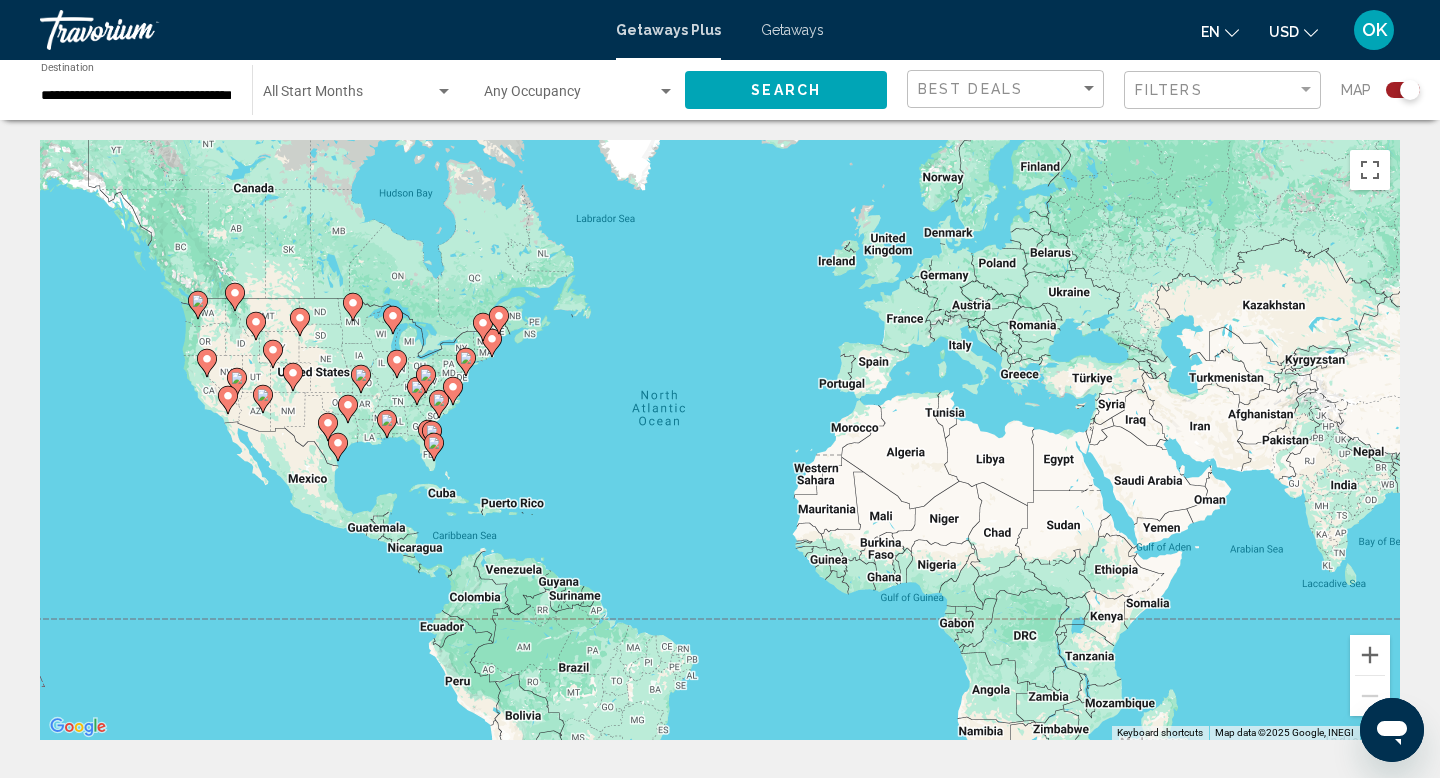 click at bounding box center (293, 377) 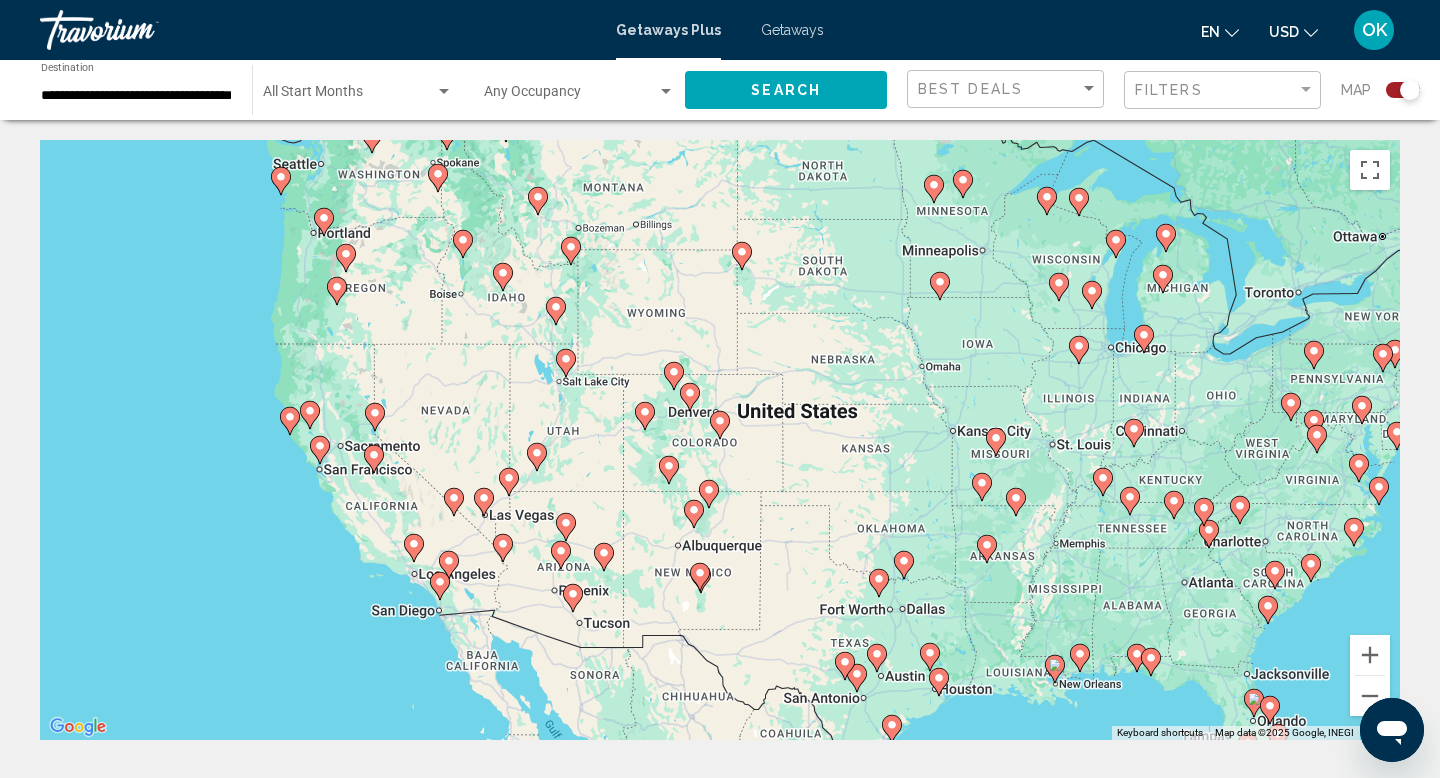 click 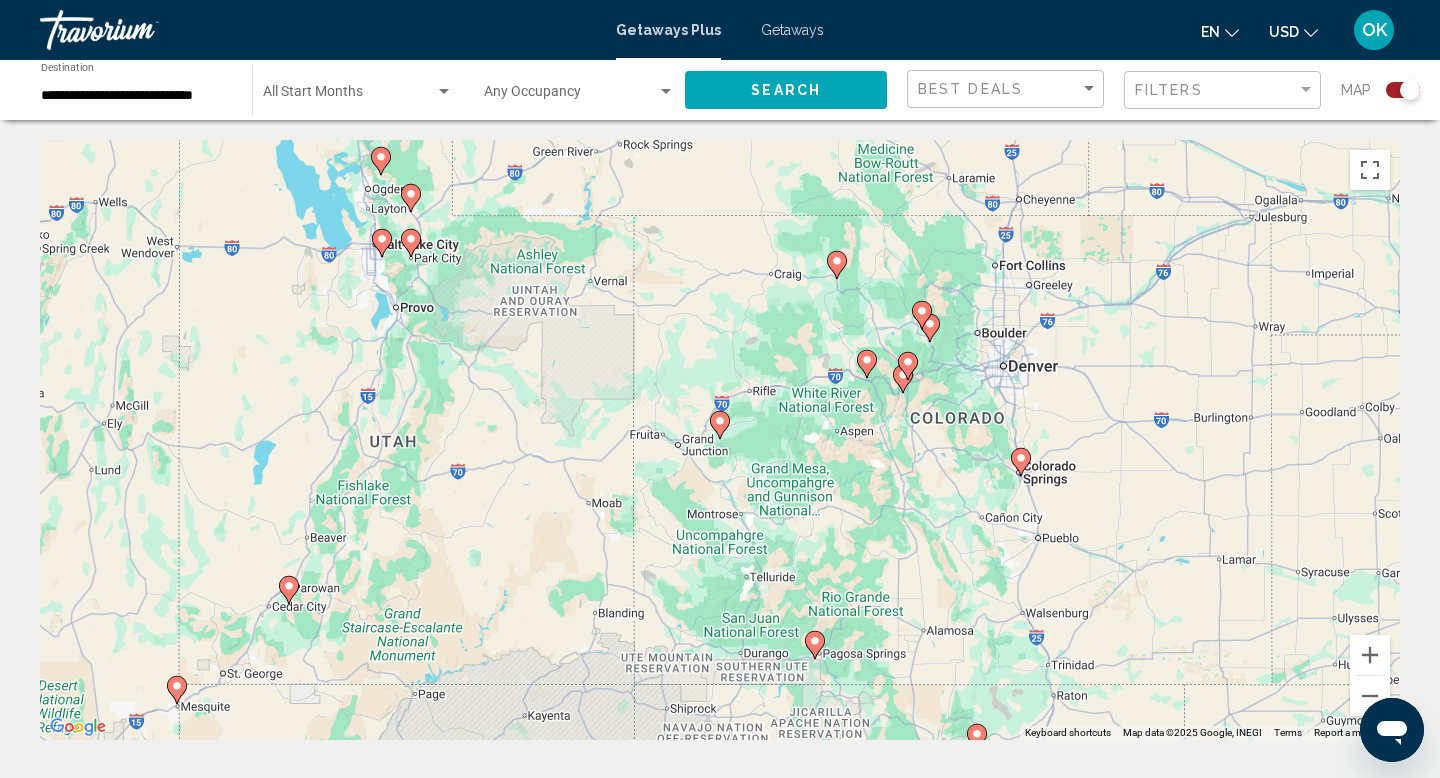 click 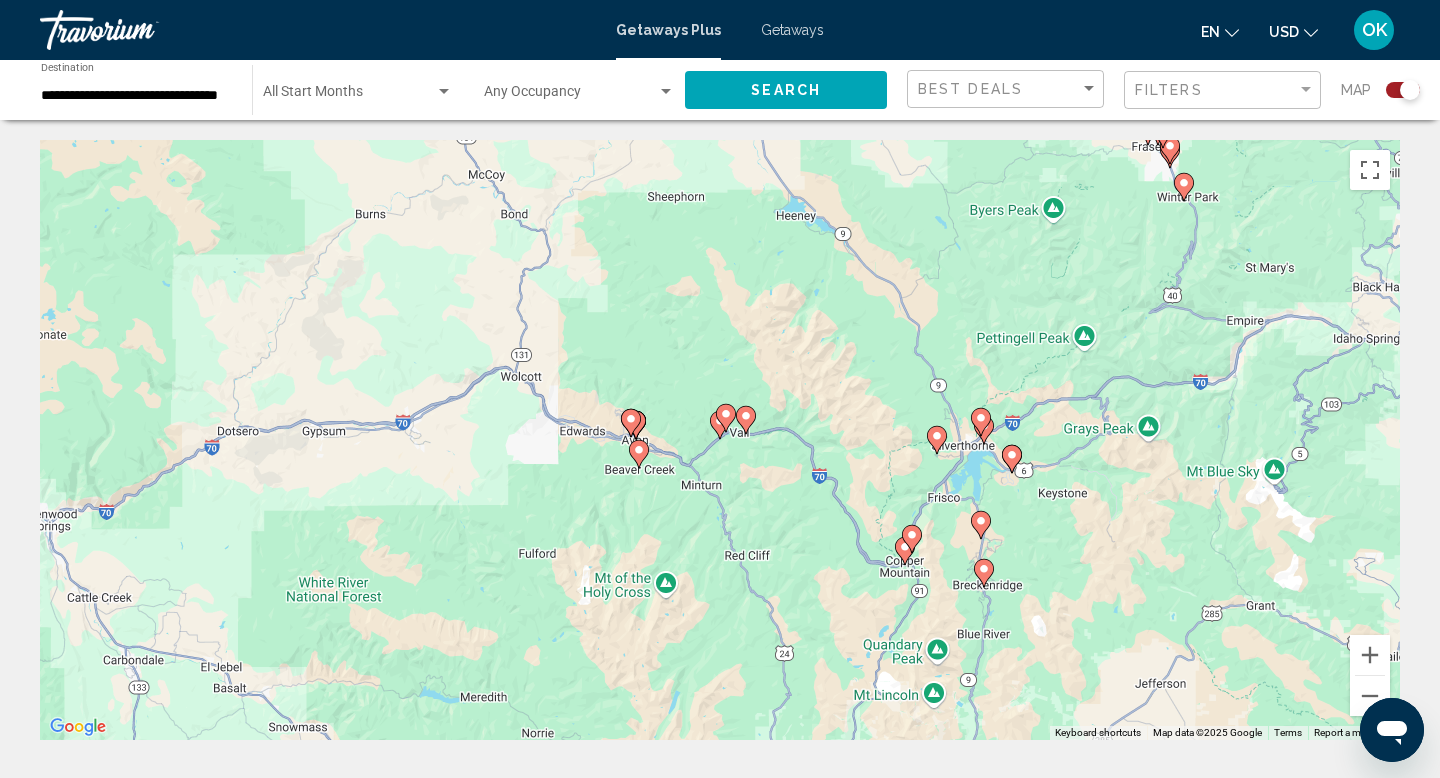 click on "To navigate, press the arrow keys. To activate drag with keyboard, press Alt + Enter. Once in keyboard drag state, use the arrow keys to move the marker. To complete the drag, press the Enter key. To cancel, press Escape." at bounding box center [720, 440] 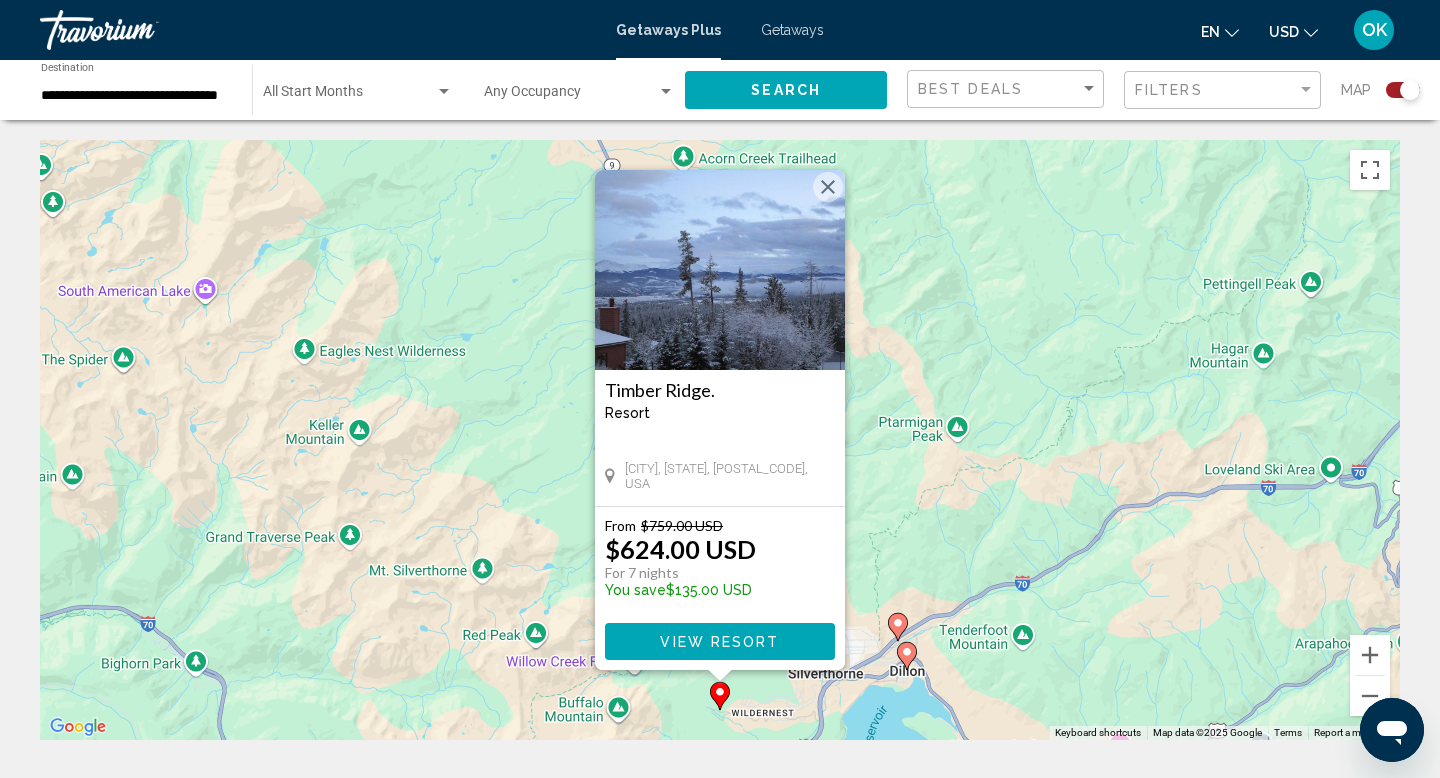 click 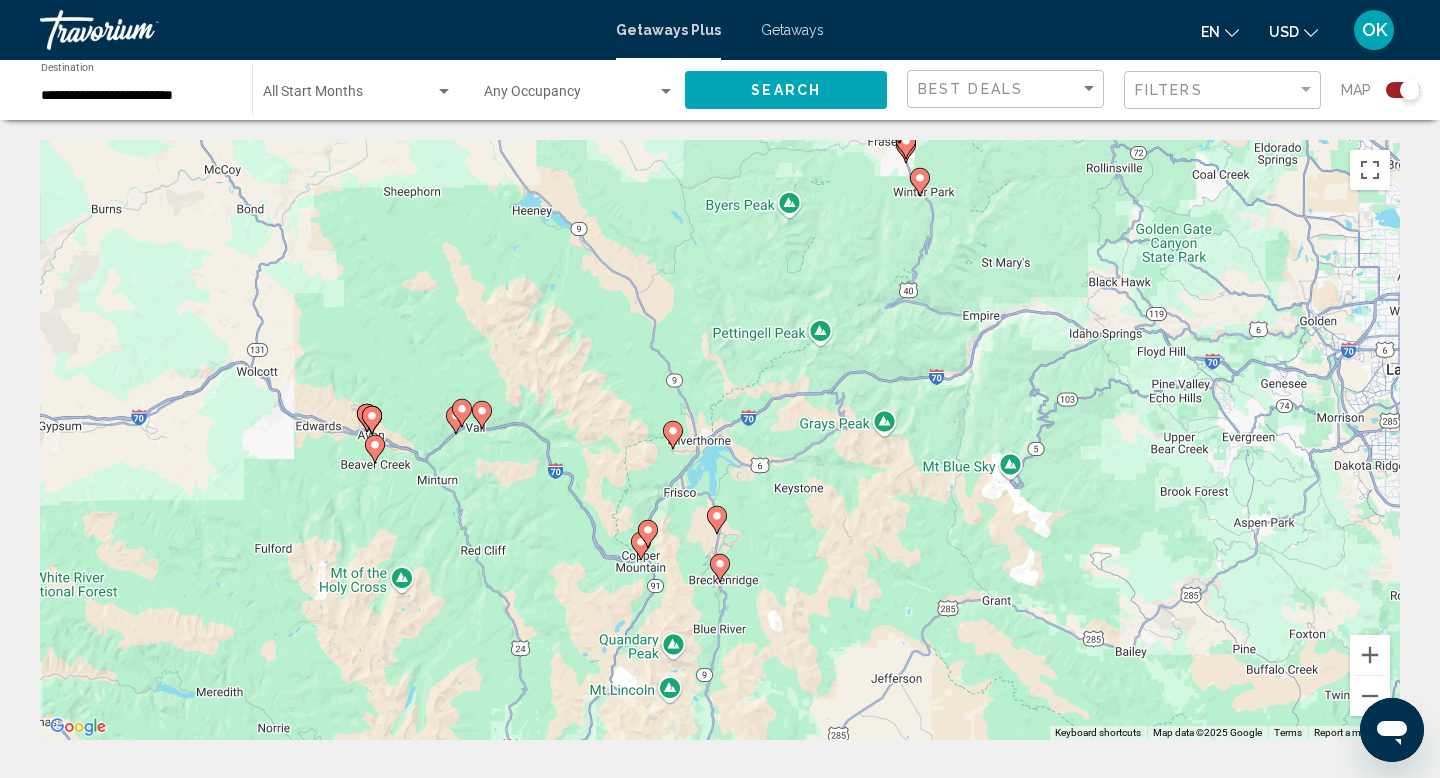 click 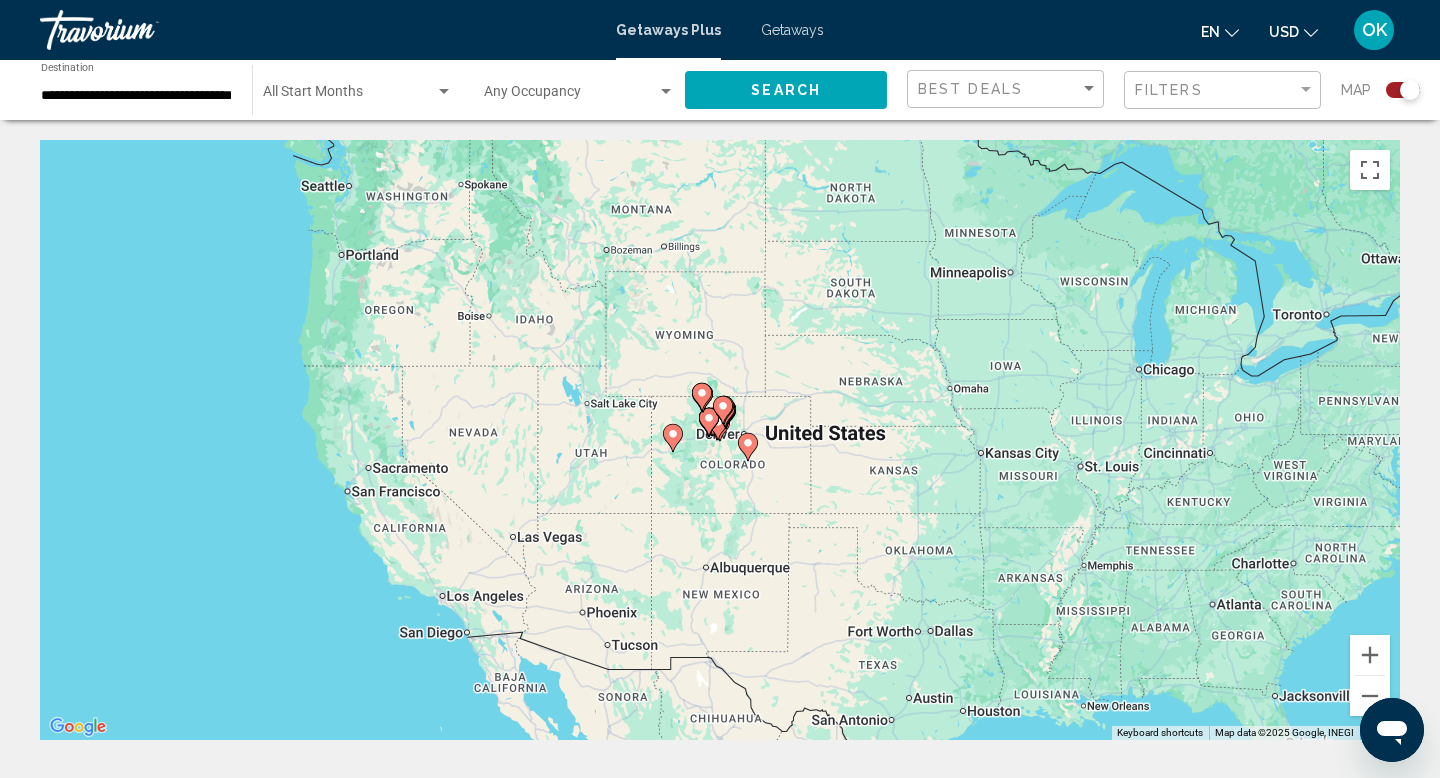 click on "To navigate, press the arrow keys.  To activate drag with keyboard, press Alt + Enter. Once in keyboard drag state, use the arrow keys to move the marker. To complete the drag, press the Enter key. To cancel, press Escape." at bounding box center [720, 440] 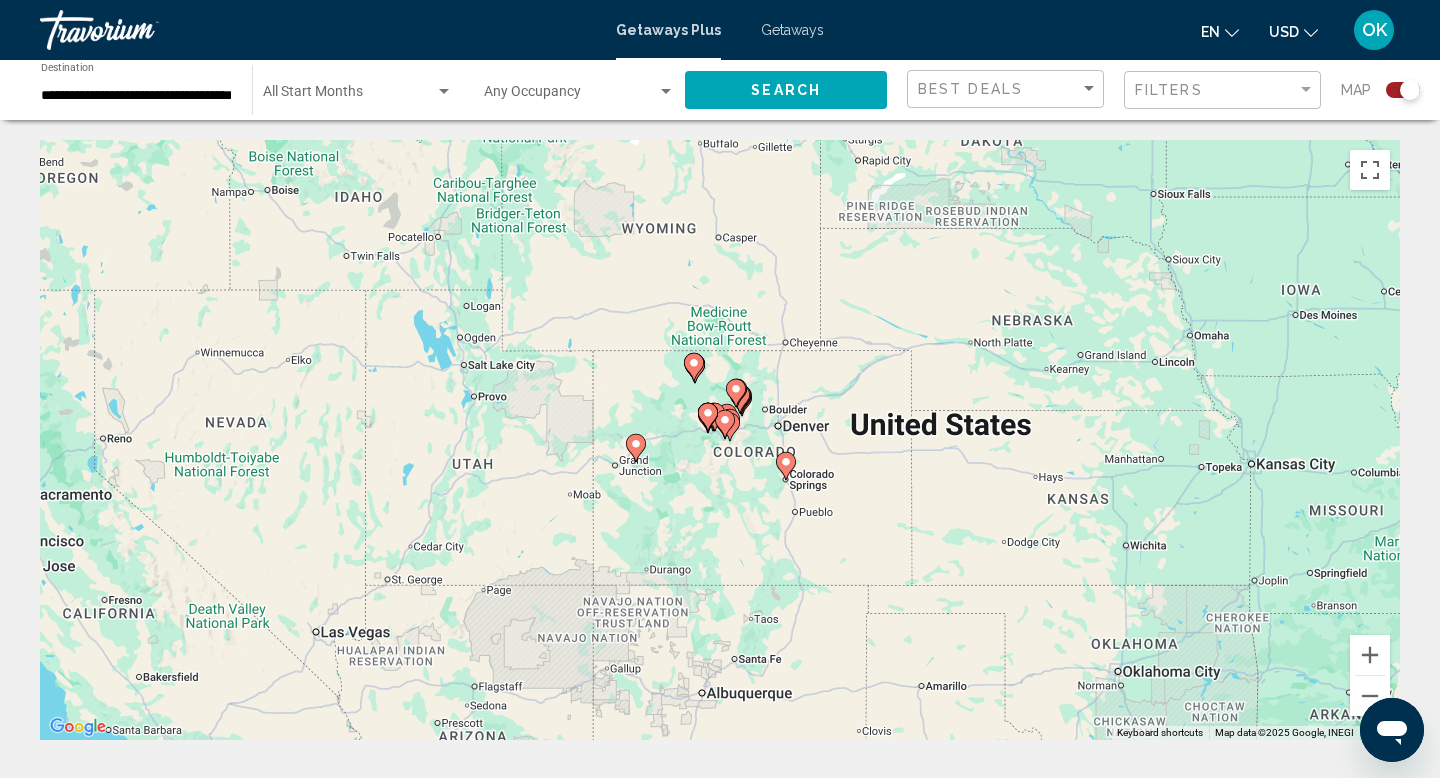 click on "To activate drag with keyboard, press Alt + Enter. Once in keyboard drag state, use the arrow keys to move the marker. To complete the drag, press the Enter key. To cancel, press Escape." at bounding box center [720, 440] 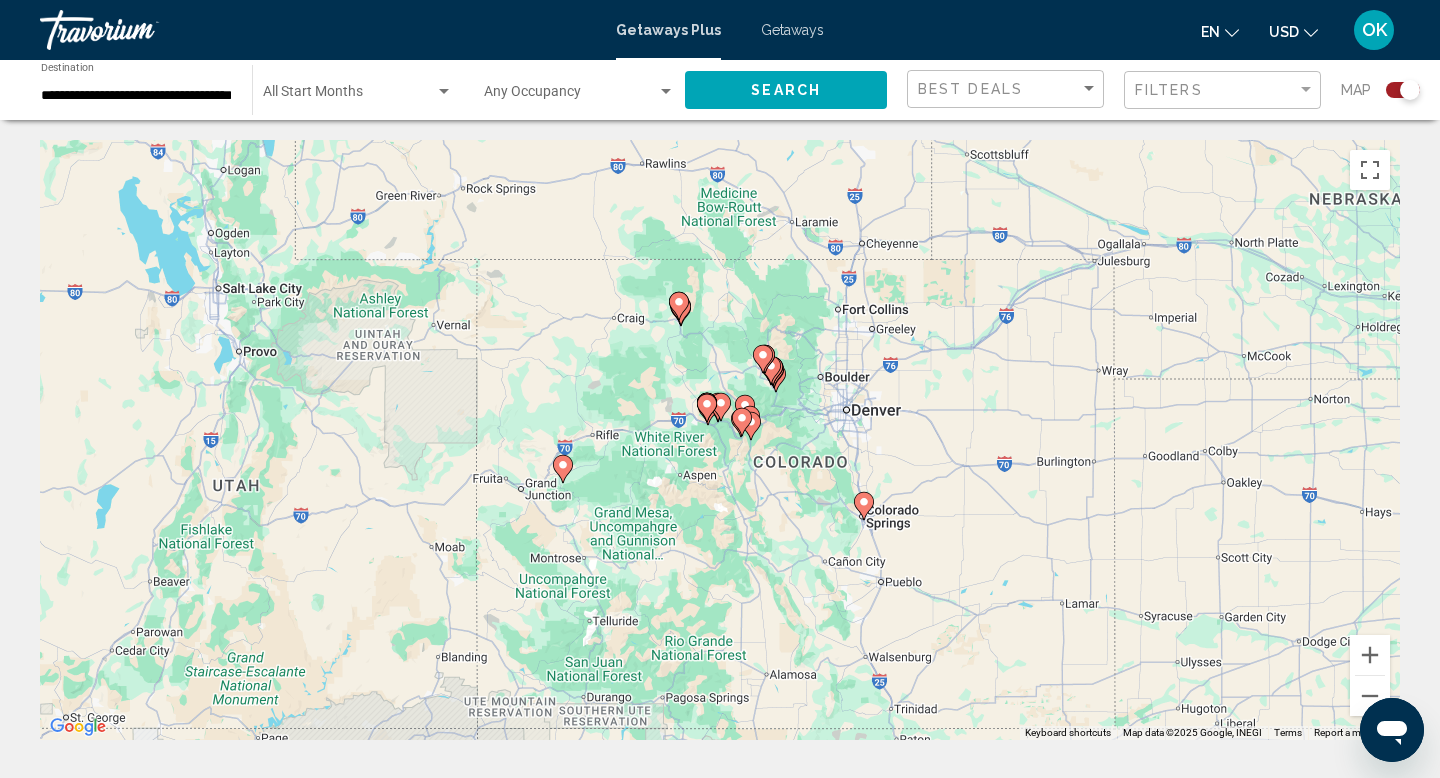 click on "To activate drag with keyboard, press Alt + Enter. Once in keyboard drag state, use the arrow keys to move the marker. To complete the drag, press the Enter key. To cancel, press Escape." at bounding box center (720, 440) 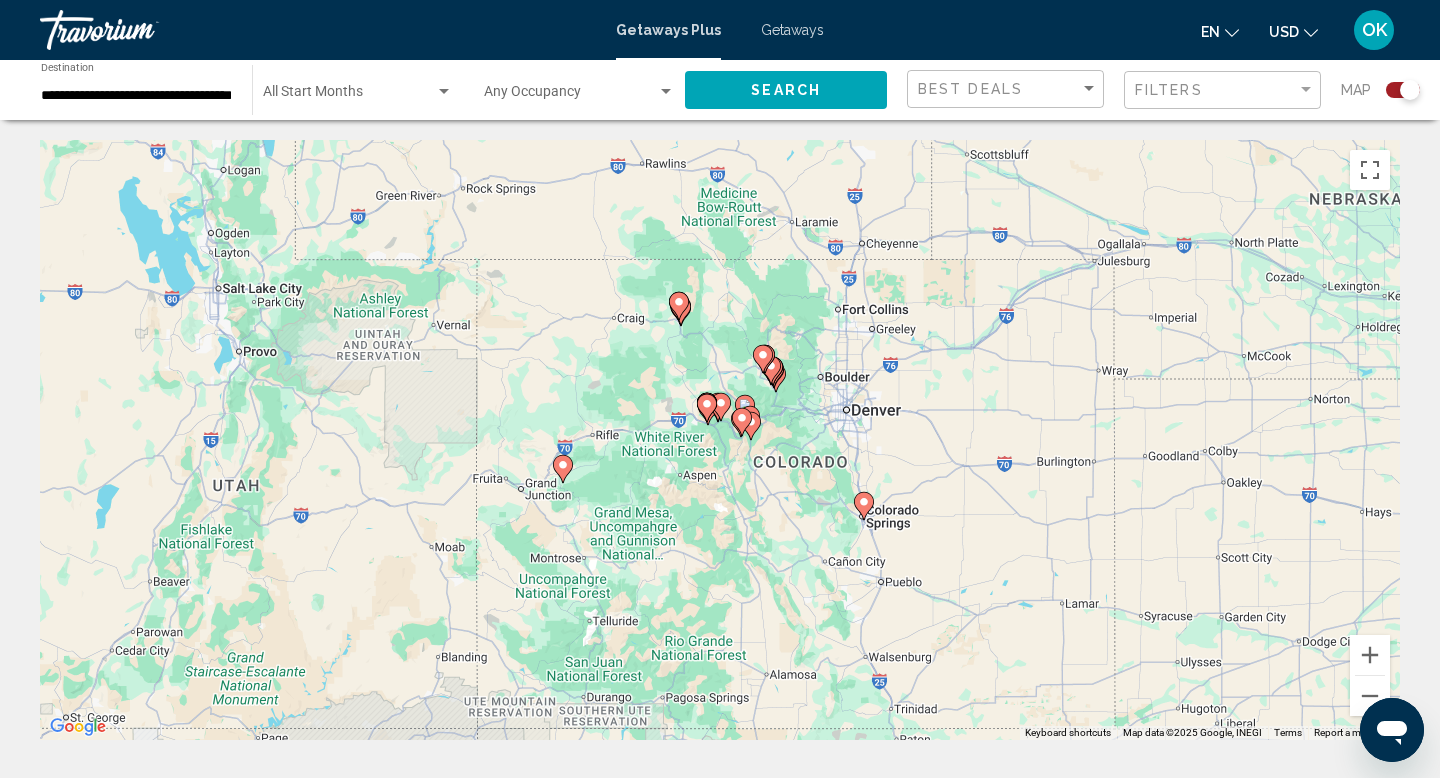 click on "To activate drag with keyboard, press Alt + Enter. Once in keyboard drag state, use the arrow keys to move the marker. To complete the drag, press the Enter key. To cancel, press Escape." at bounding box center [720, 440] 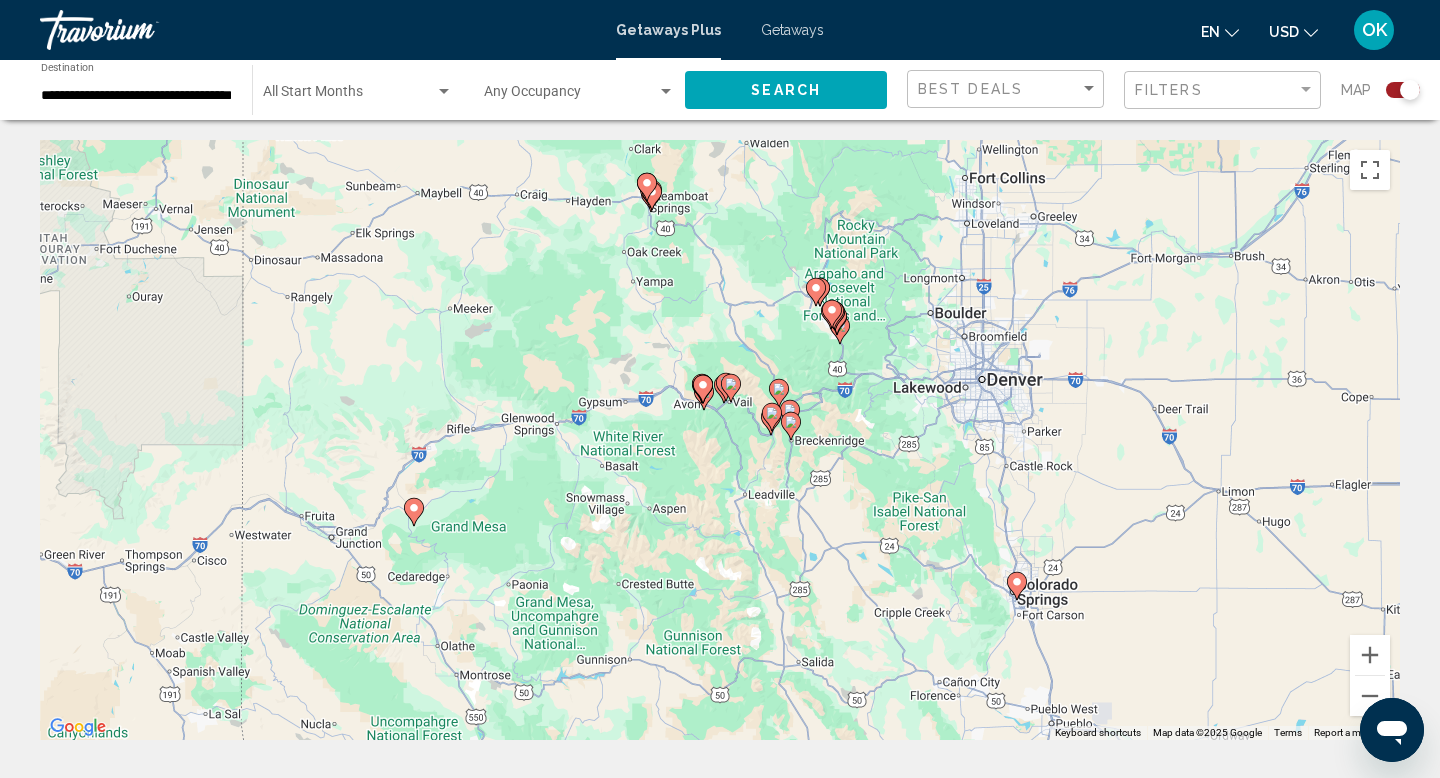 click on "To activate drag with keyboard, press Alt + Enter. Once in keyboard drag state, use the arrow keys to move the marker. To complete the drag, press the Enter key. To cancel, press Escape." at bounding box center (720, 440) 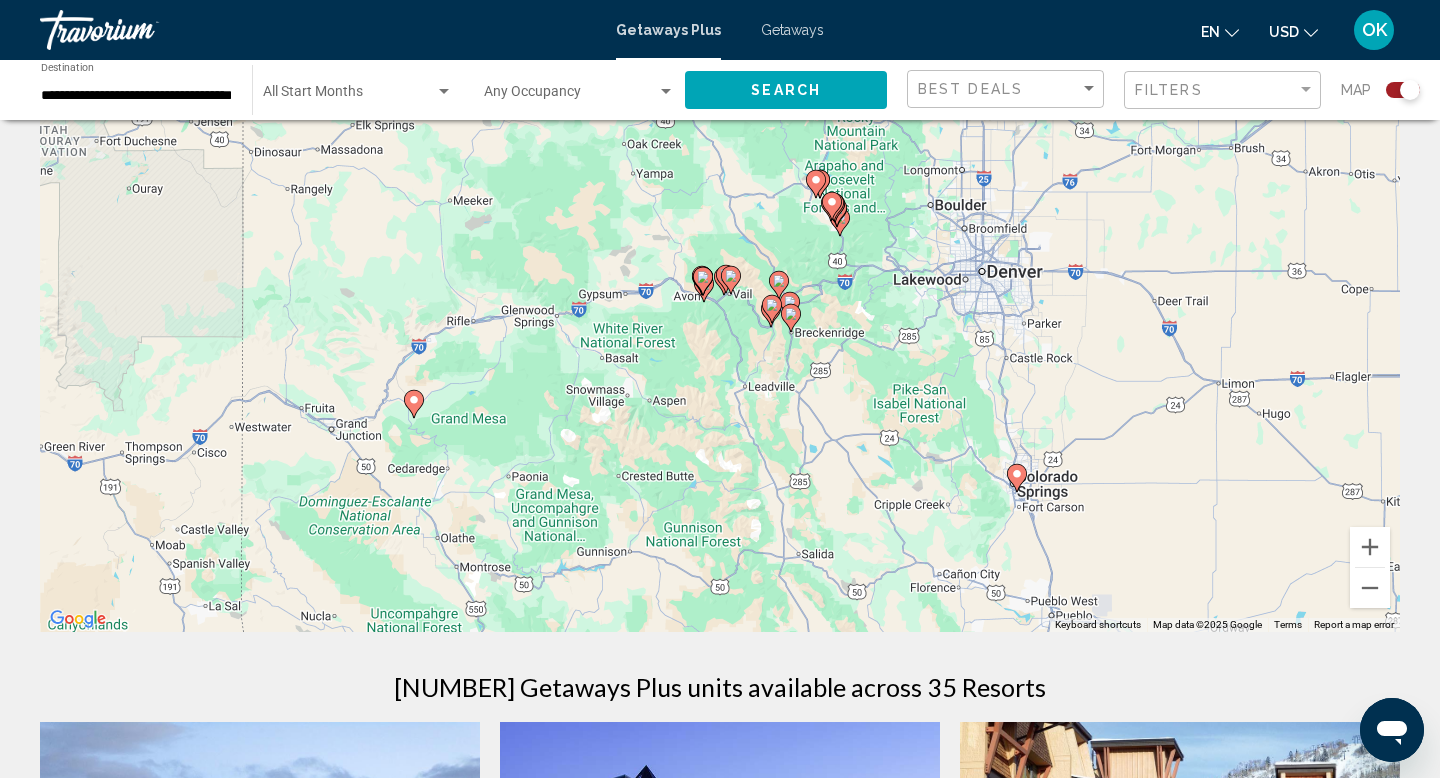 scroll, scrollTop: 179, scrollLeft: 0, axis: vertical 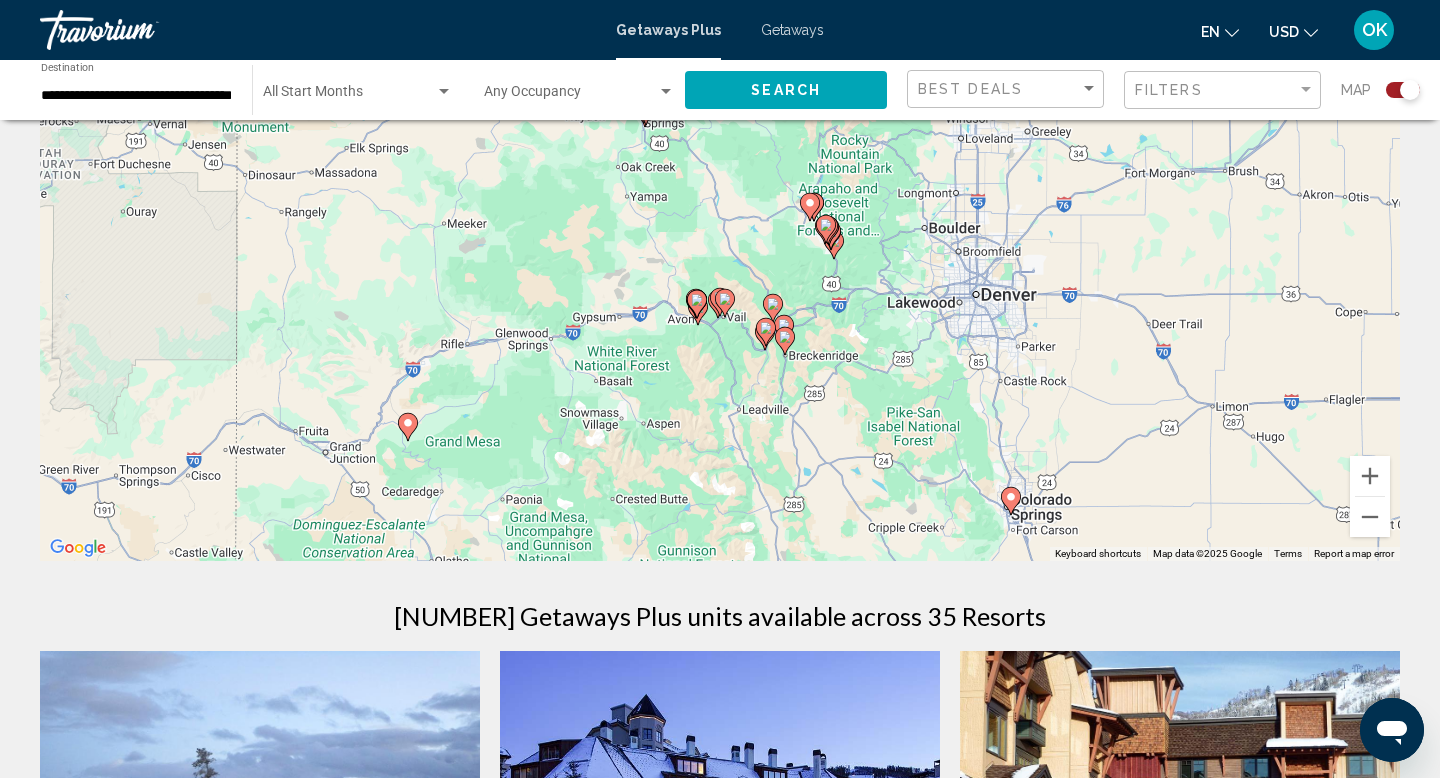 drag, startPoint x: 691, startPoint y: 266, endPoint x: 678, endPoint y: 414, distance: 148.56985 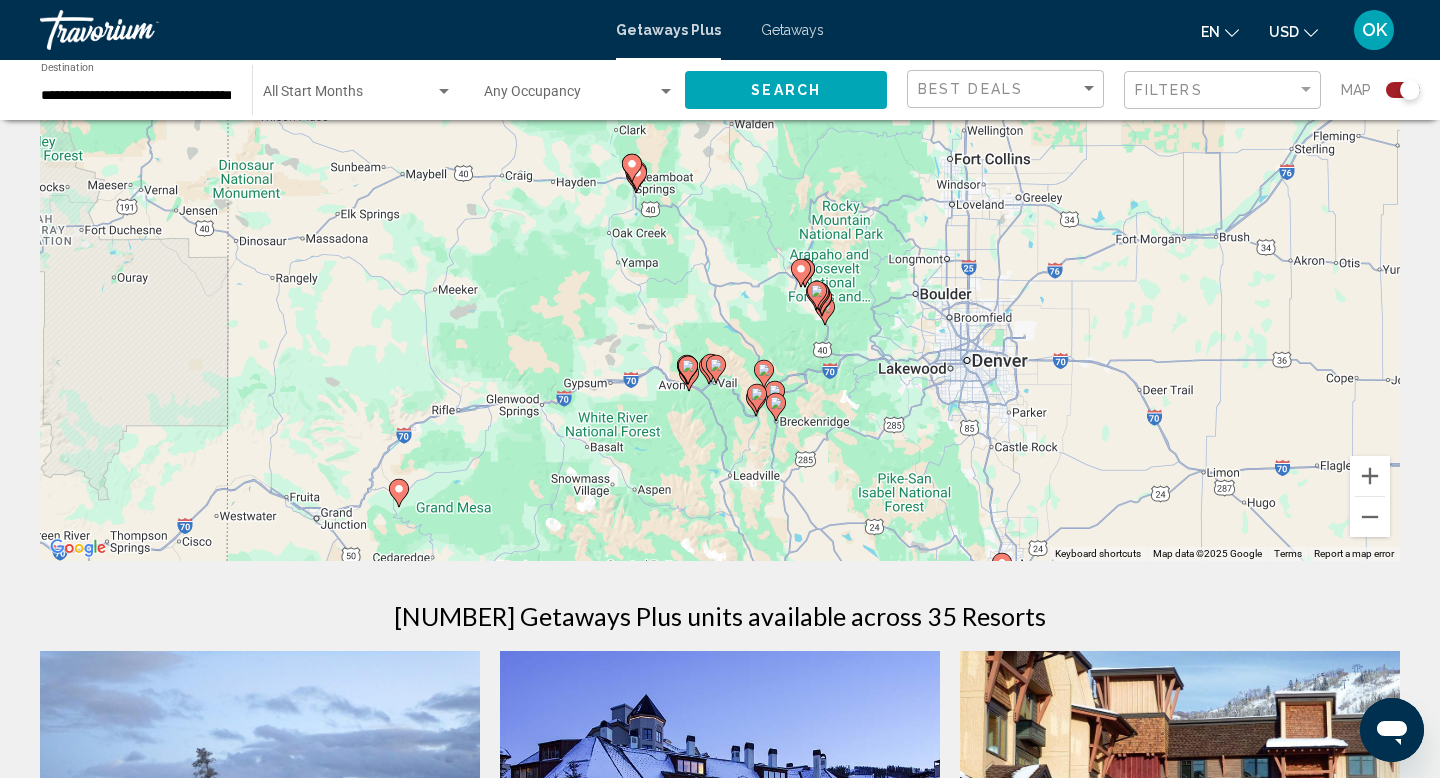 click at bounding box center (688, 370) 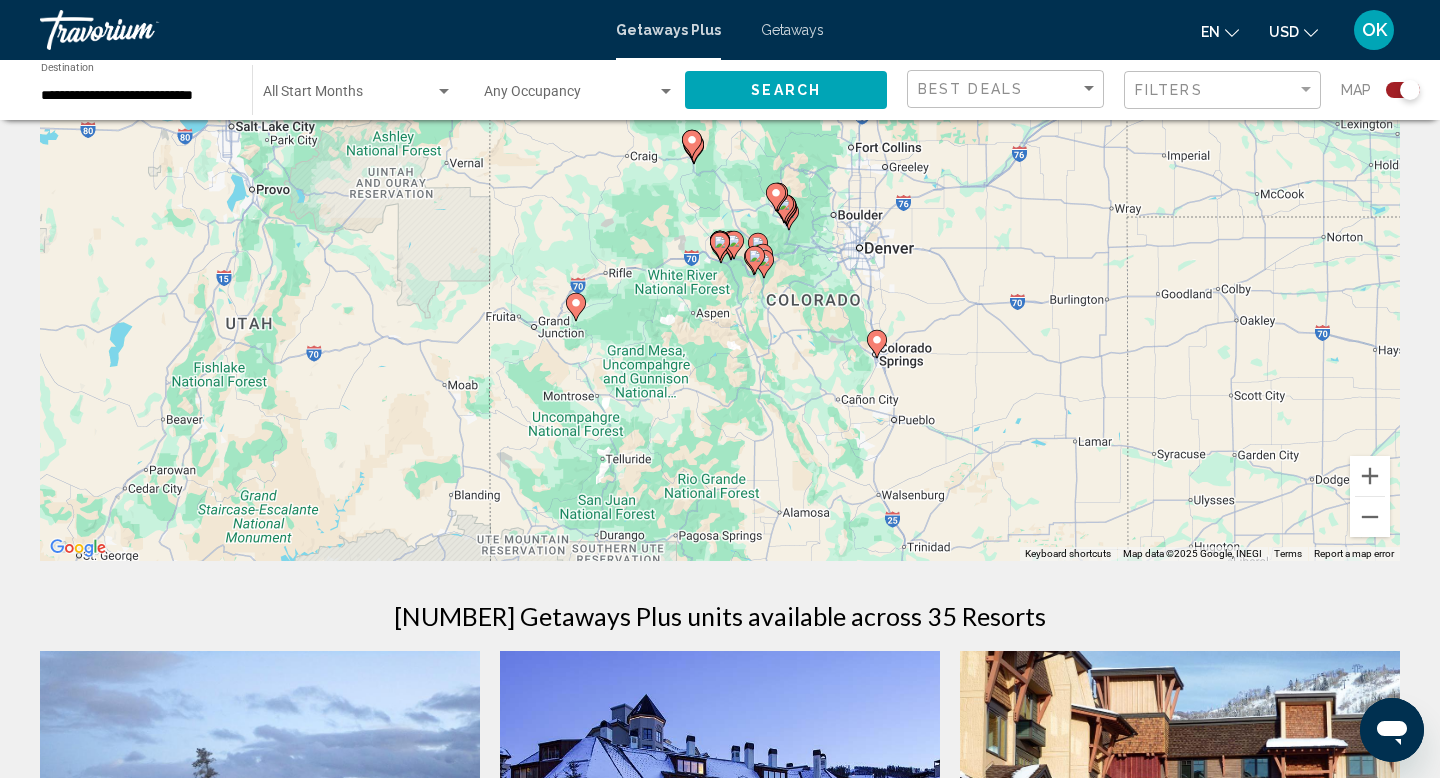 click 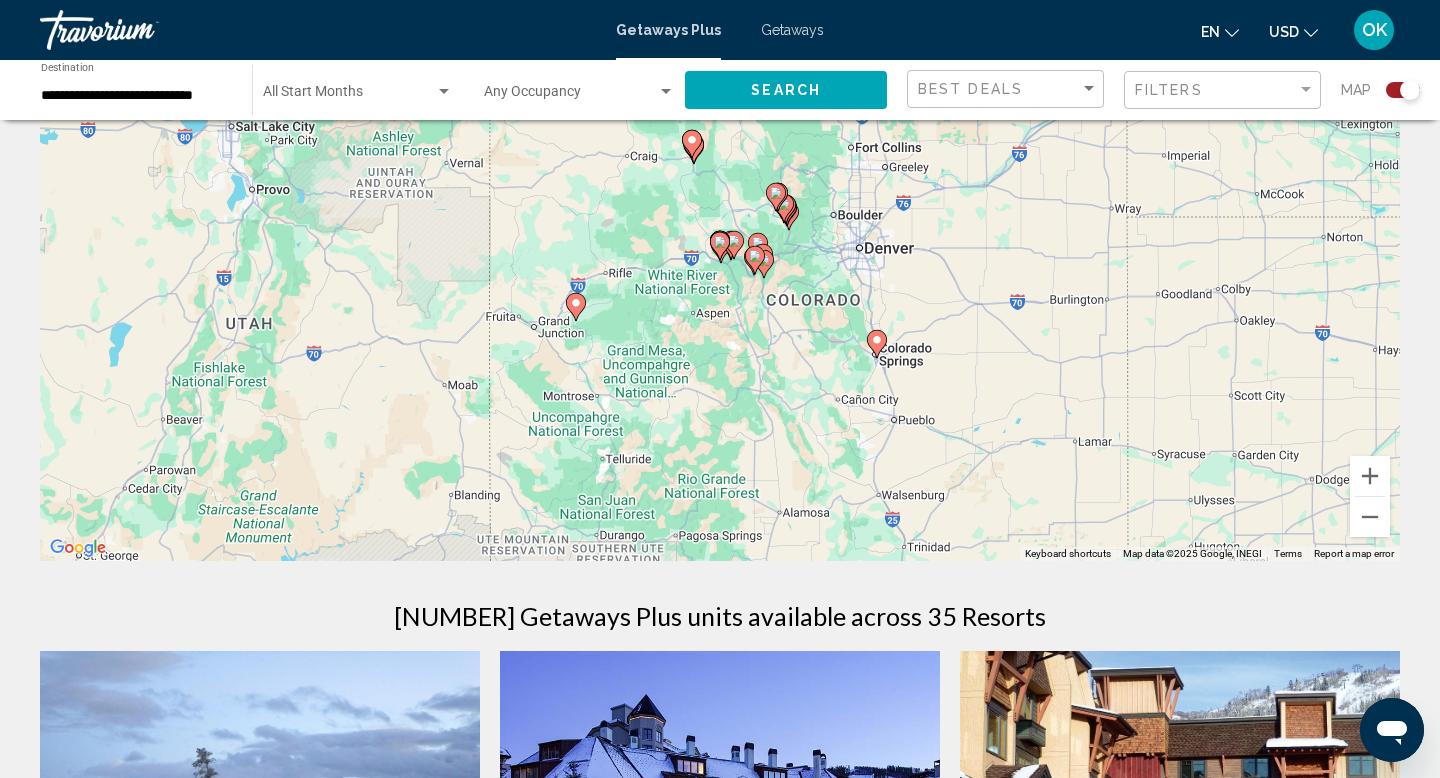 type on "**********" 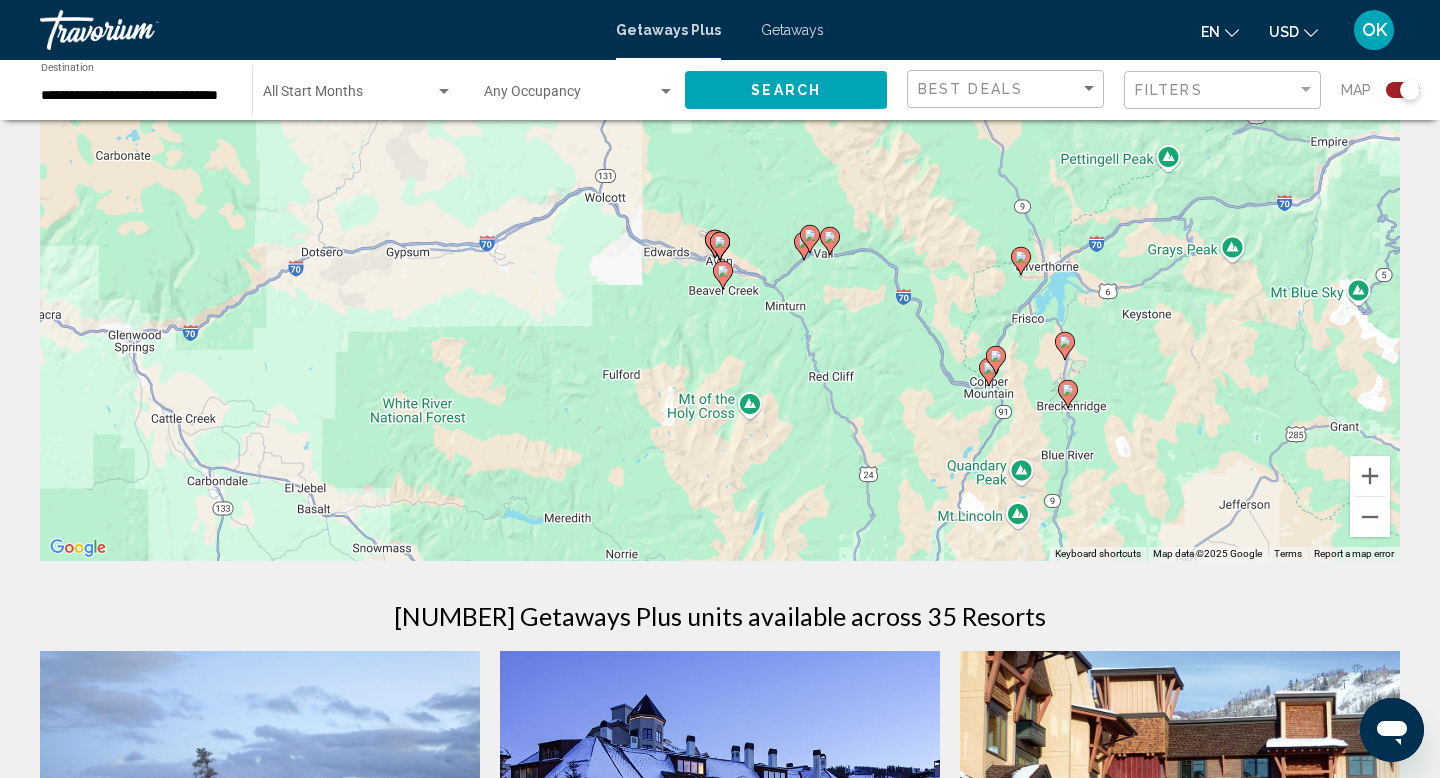 click 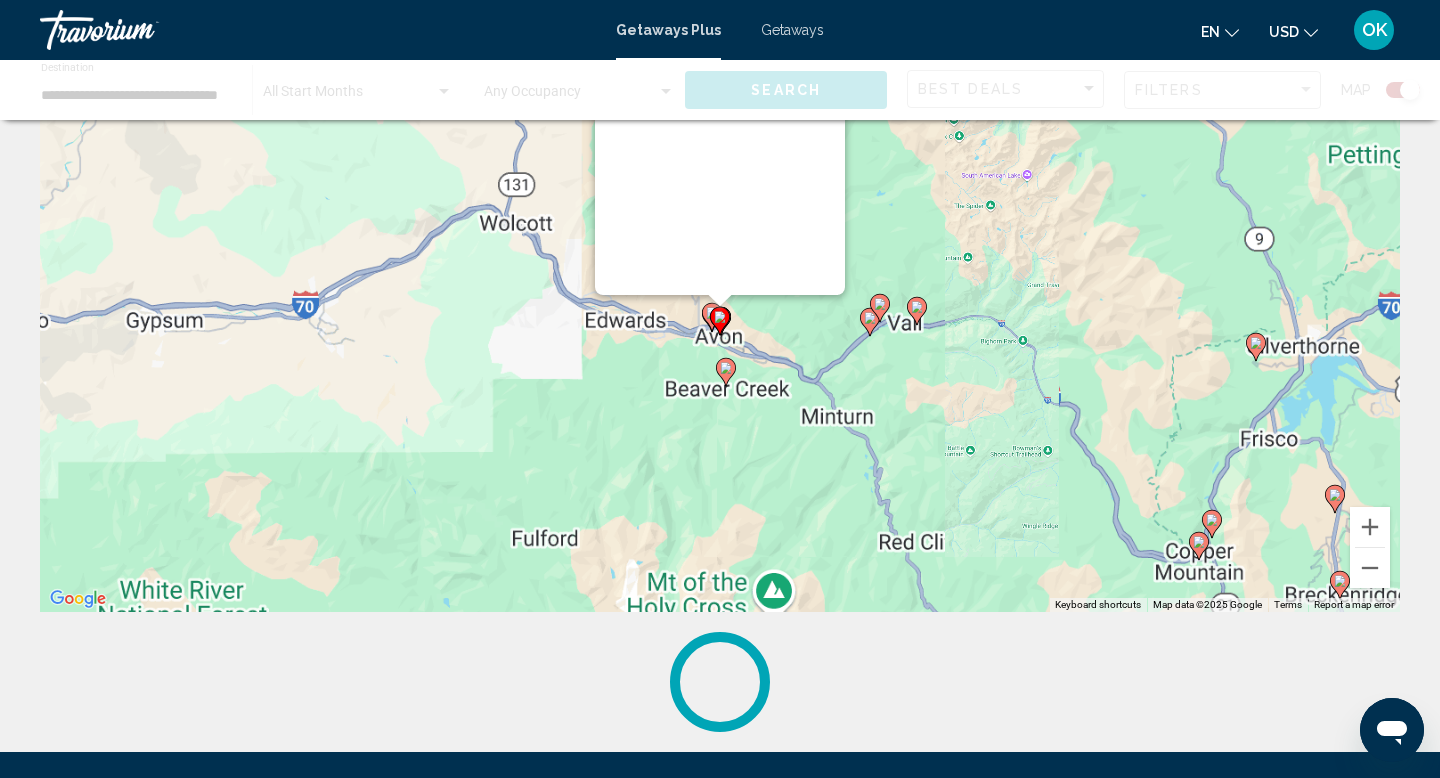 scroll, scrollTop: 0, scrollLeft: 0, axis: both 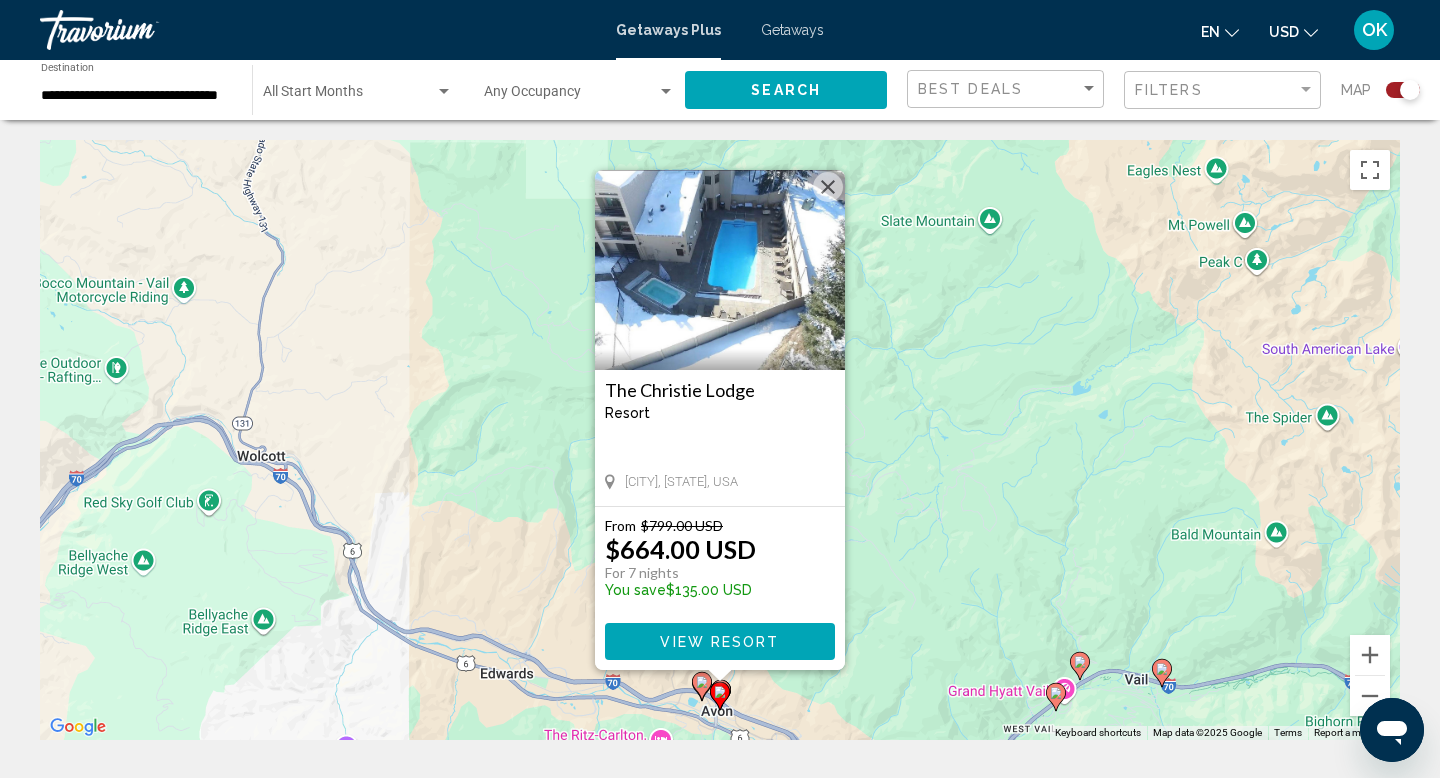 click 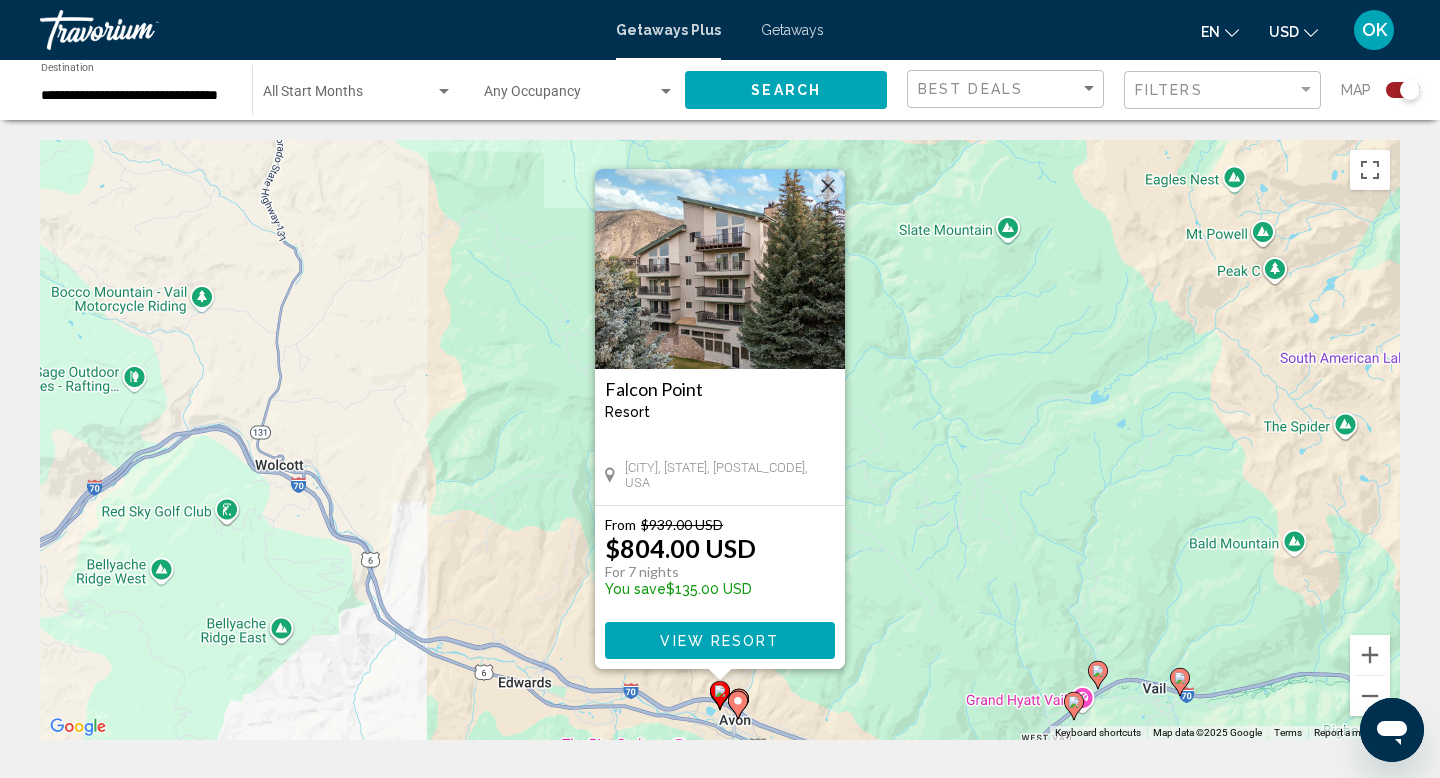 click 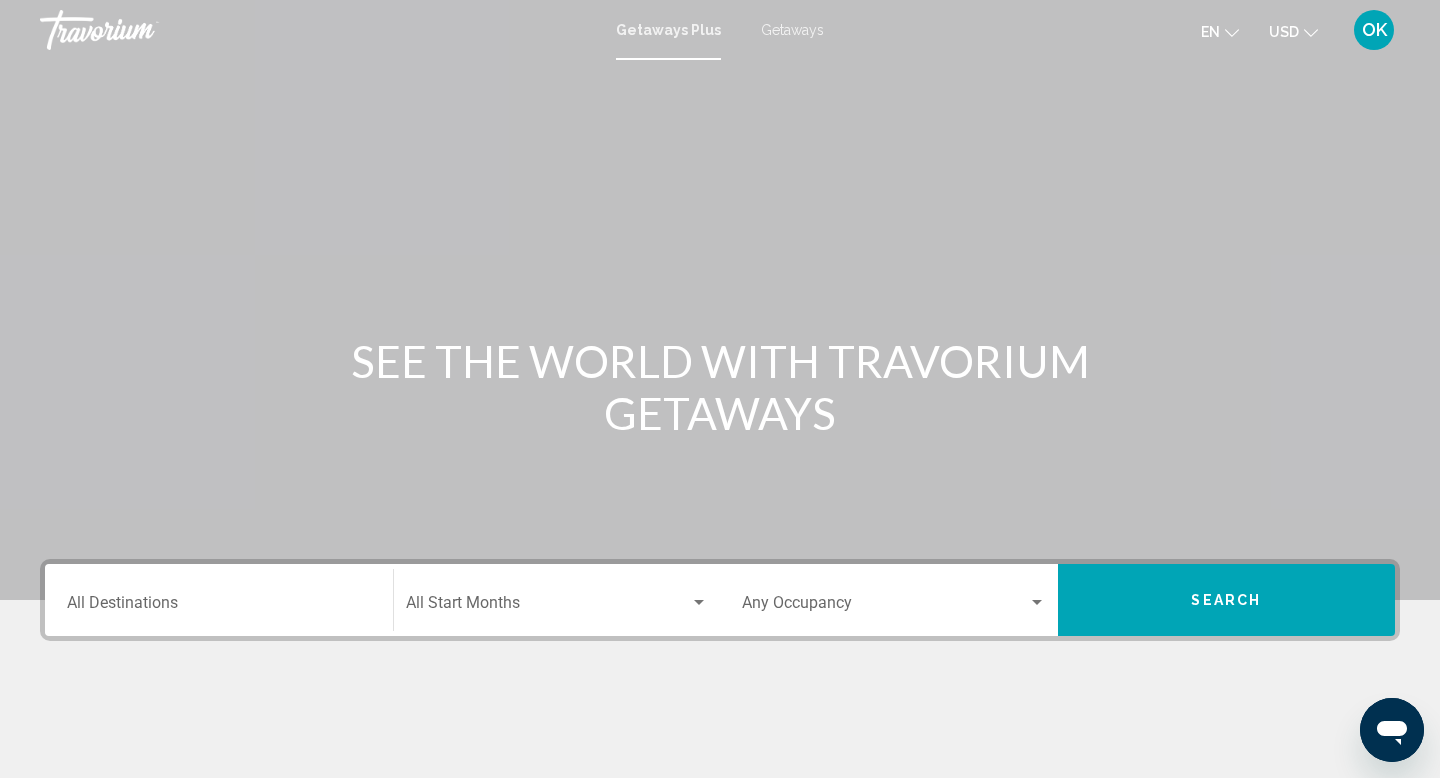 click on "Destination All Destinations" at bounding box center (219, 600) 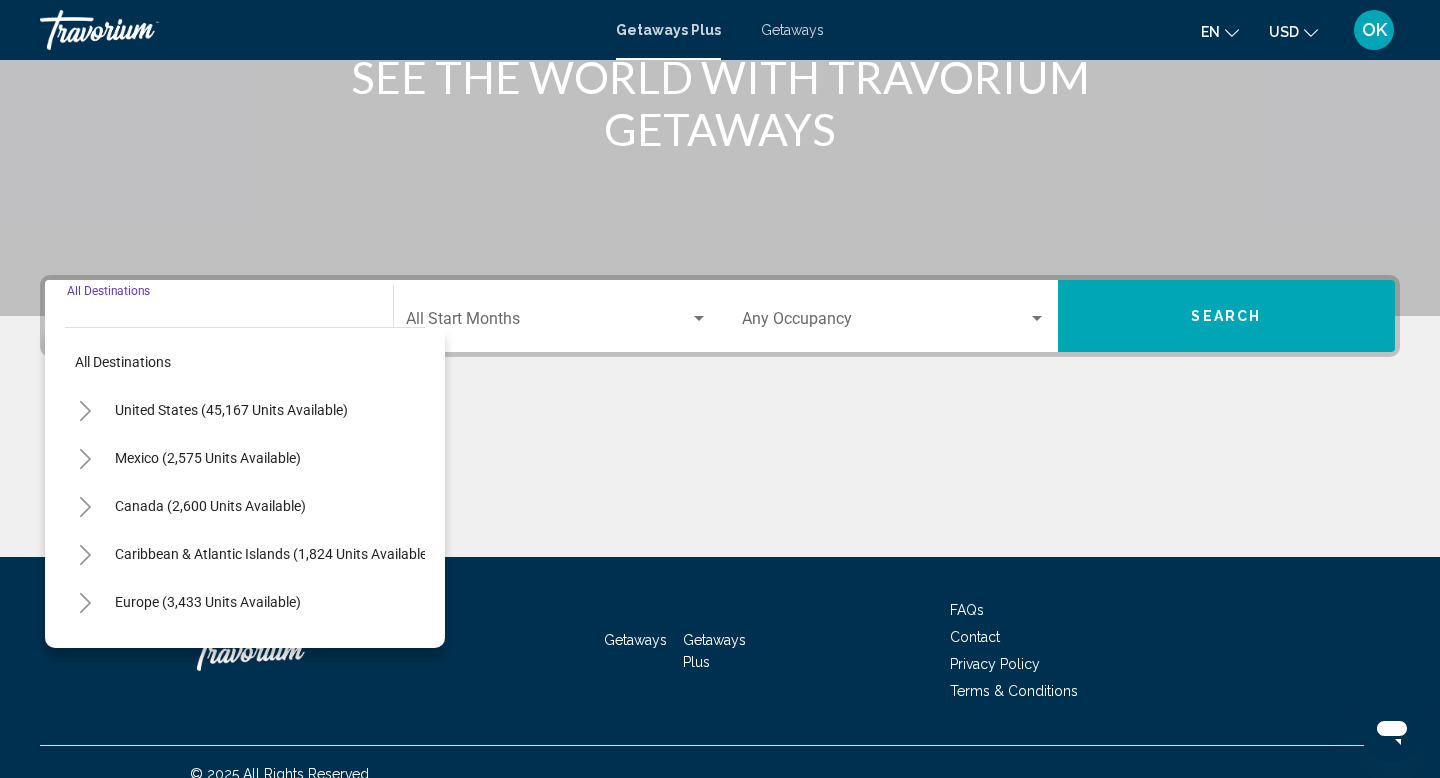 scroll, scrollTop: 308, scrollLeft: 0, axis: vertical 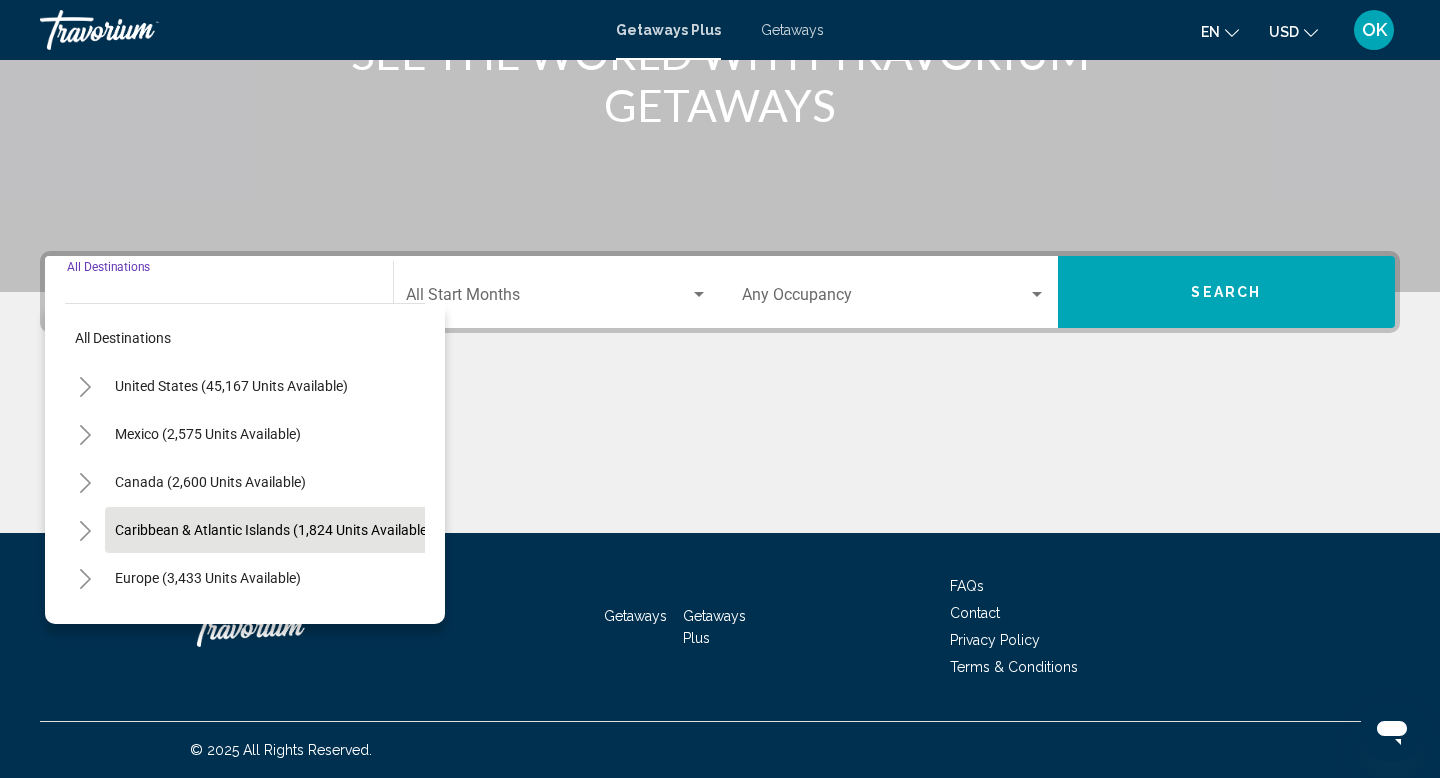 click on "Caribbean & Atlantic Islands (1,824 units available)" at bounding box center [208, 578] 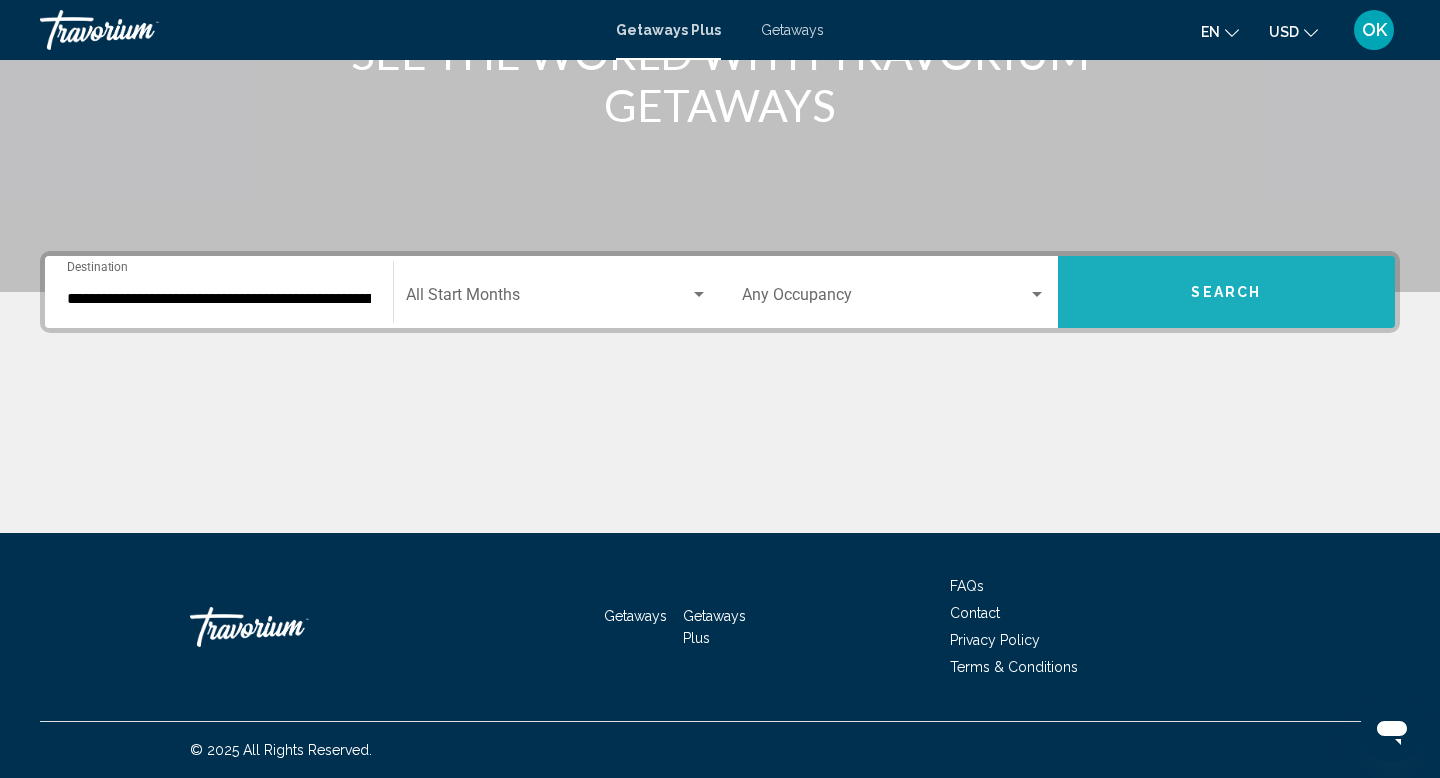 click on "Search" at bounding box center [1227, 292] 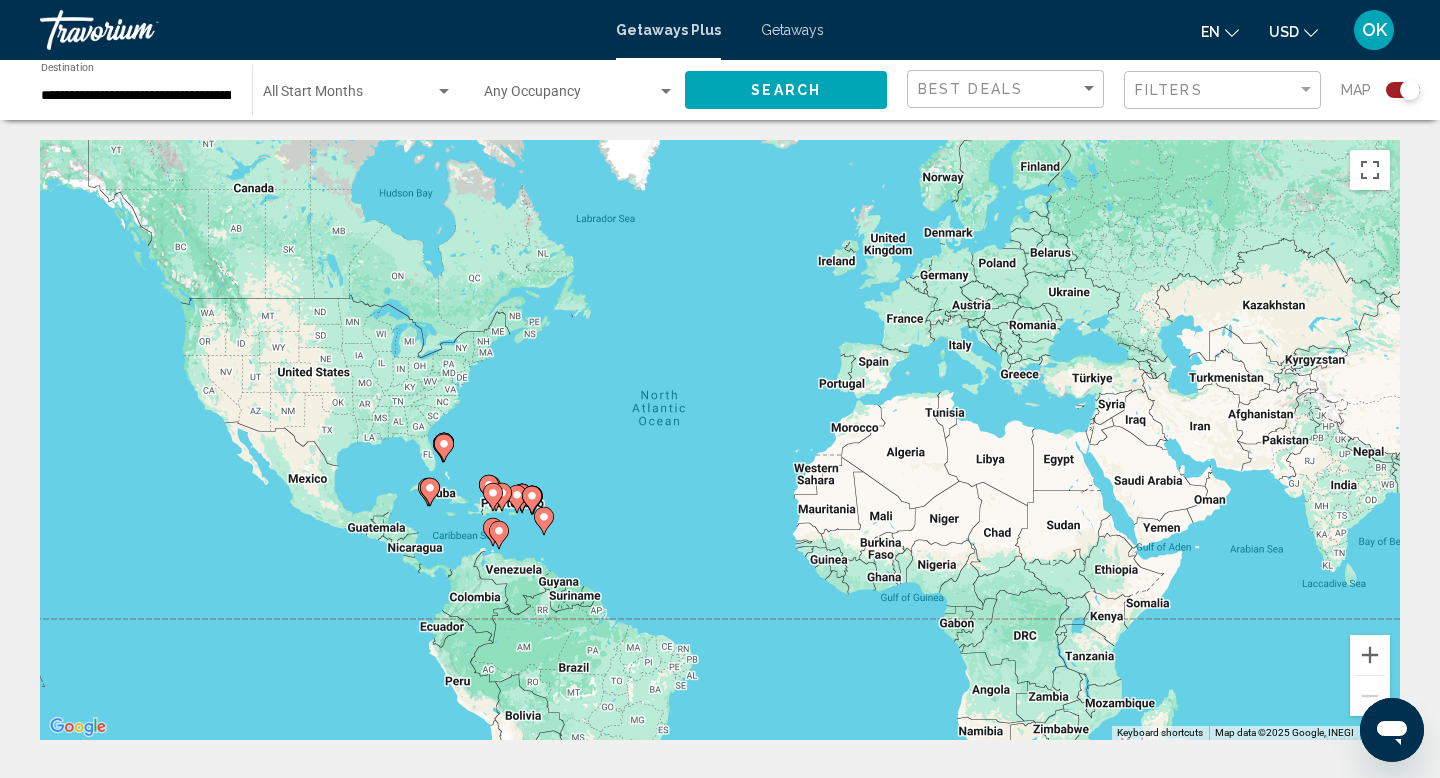 click on "To activate drag with keyboard, press Alt + Enter. Once in keyboard drag state, use the arrow keys to move the marker. To complete the drag, press the Enter key. To cancel, press Escape." at bounding box center (720, 440) 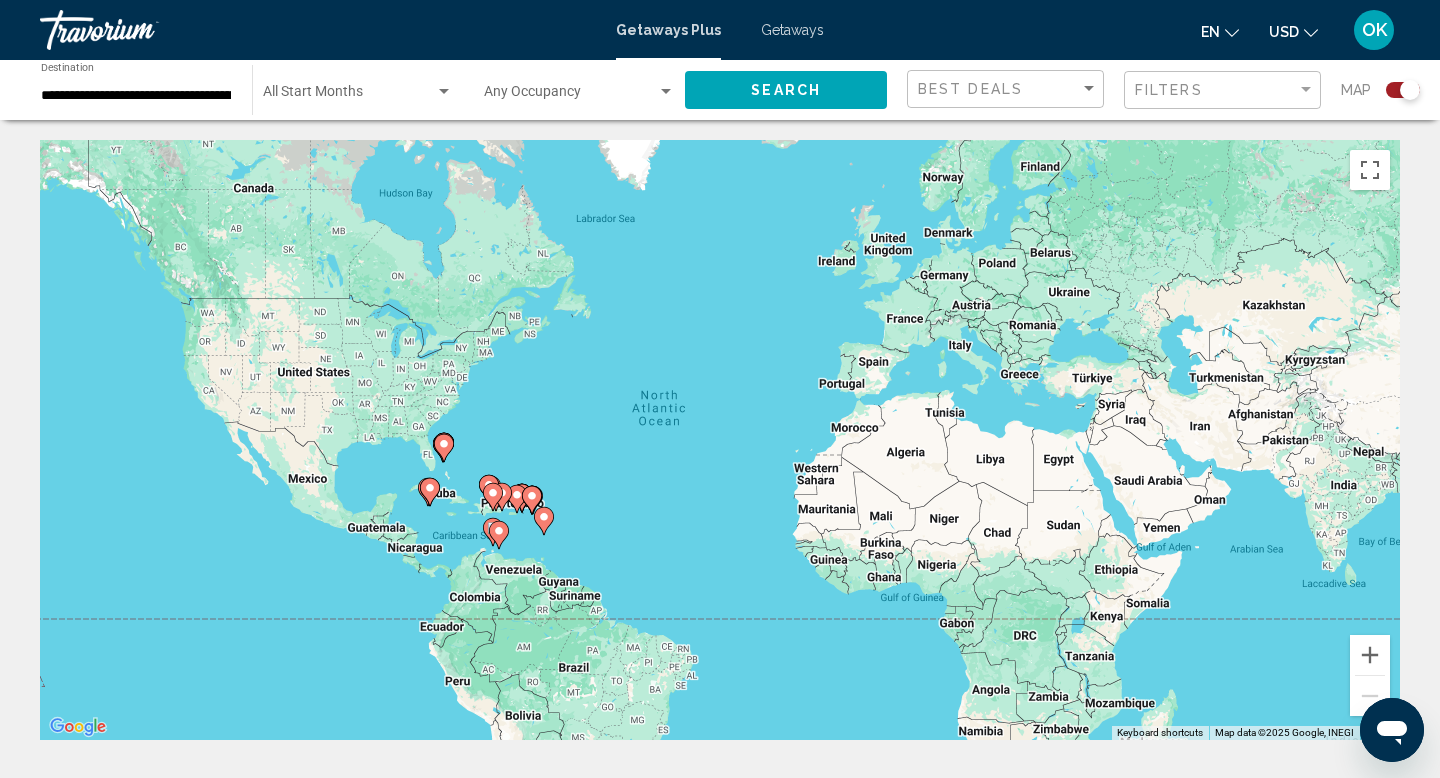 click on "To activate drag with keyboard, press Alt + Enter. Once in keyboard drag state, use the arrow keys to move the marker. To complete the drag, press the Enter key. To cancel, press Escape." at bounding box center (720, 440) 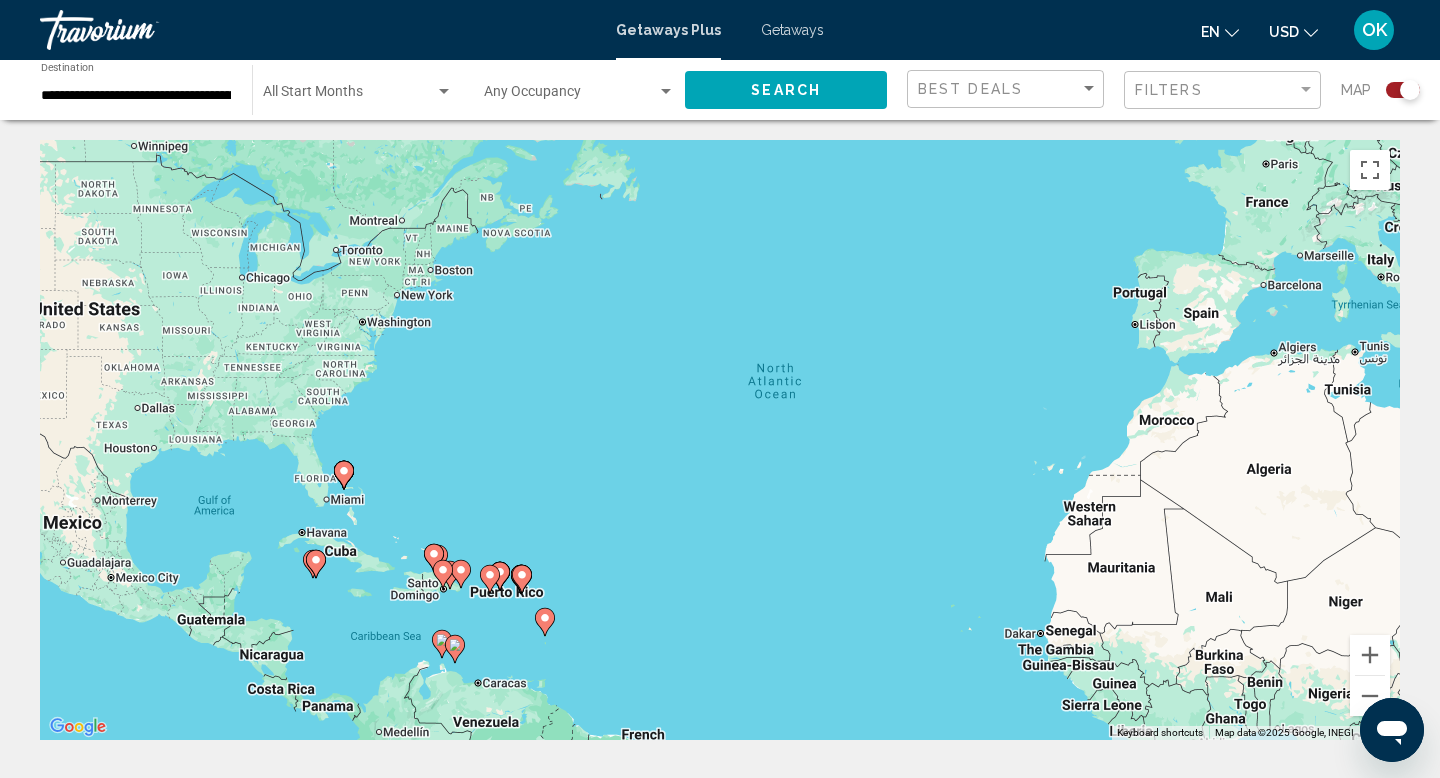 click on "To activate drag with keyboard, press Alt + Enter. Once in keyboard drag state, use the arrow keys to move the marker. To complete the drag, press the Enter key. To cancel, press Escape." at bounding box center (720, 440) 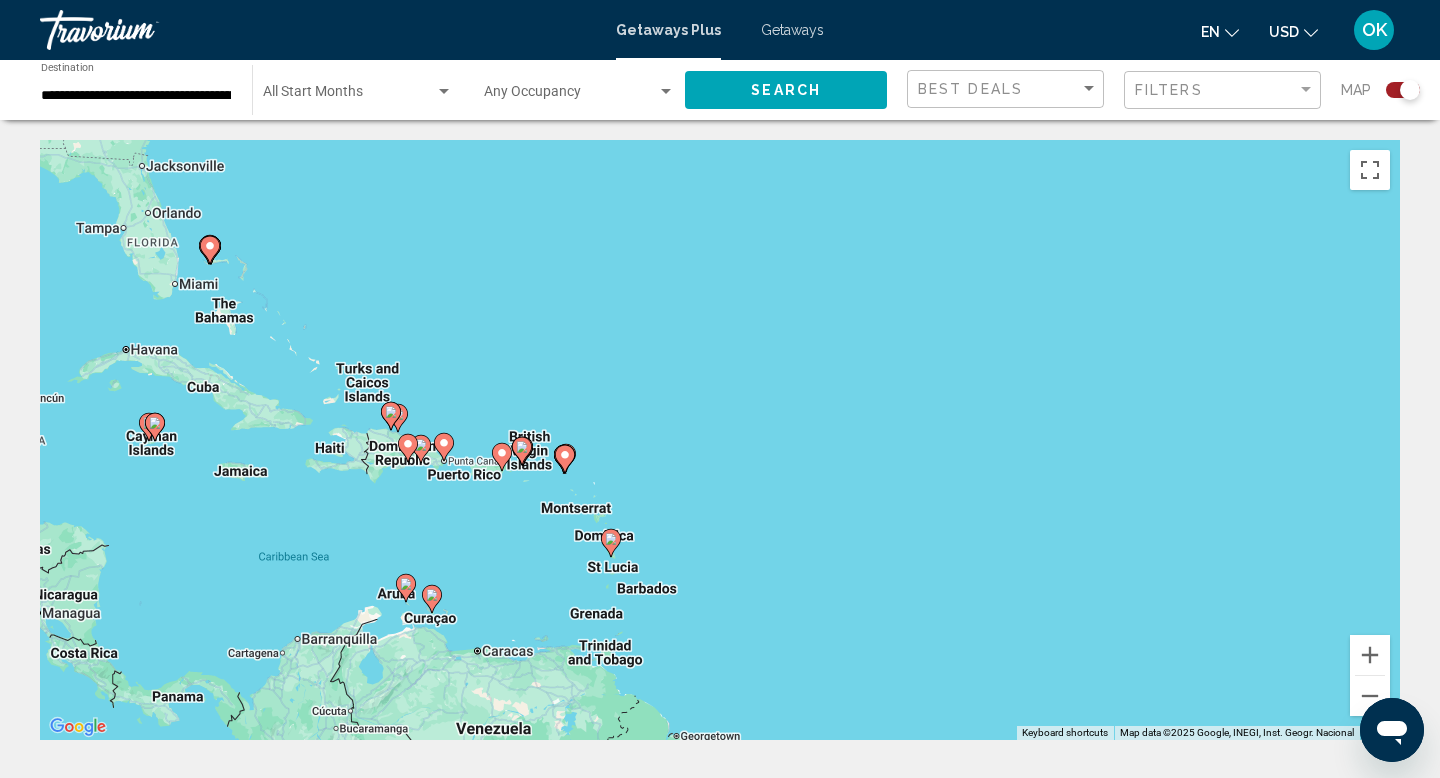 drag, startPoint x: 606, startPoint y: 627, endPoint x: 616, endPoint y: 432, distance: 195.25624 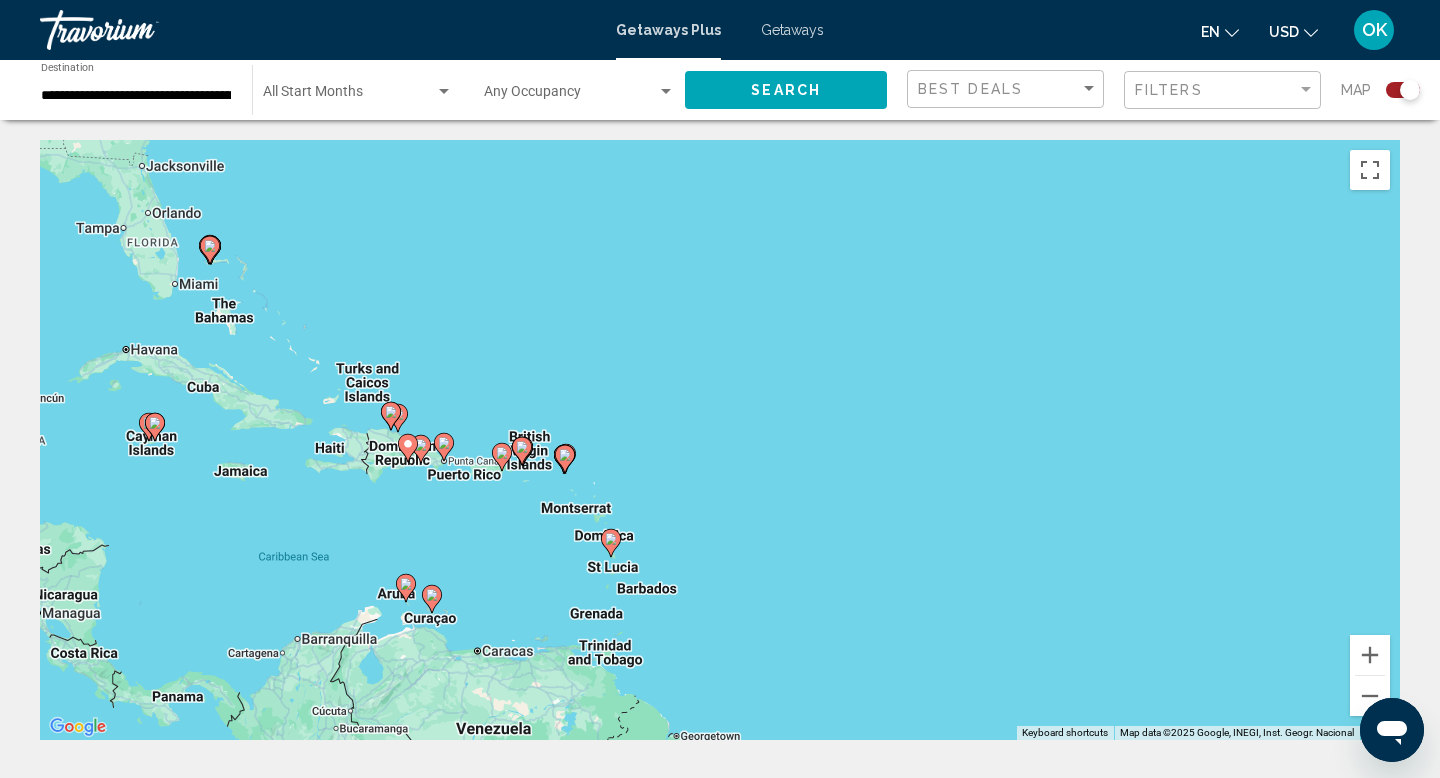 click on "To activate drag with keyboard, press Alt + Enter. Once in keyboard drag state, use the arrow keys to move the marker. To complete the drag, press the Enter key. To cancel, press Escape." at bounding box center [720, 440] 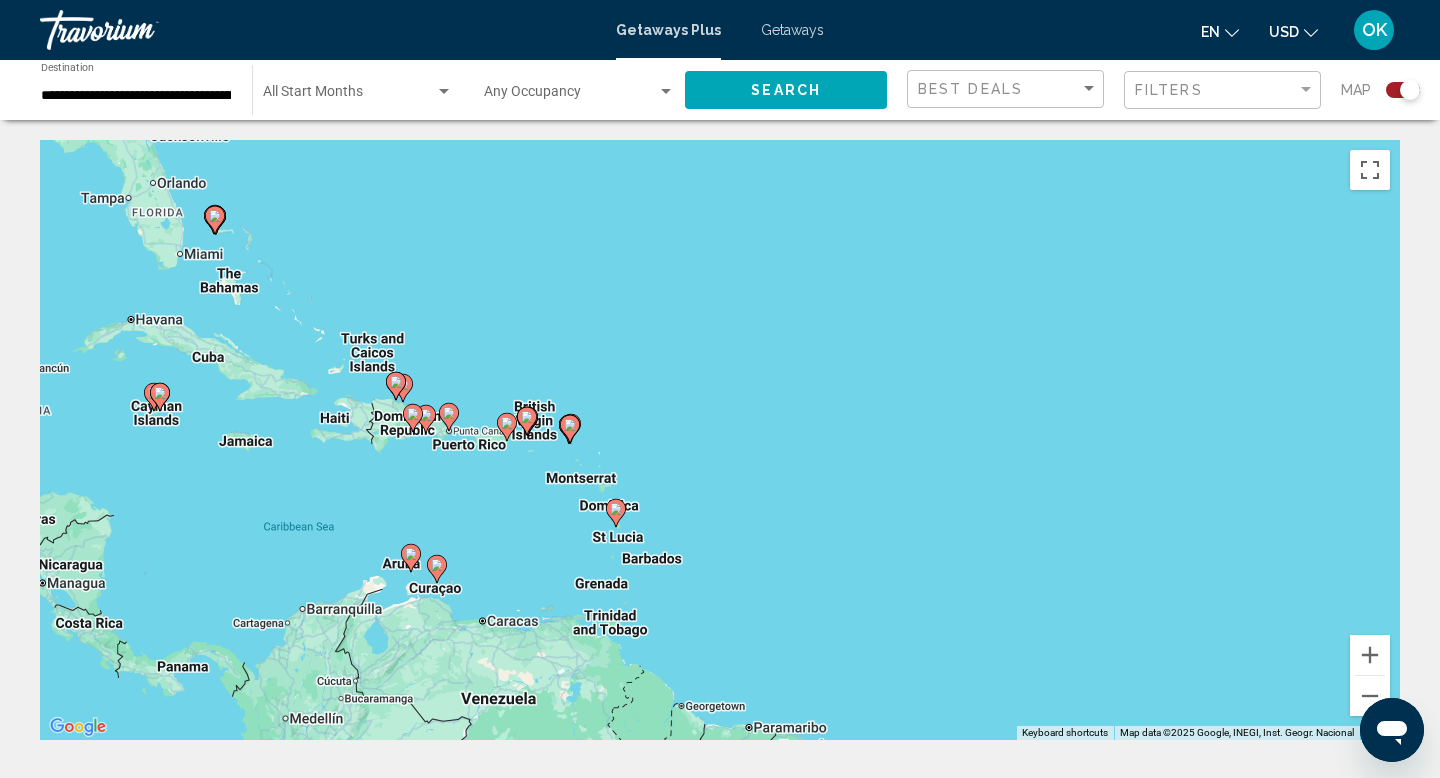 click on "To activate drag with keyboard, press Alt + Enter. Once in keyboard drag state, use the arrow keys to move the marker. To complete the drag, press the Enter key. To cancel, press Escape." at bounding box center [720, 440] 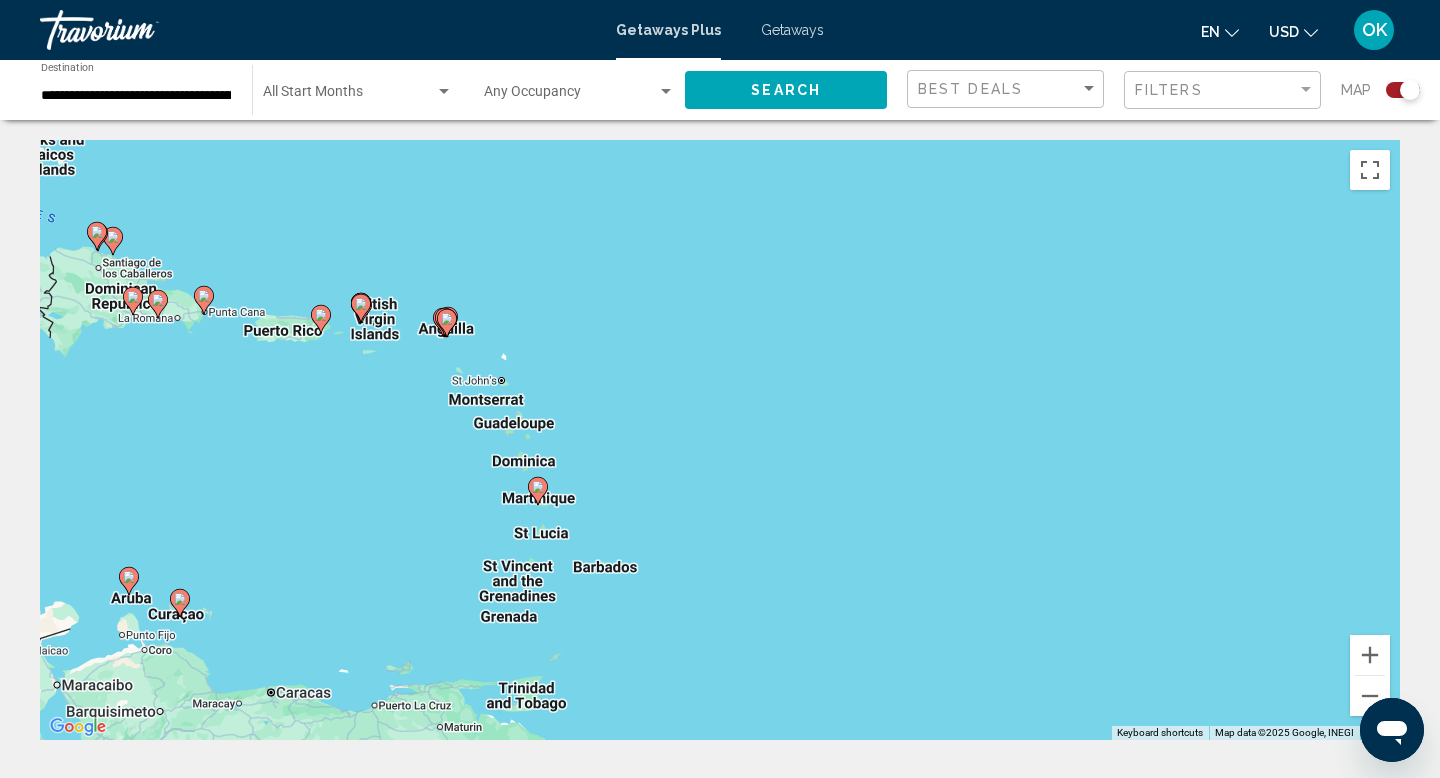 click on "To activate drag with keyboard, press Alt + Enter. Once in keyboard drag state, use the arrow keys to move the marker. To complete the drag, press the Enter key. To cancel, press Escape." at bounding box center (720, 440) 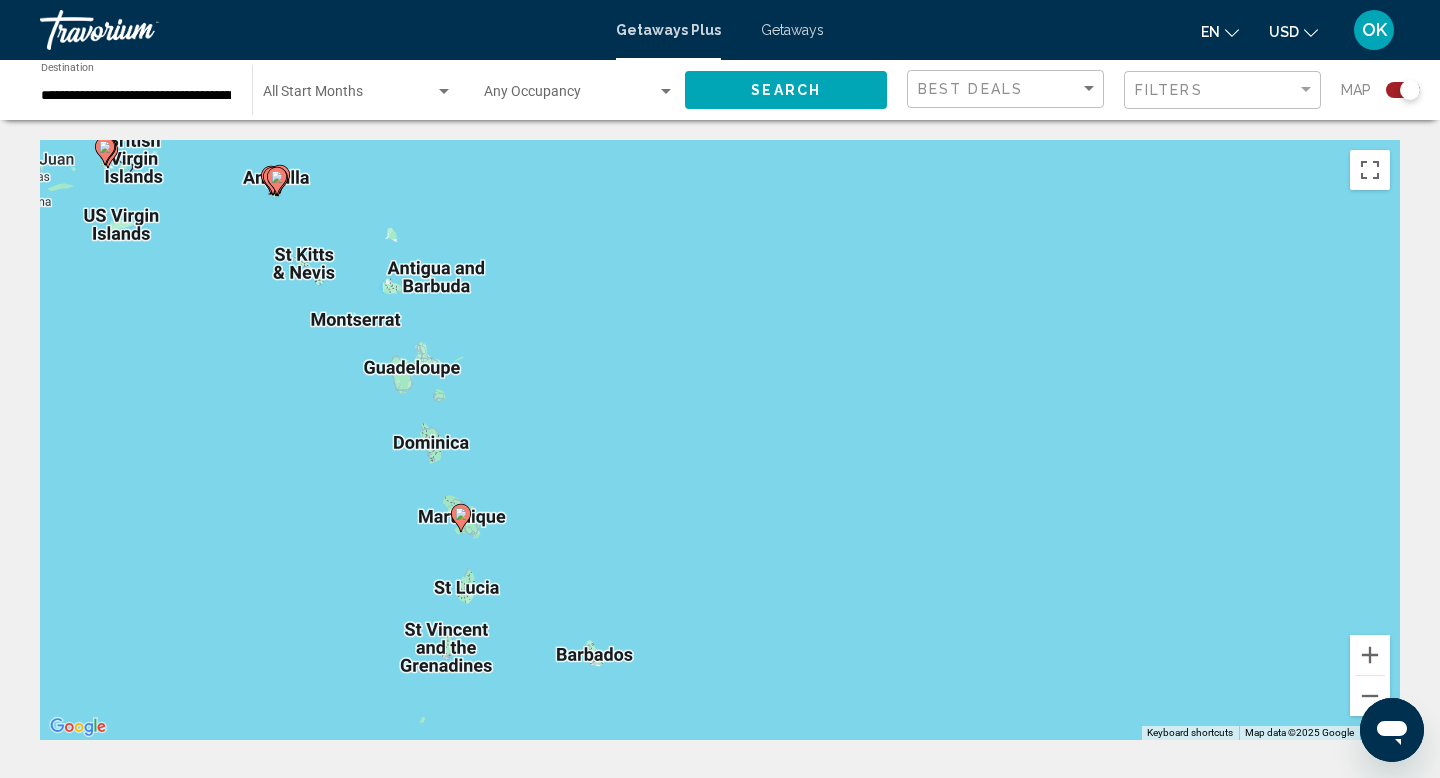 click on "To activate drag with keyboard, press Alt + Enter. Once in keyboard drag state, use the arrow keys to move the marker. To complete the drag, press the Enter key. To cancel, press Escape." at bounding box center (720, 440) 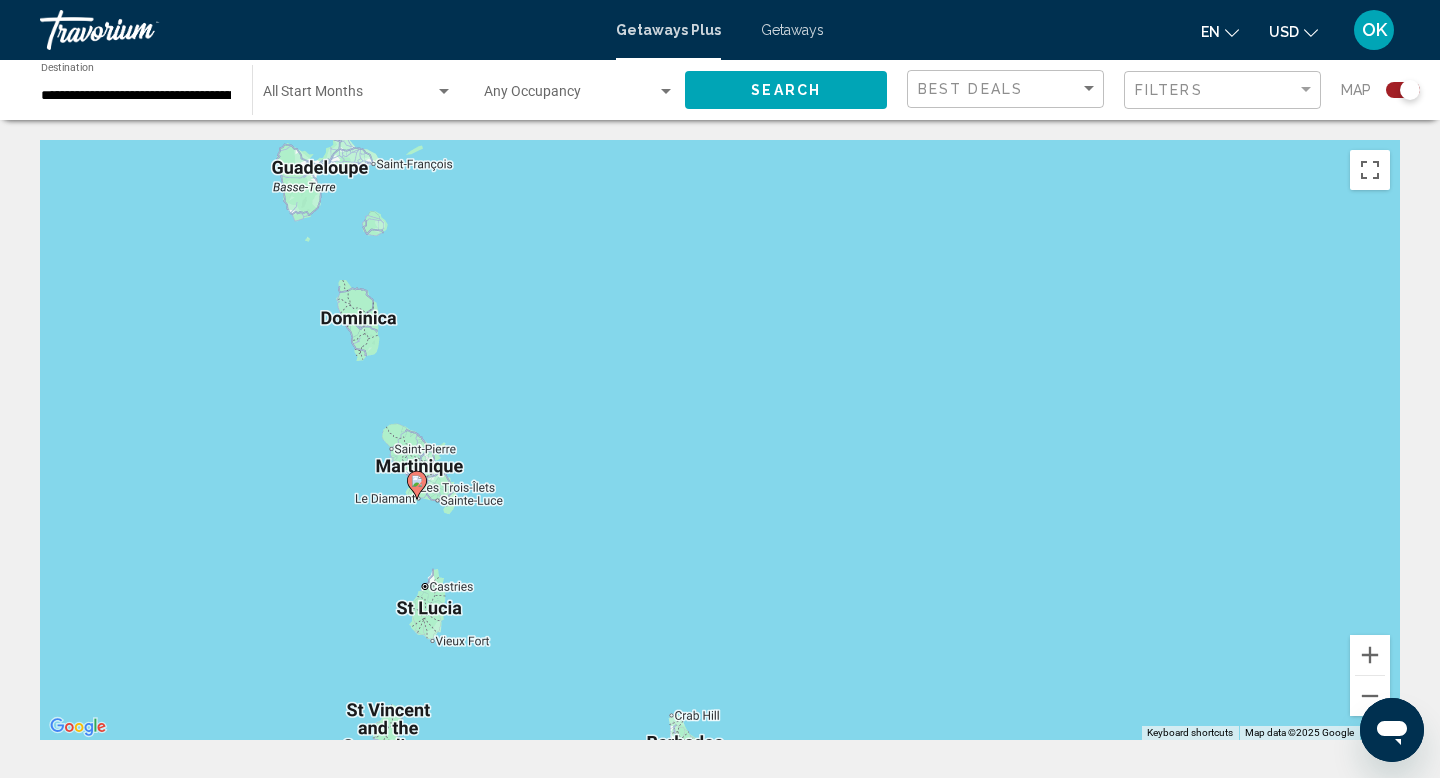 click 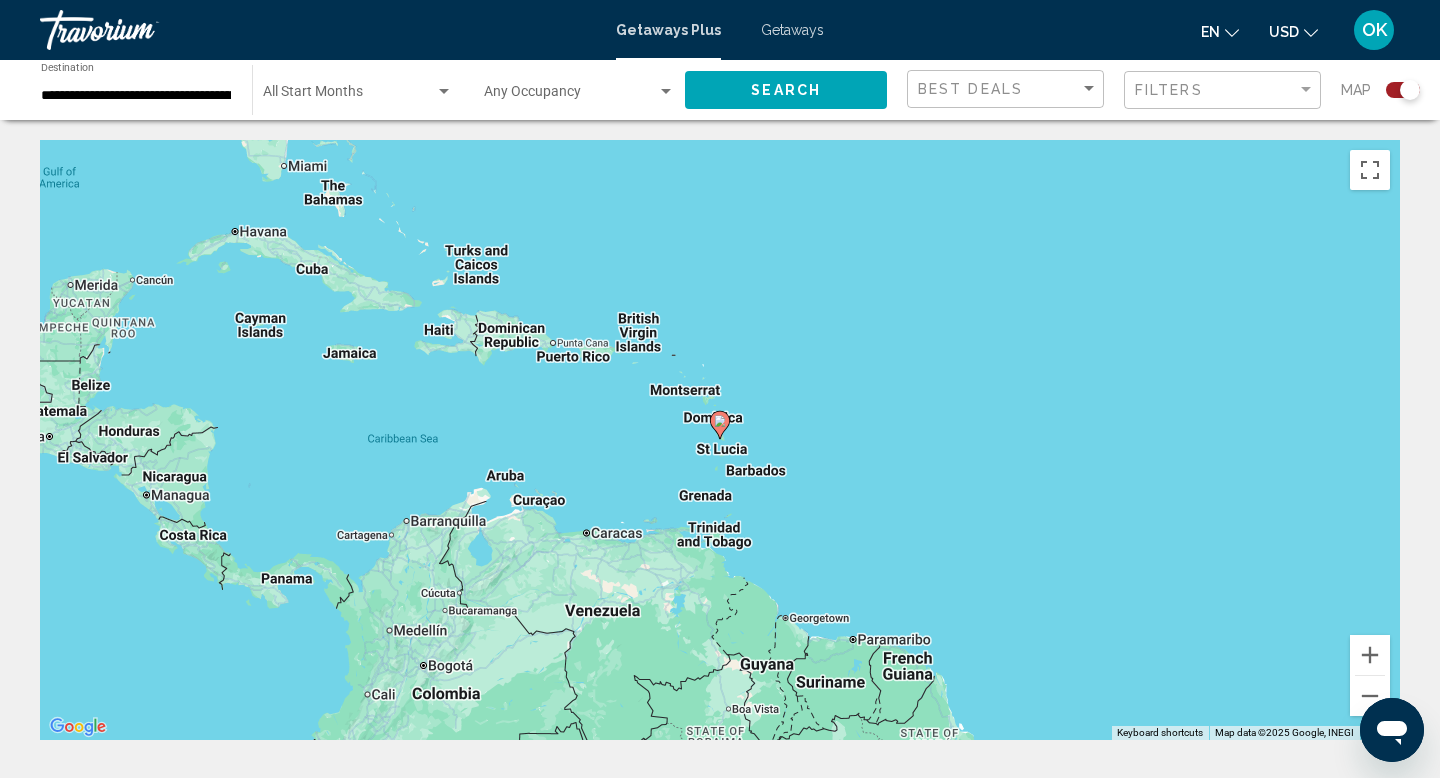 click at bounding box center [720, 425] 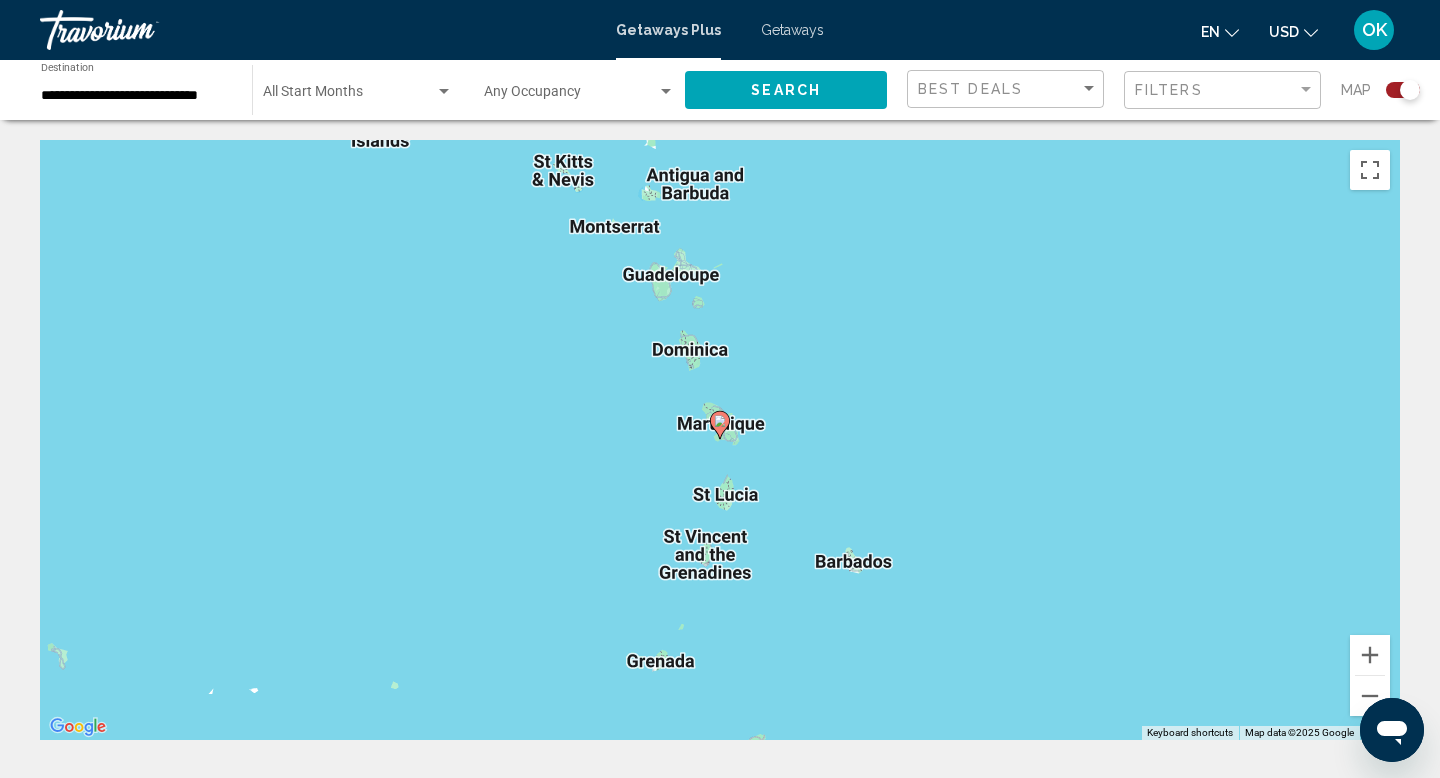 click at bounding box center (720, 425) 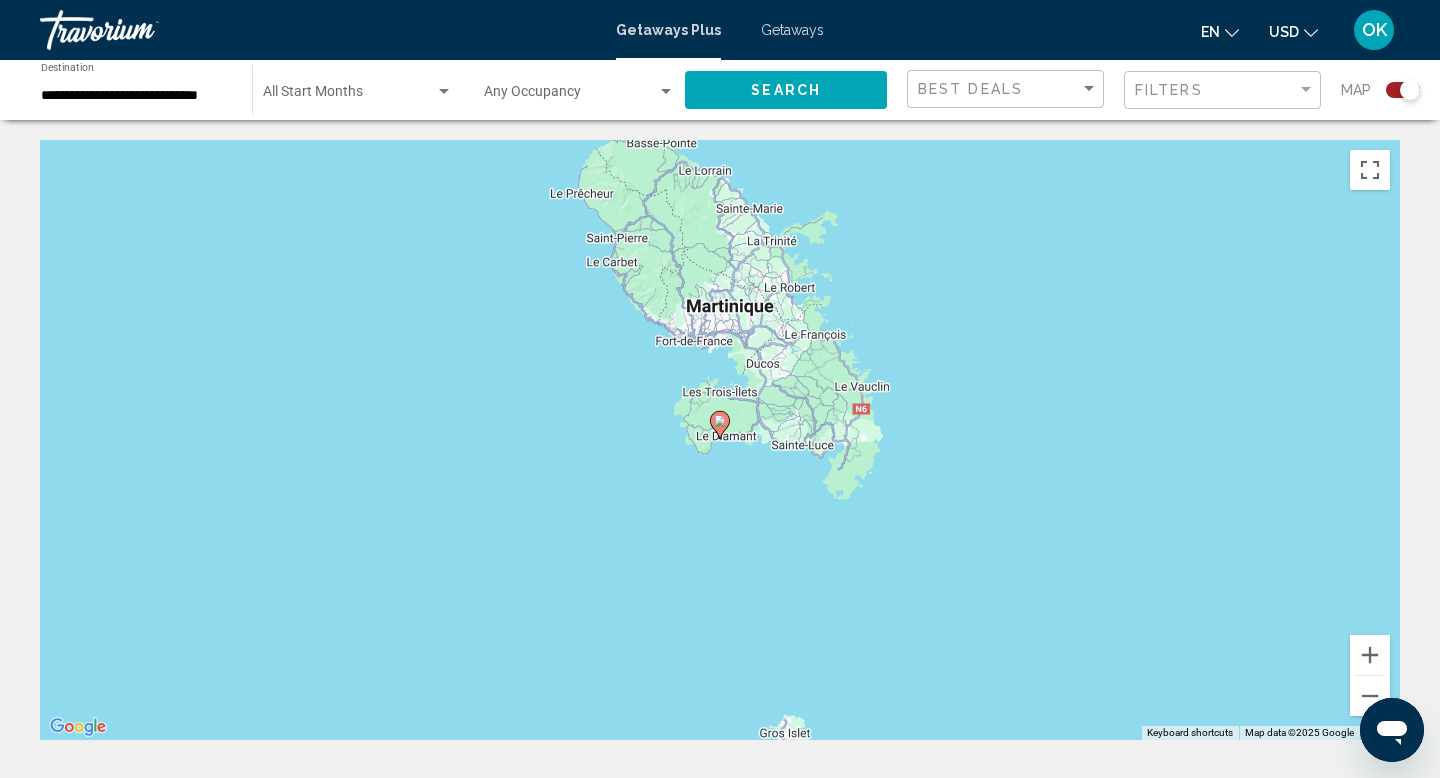 click 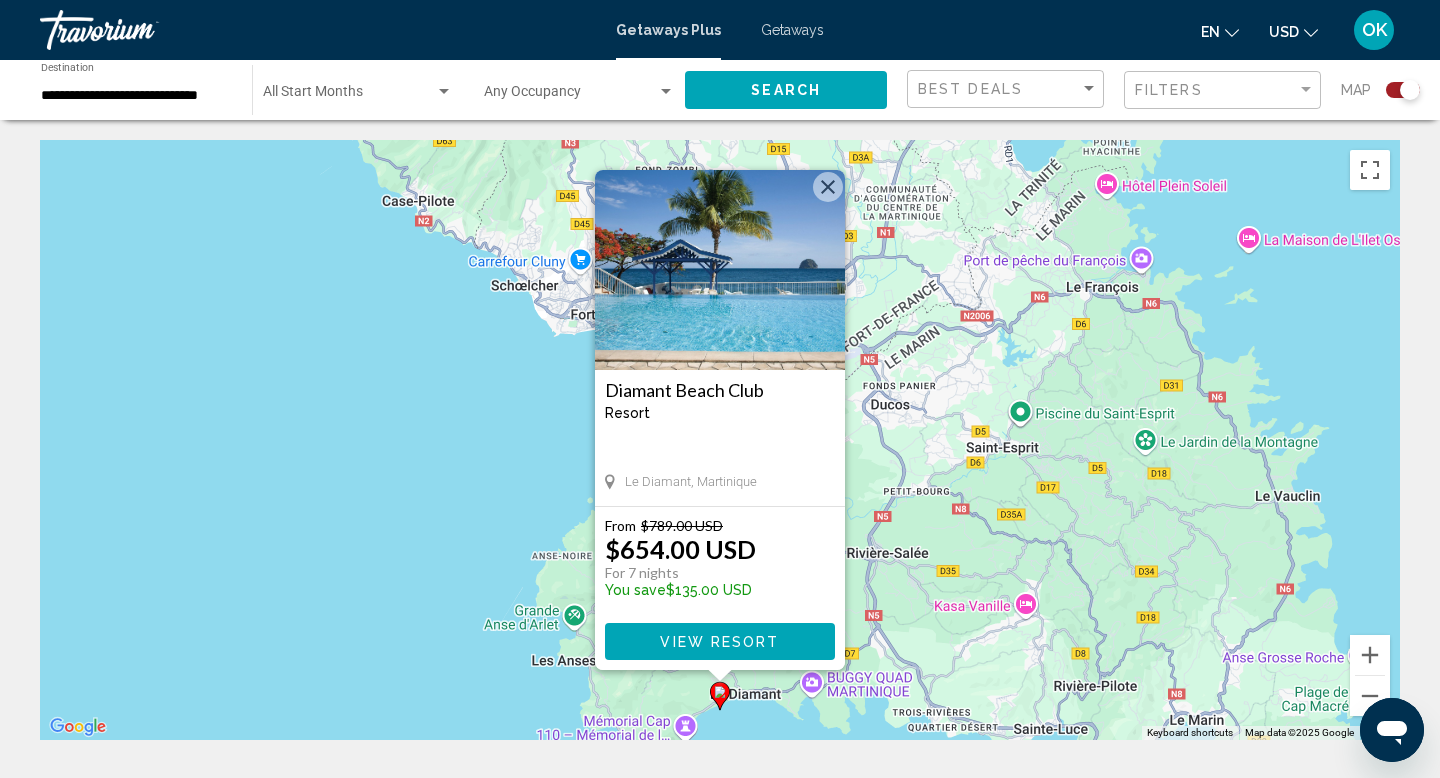 click at bounding box center (720, 270) 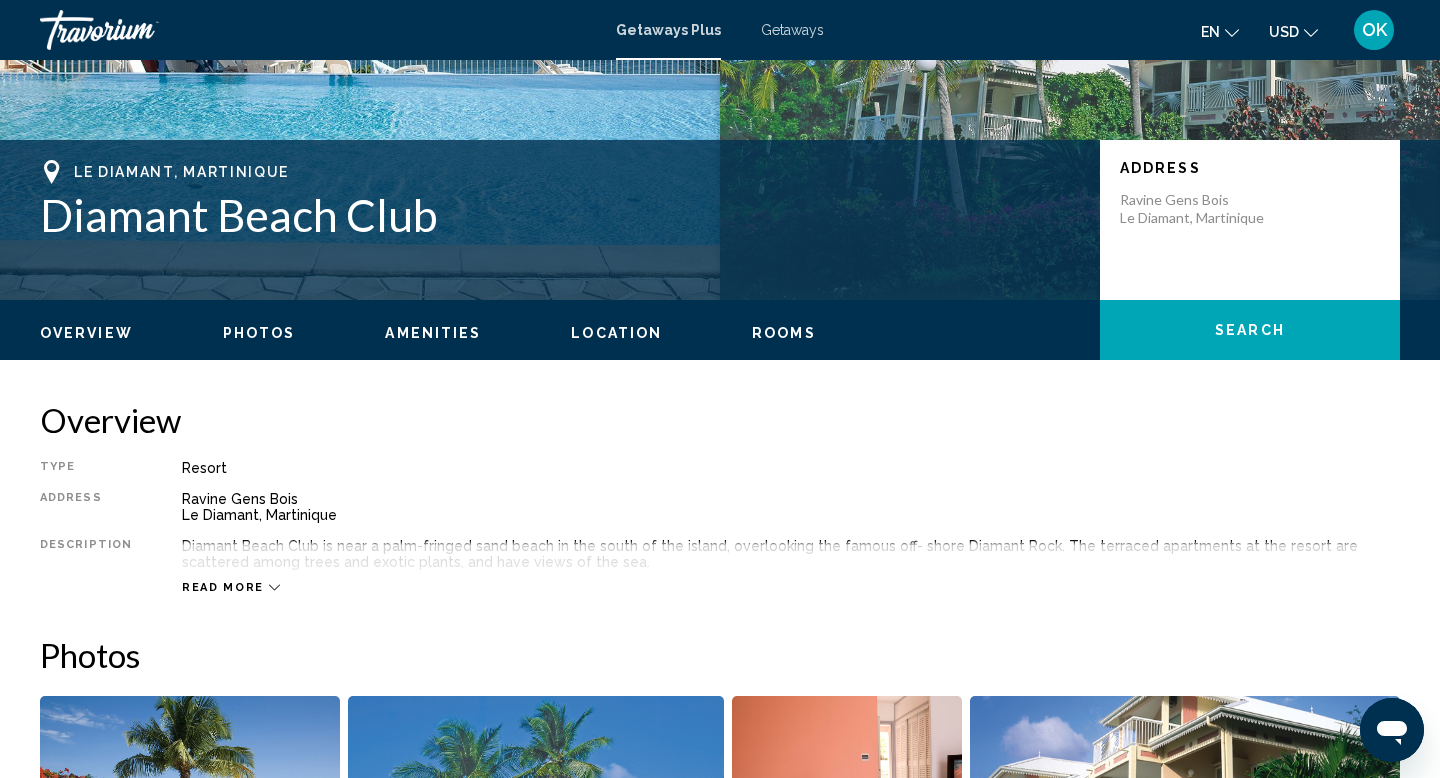 scroll, scrollTop: 0, scrollLeft: 0, axis: both 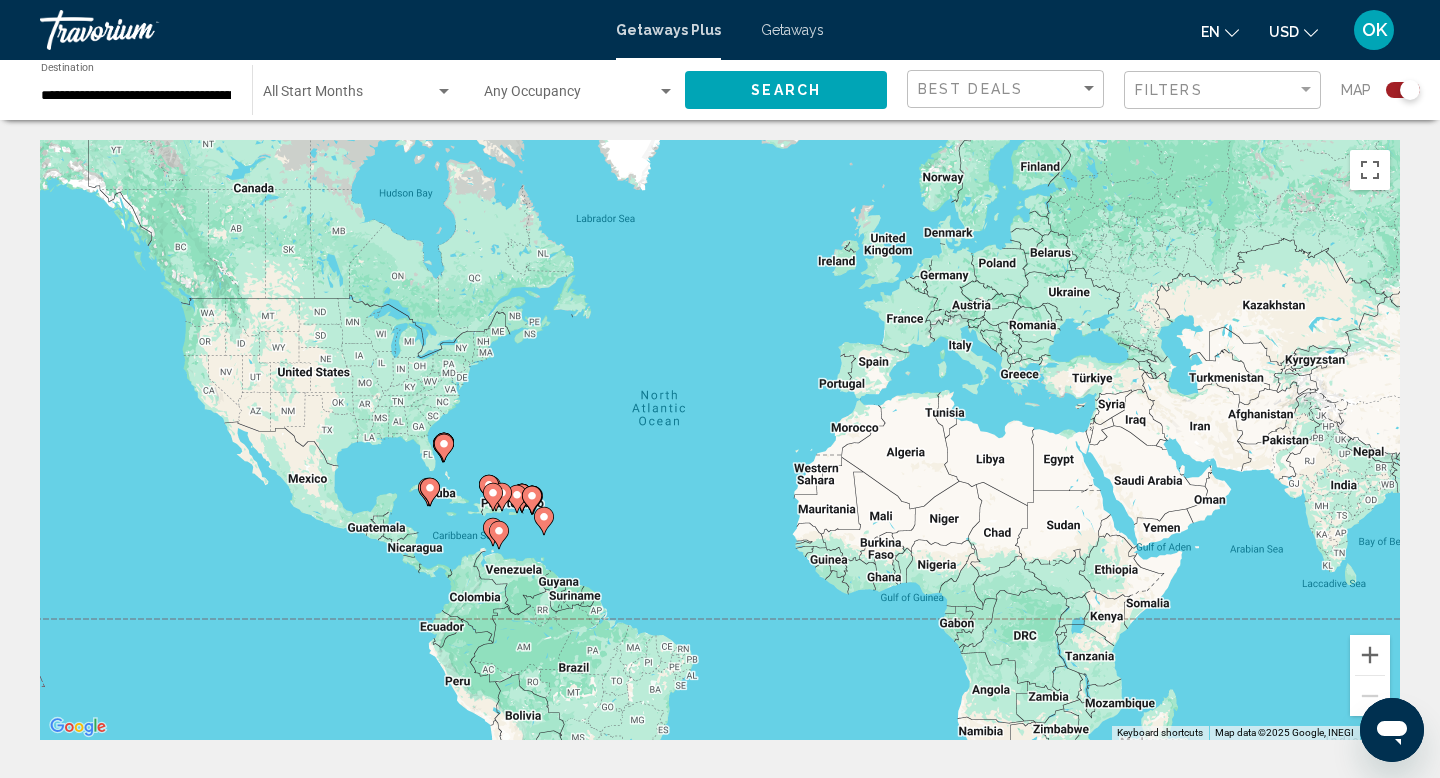 click 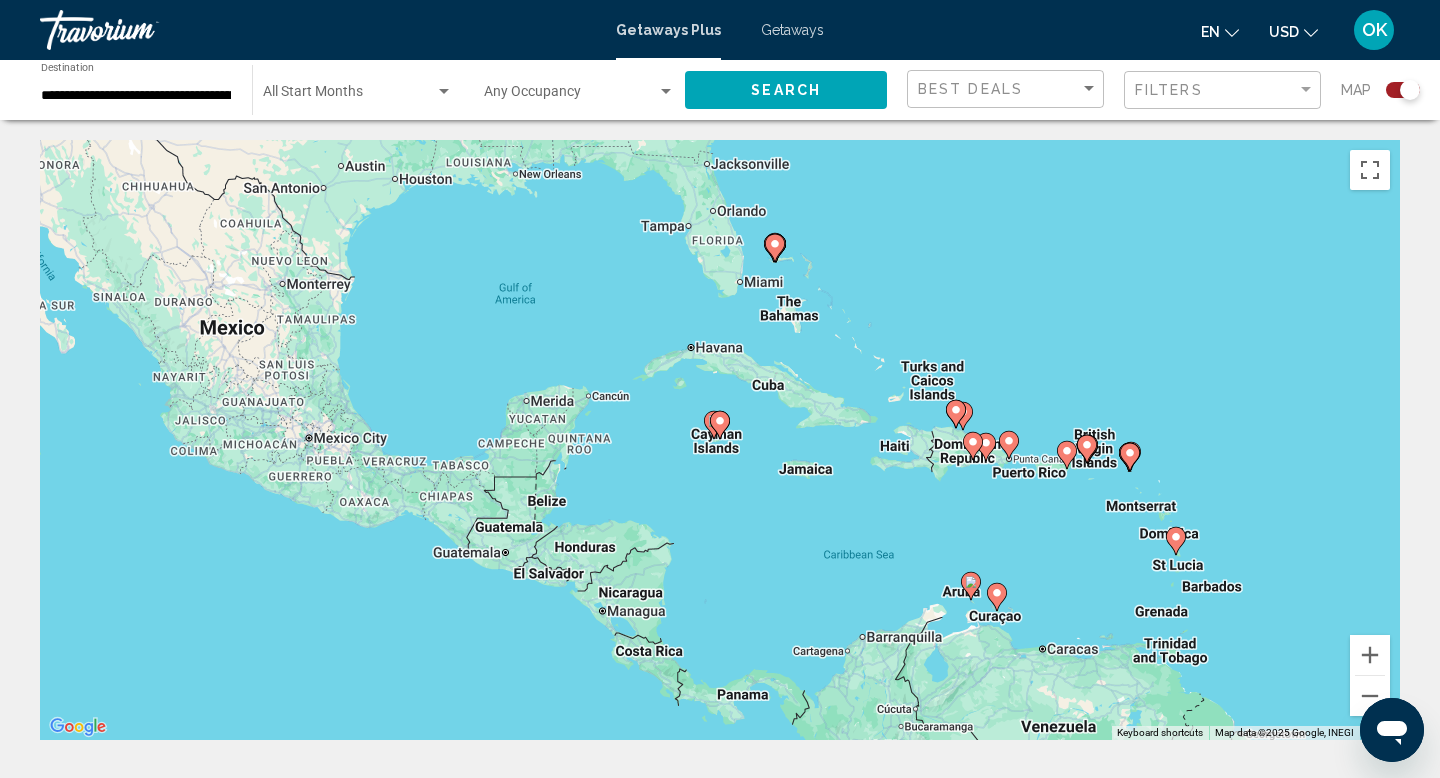 click 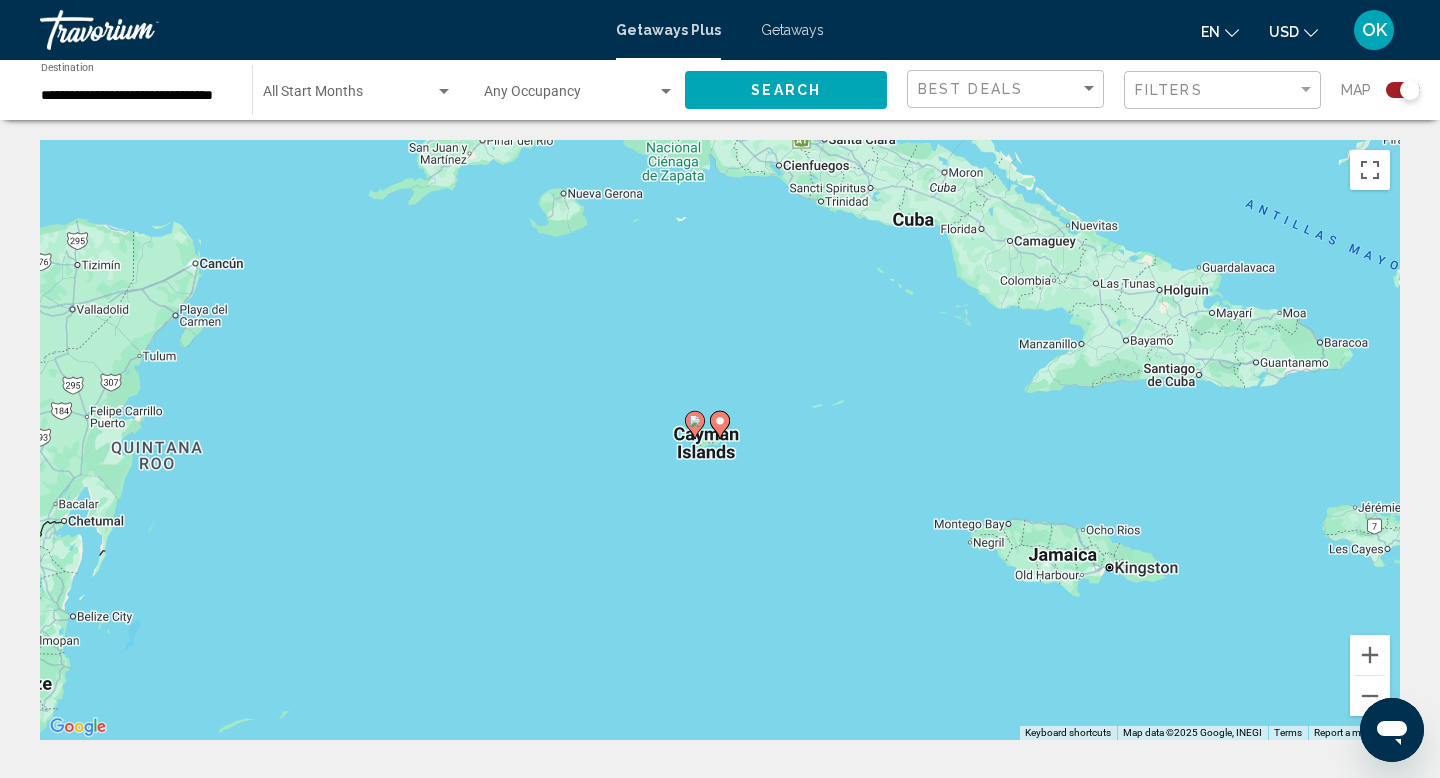 click 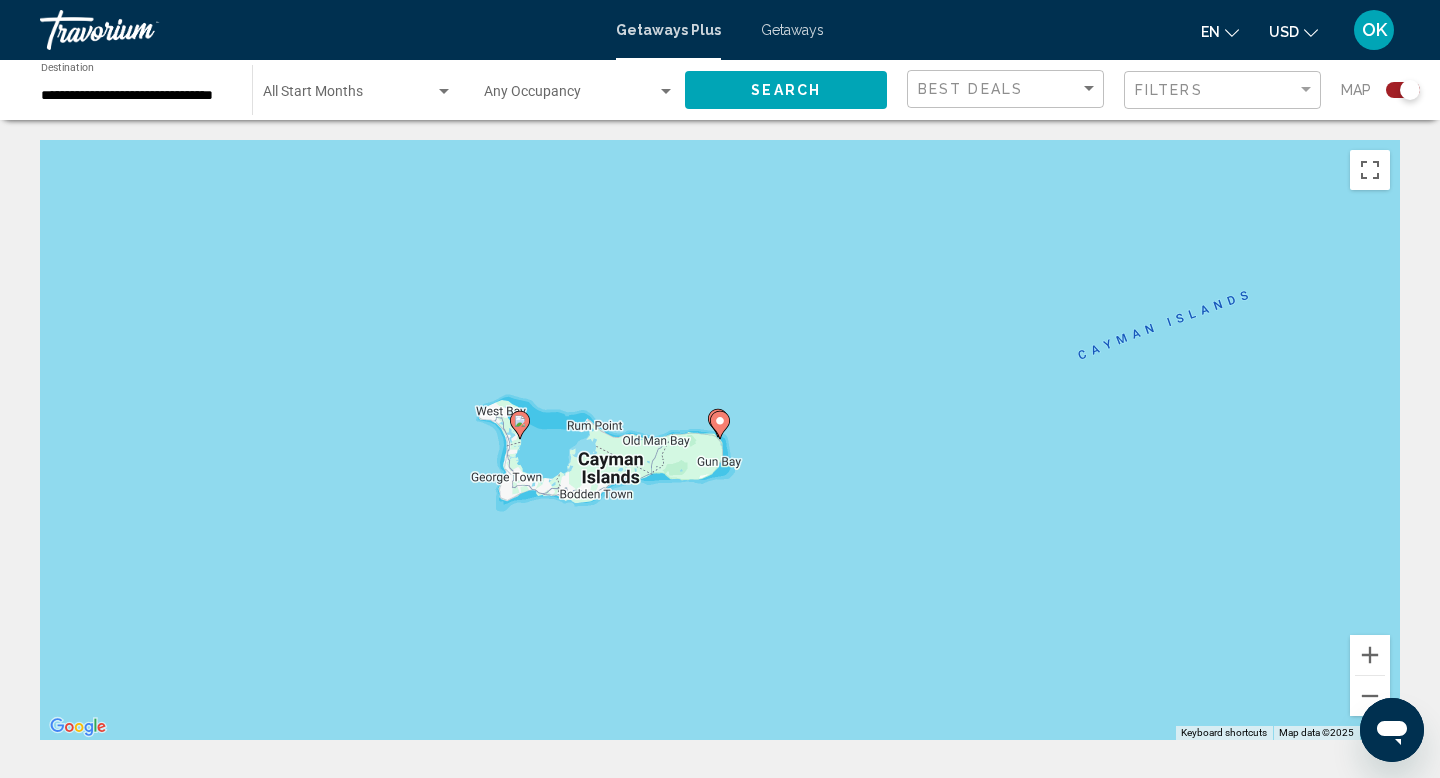 click 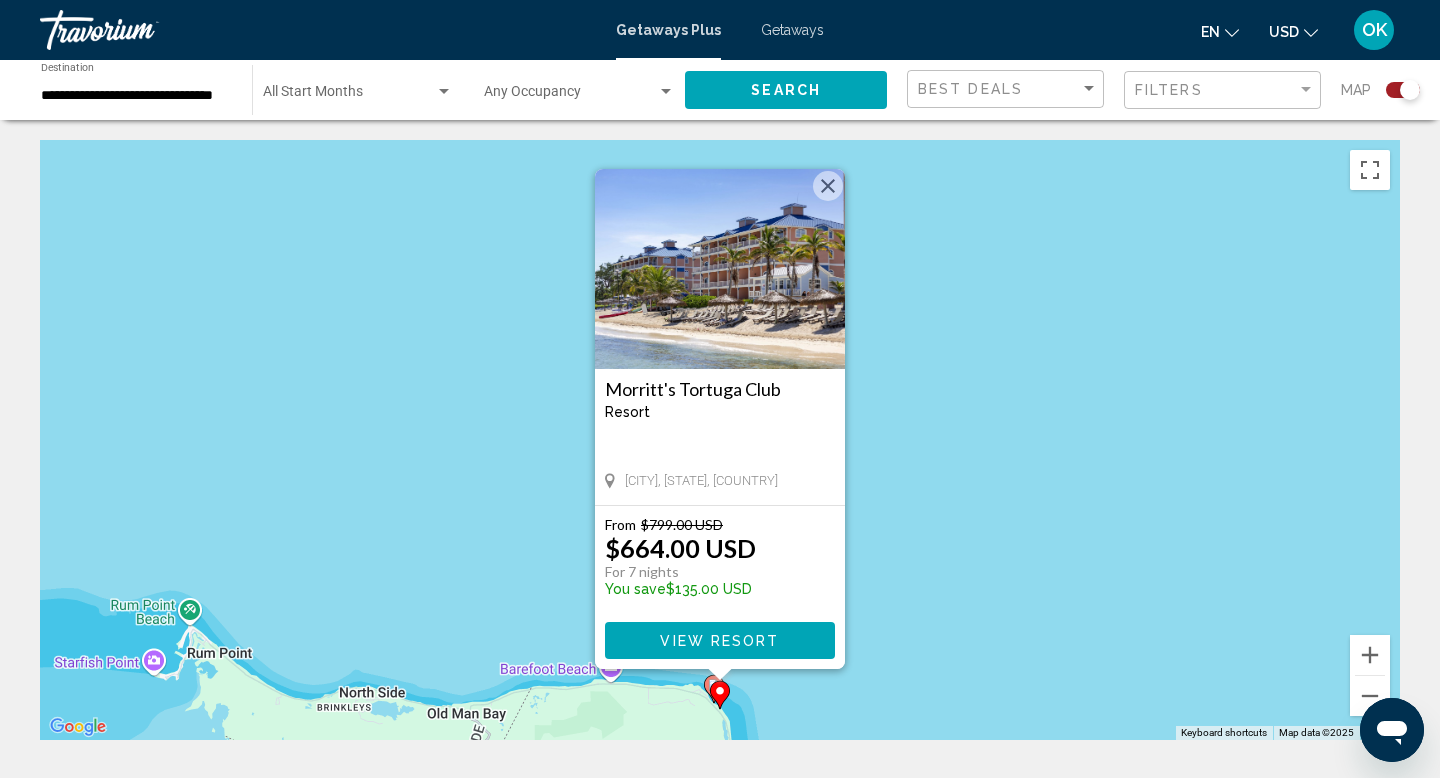 click 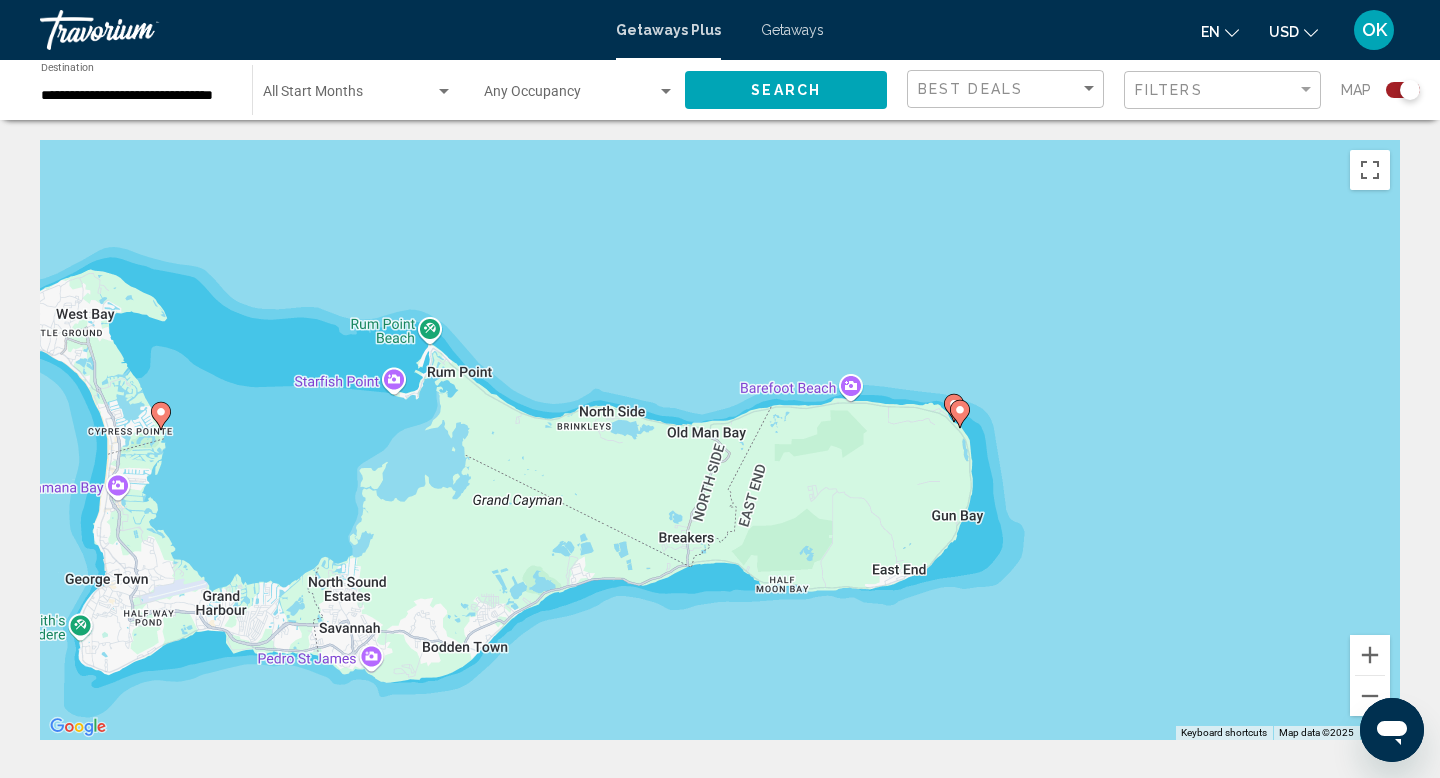 drag, startPoint x: 364, startPoint y: 410, endPoint x: 683, endPoint y: 376, distance: 320.8068 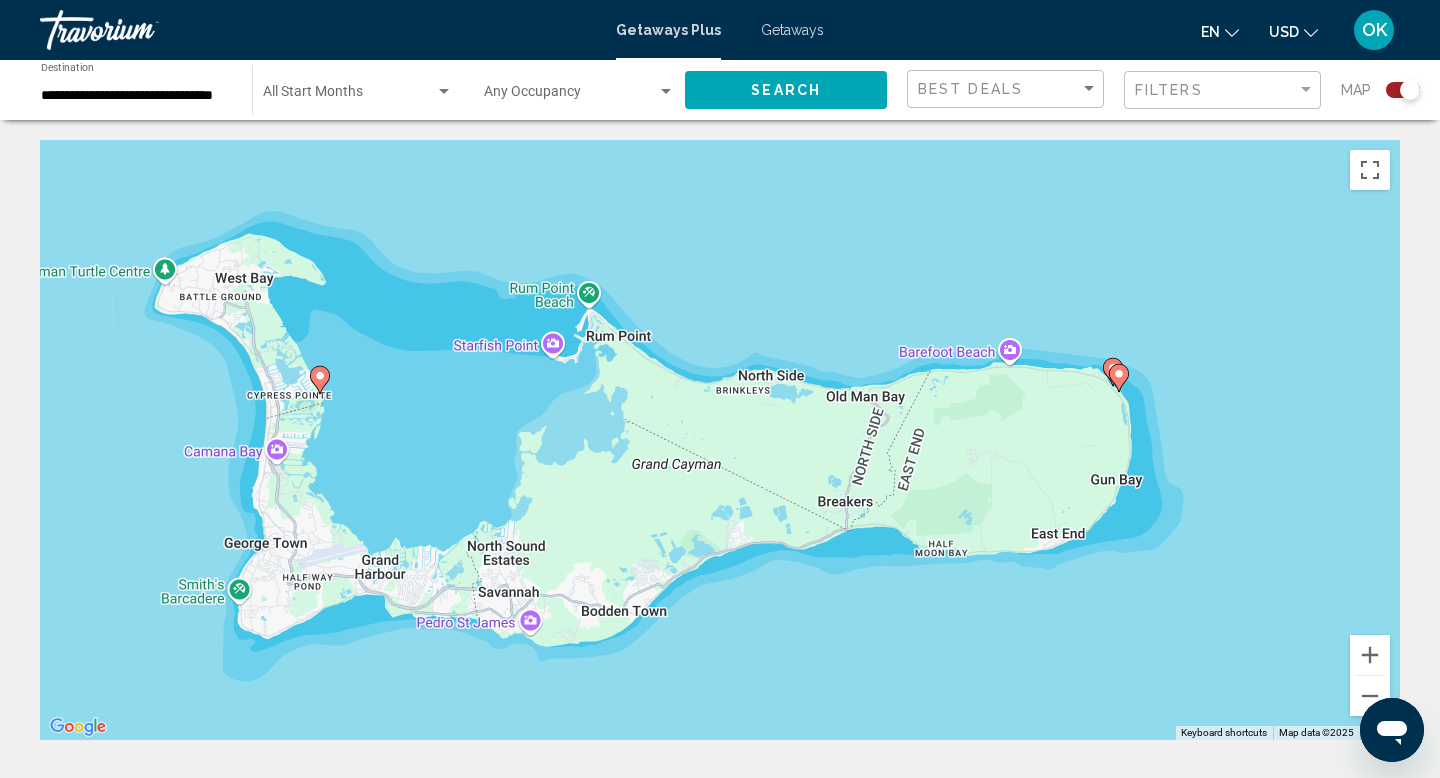 click 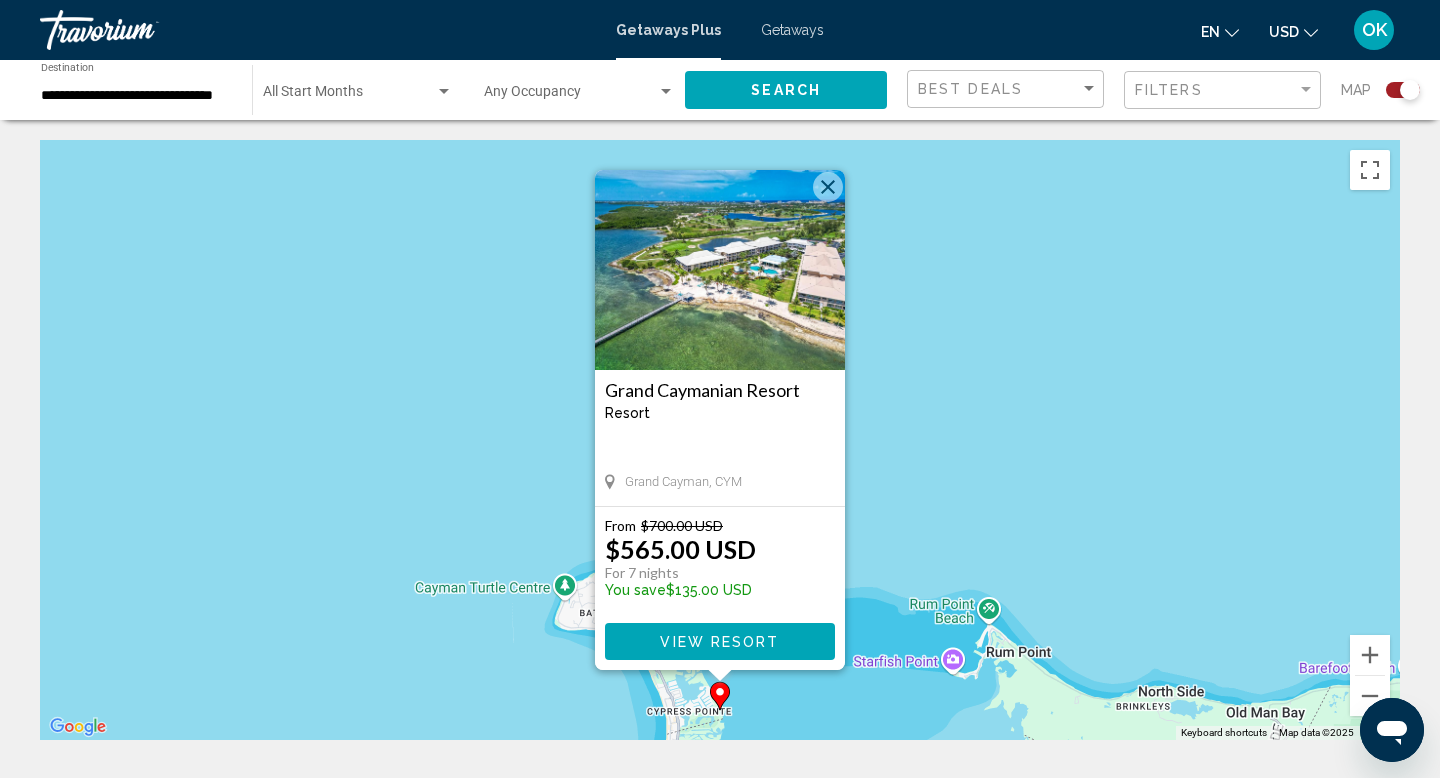 click at bounding box center [828, 187] 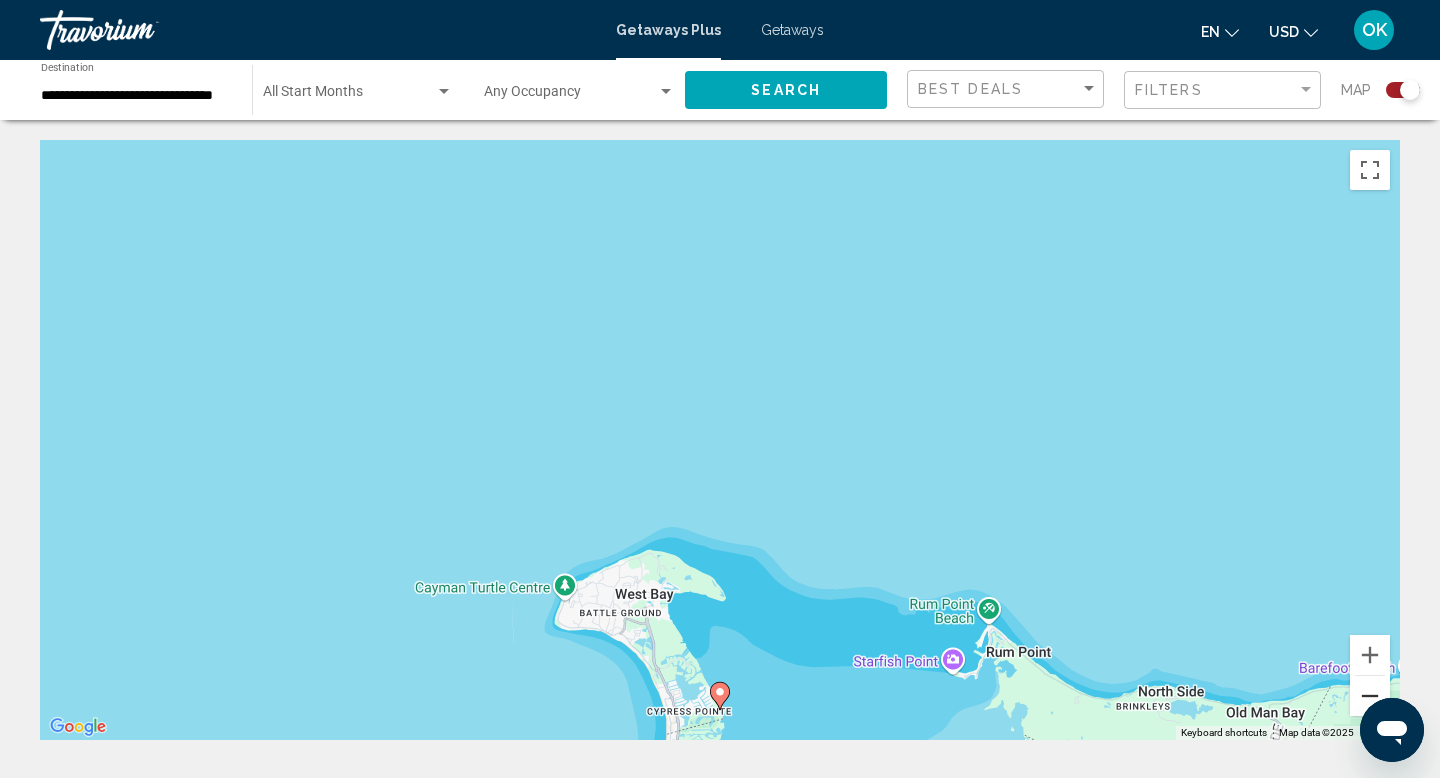 click at bounding box center (1370, 696) 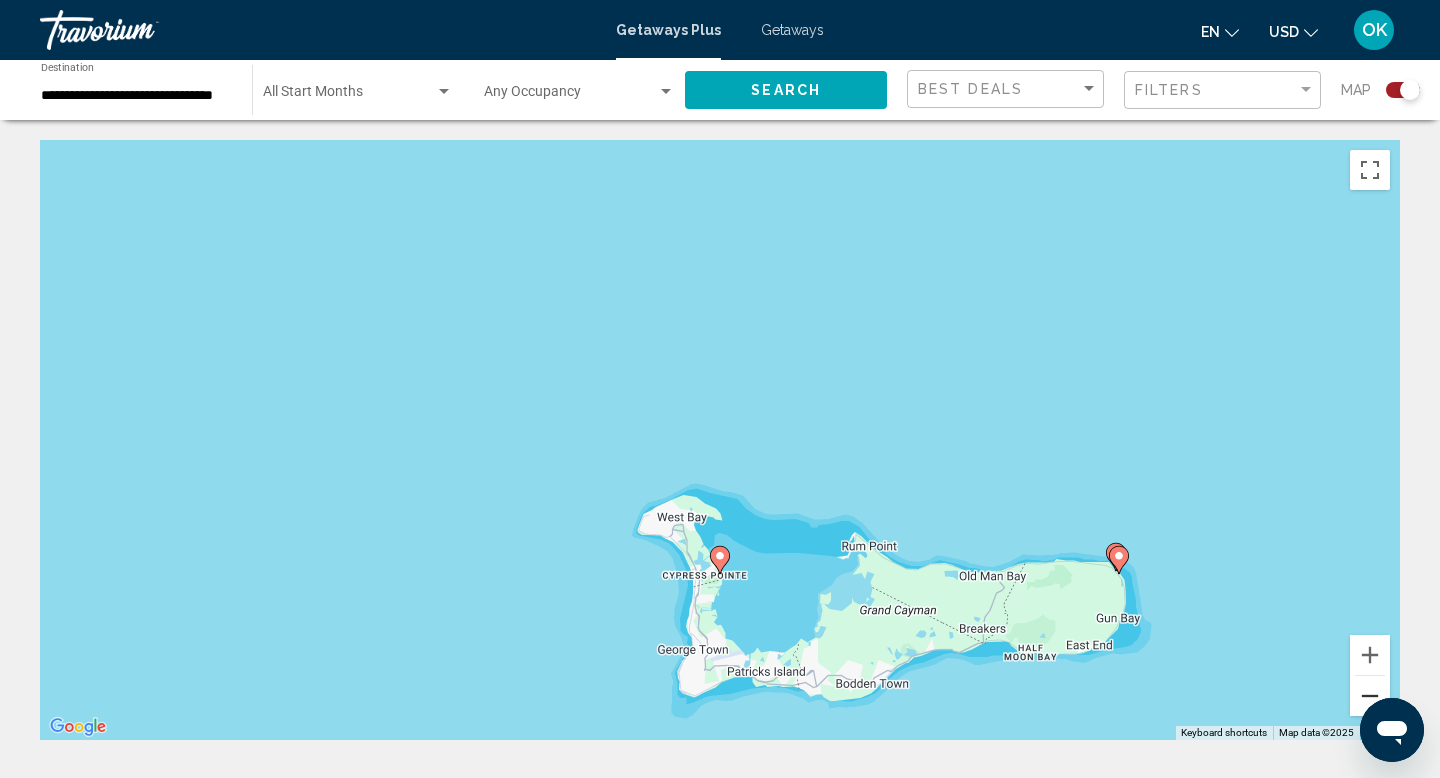 click at bounding box center [1370, 696] 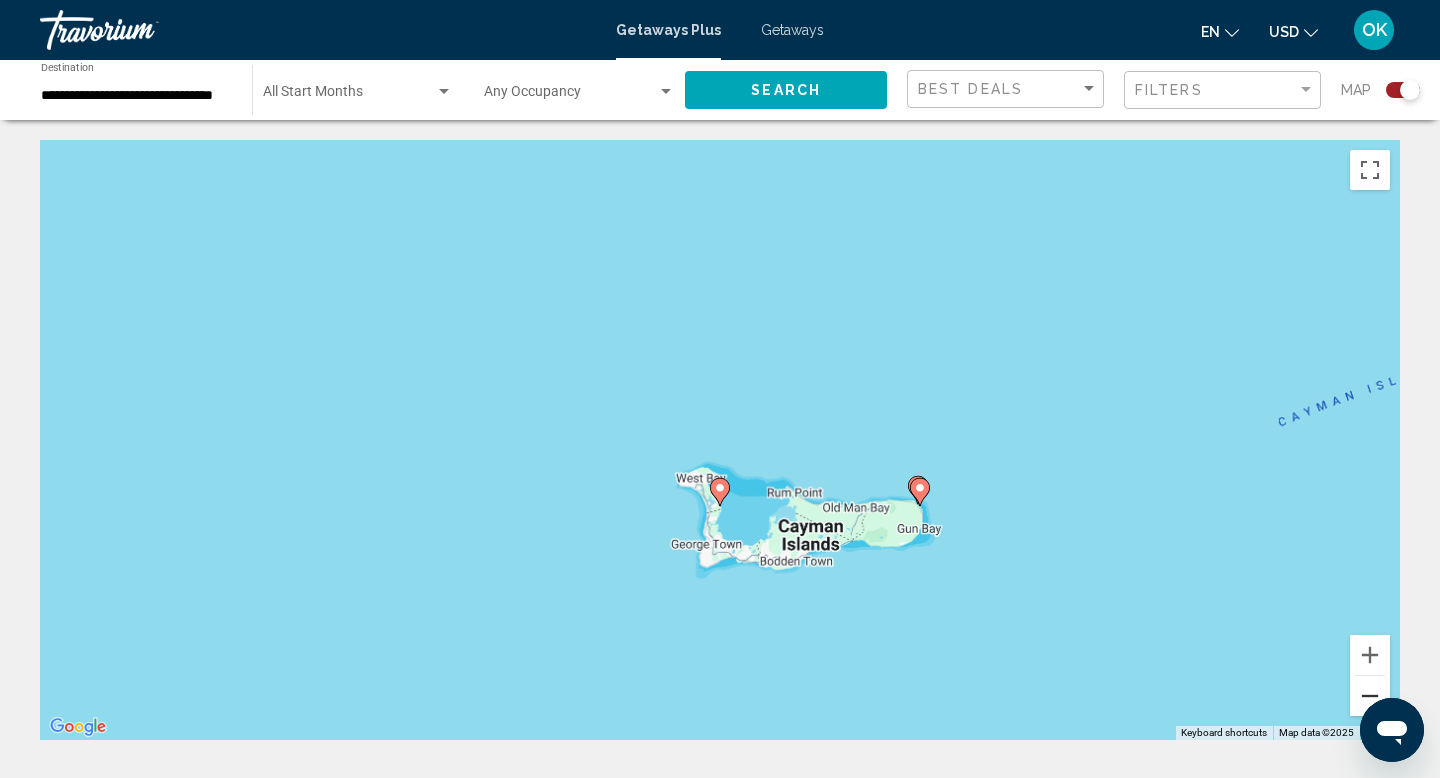 click at bounding box center (1370, 696) 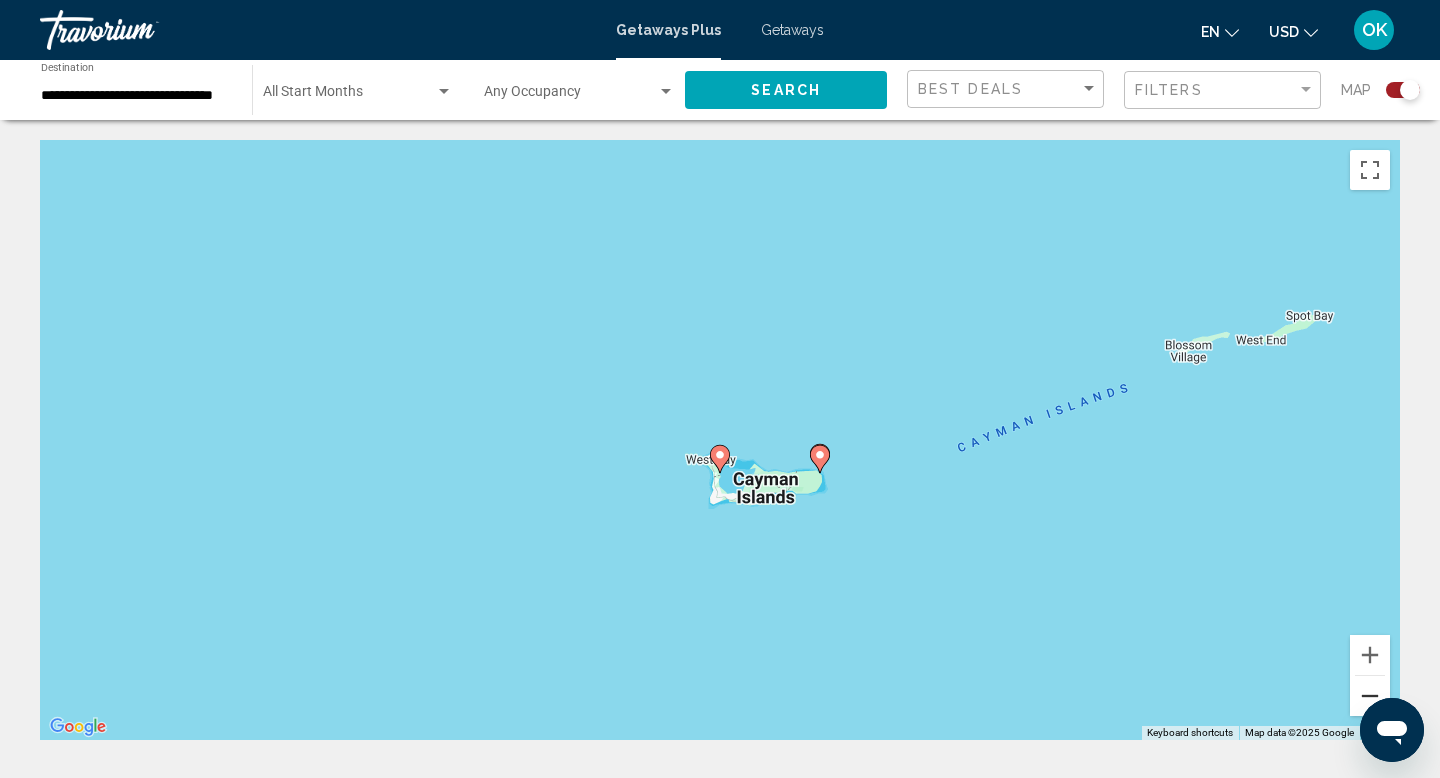 click at bounding box center (1370, 696) 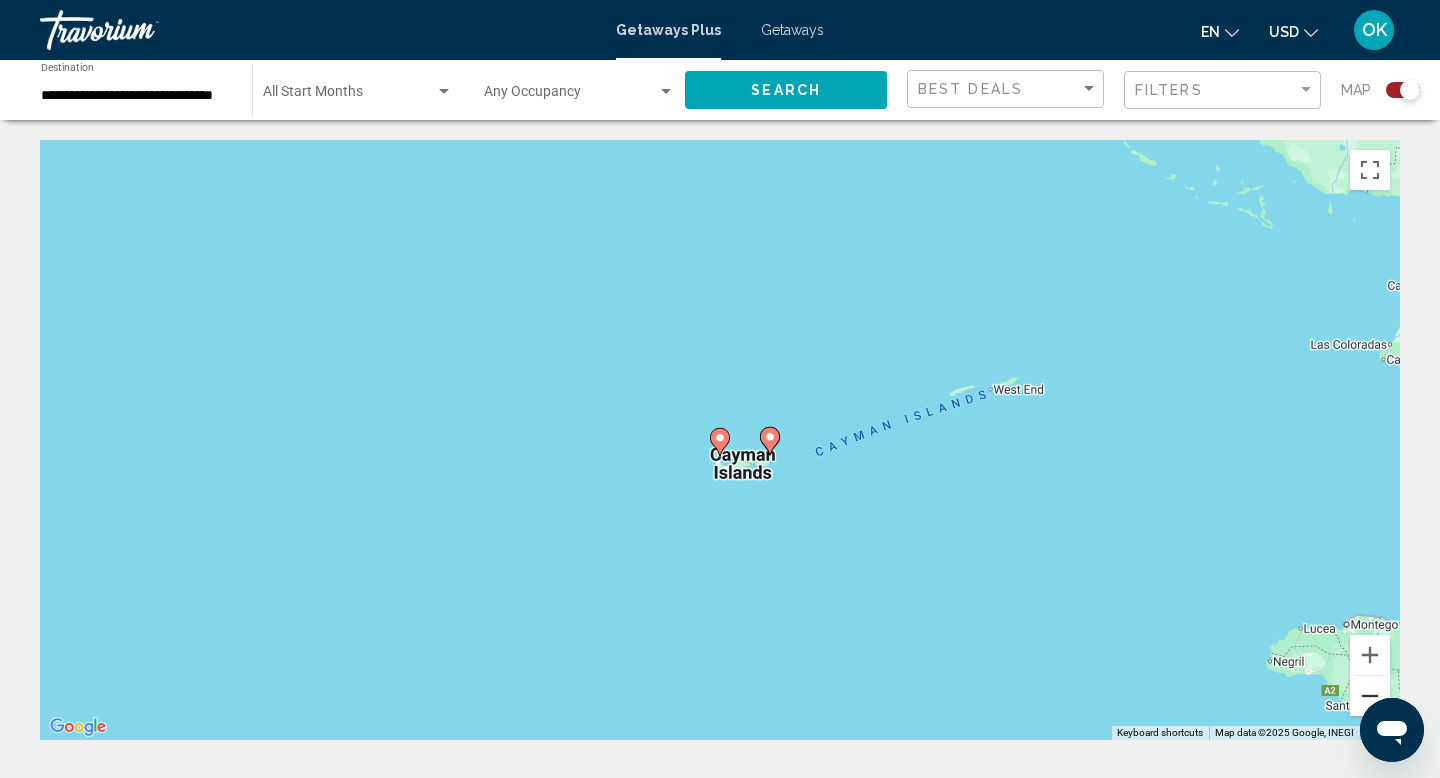 click at bounding box center [1370, 696] 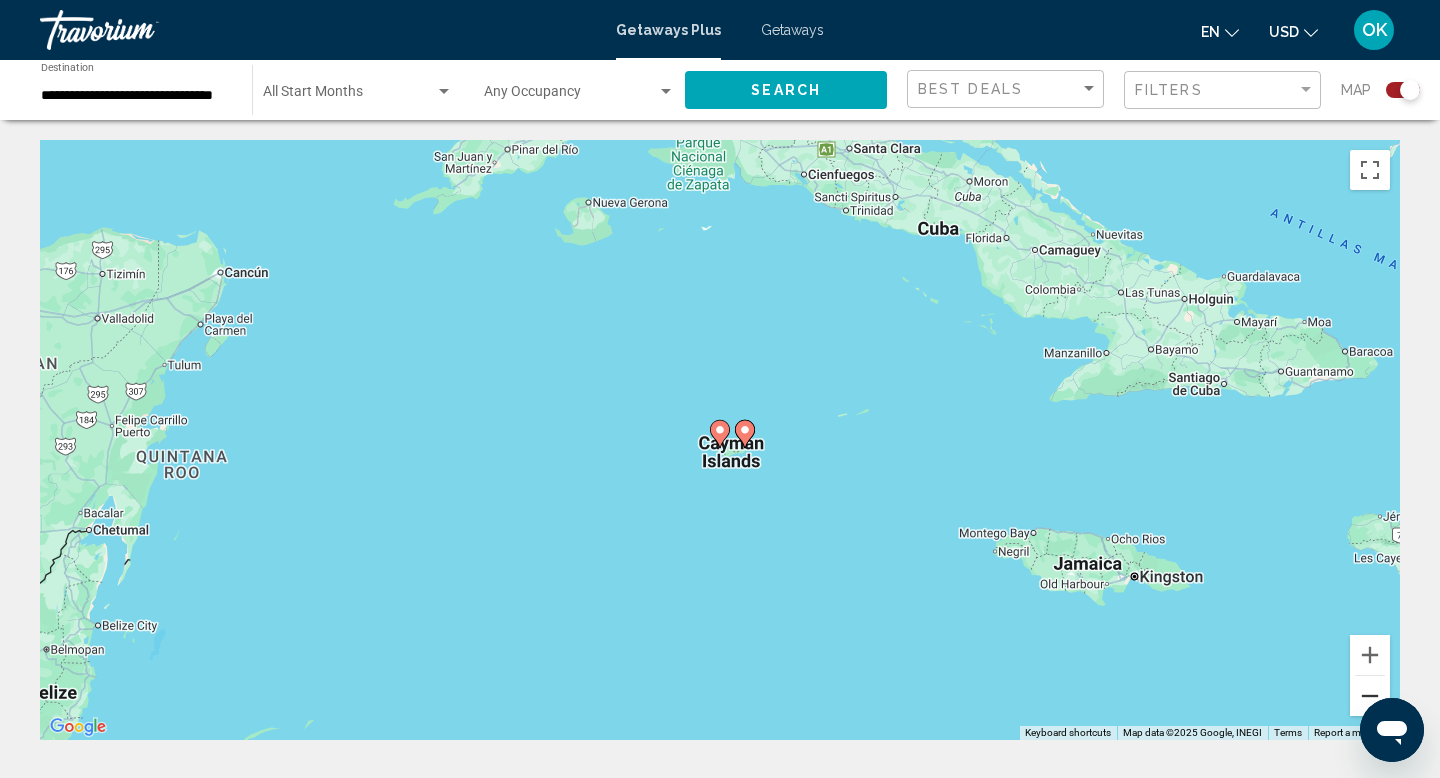click at bounding box center (1370, 696) 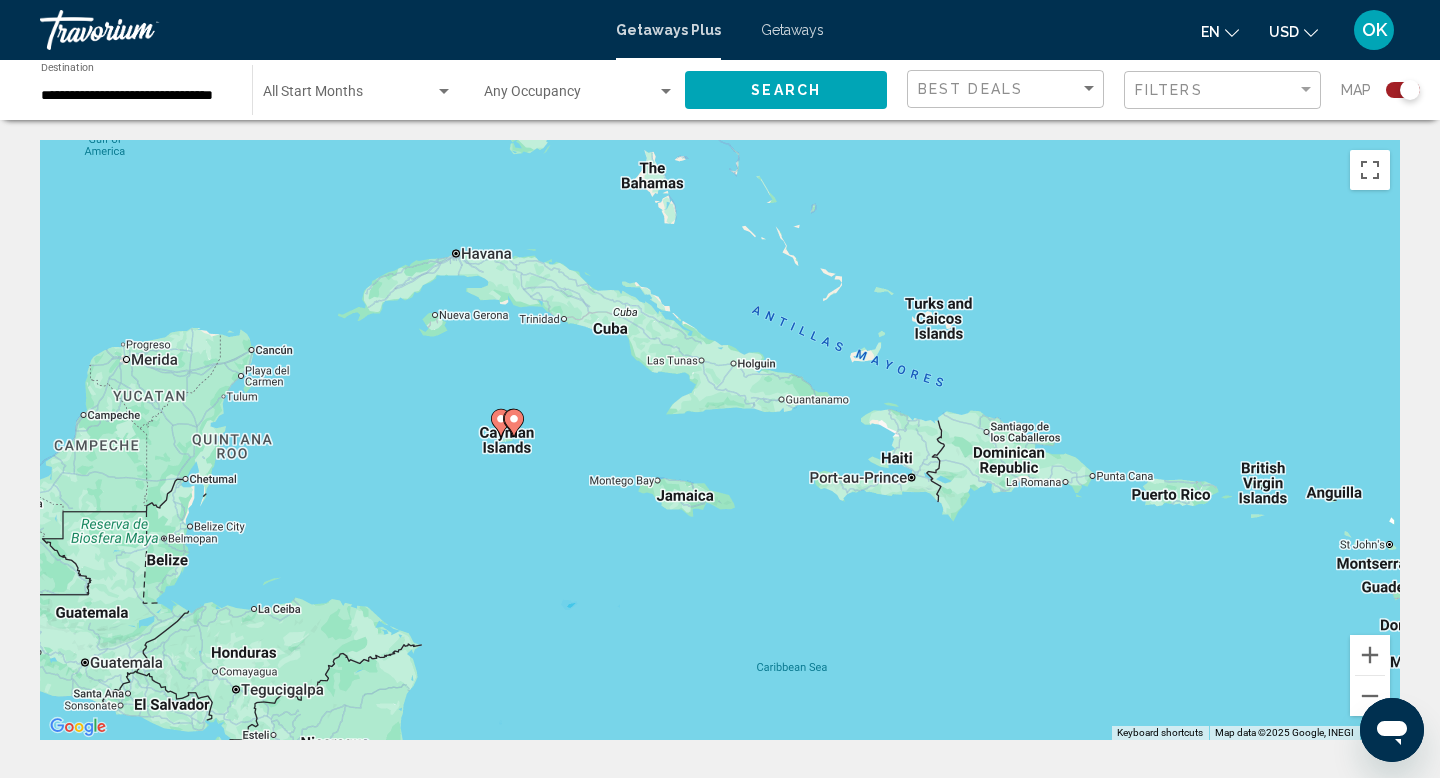 drag, startPoint x: 1144, startPoint y: 660, endPoint x: 920, endPoint y: 651, distance: 224.18073 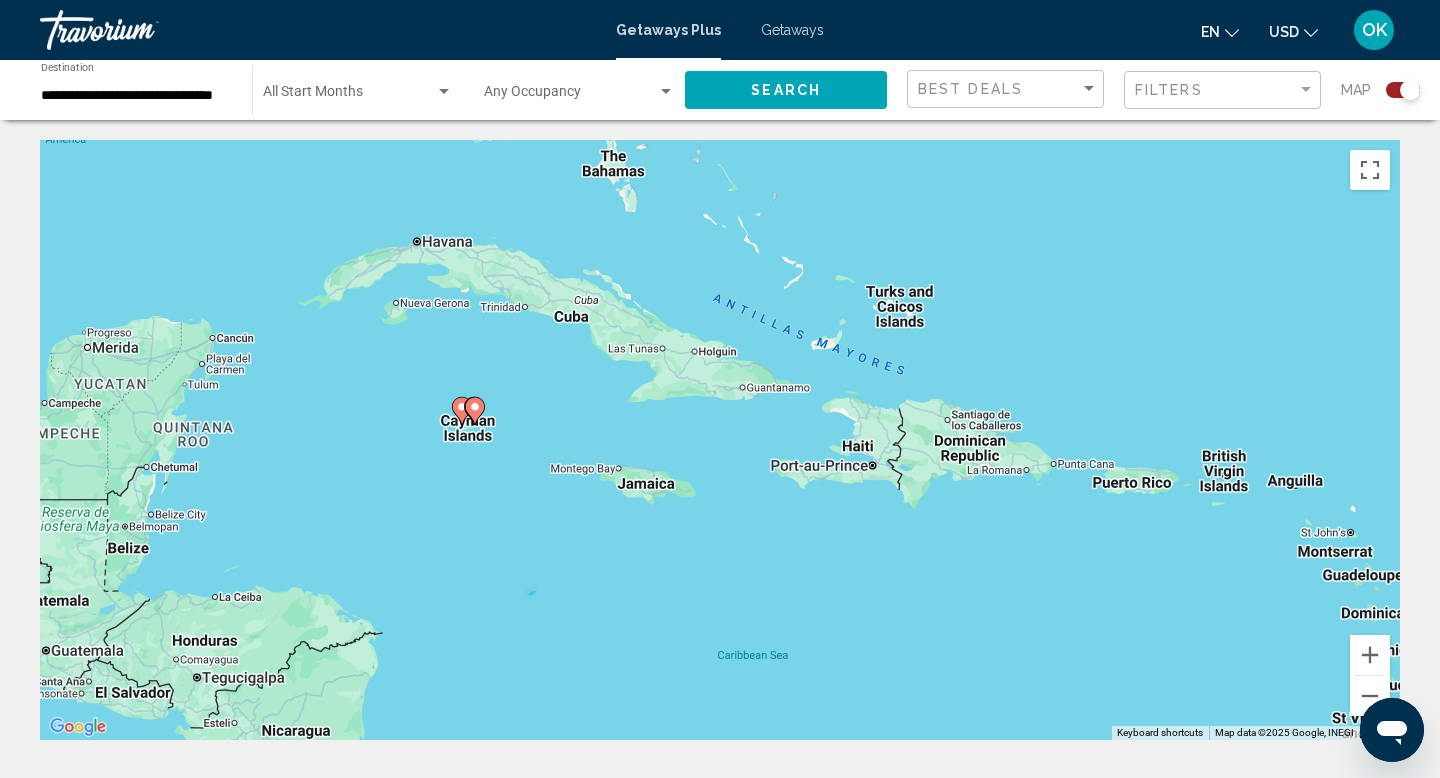 drag, startPoint x: 1012, startPoint y: 606, endPoint x: 790, endPoint y: 615, distance: 222.18236 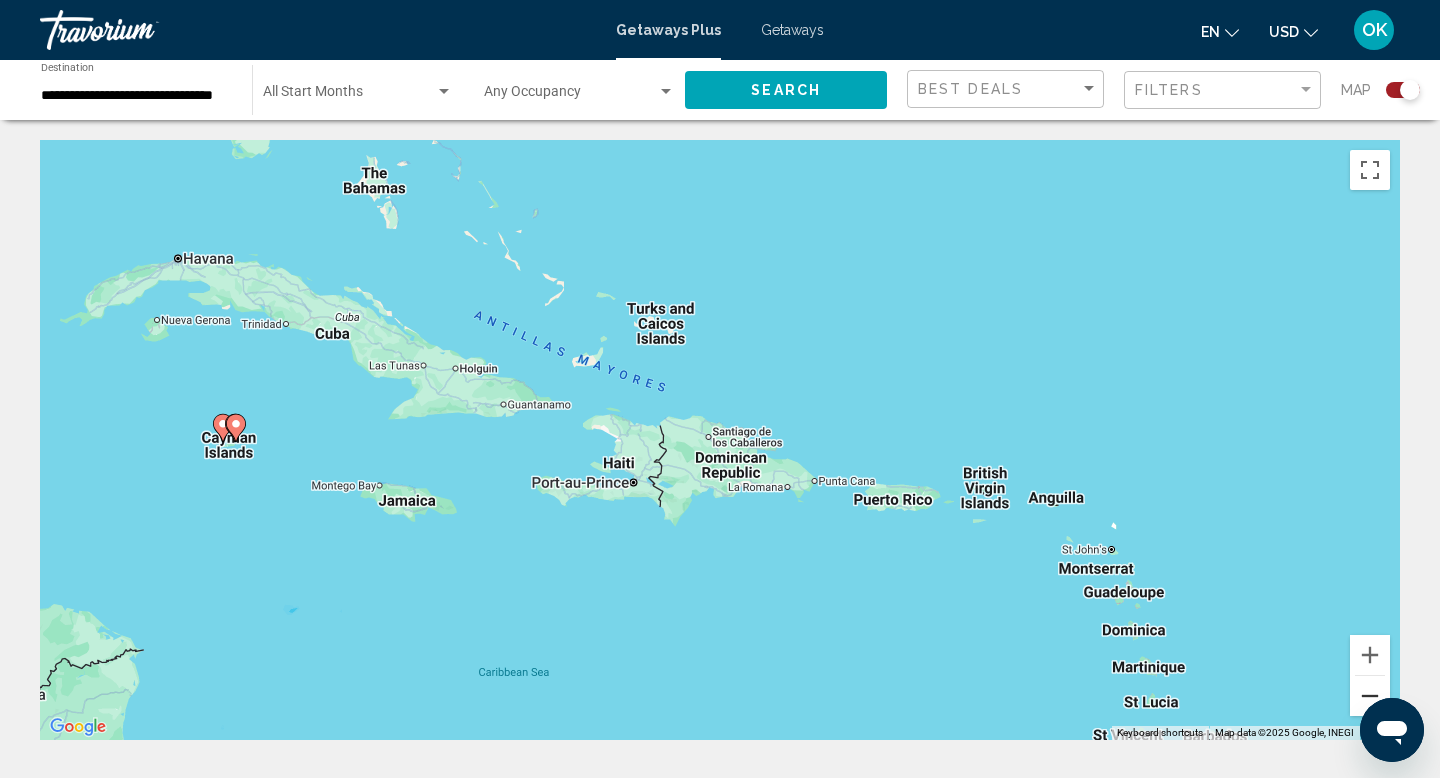 click at bounding box center [1370, 696] 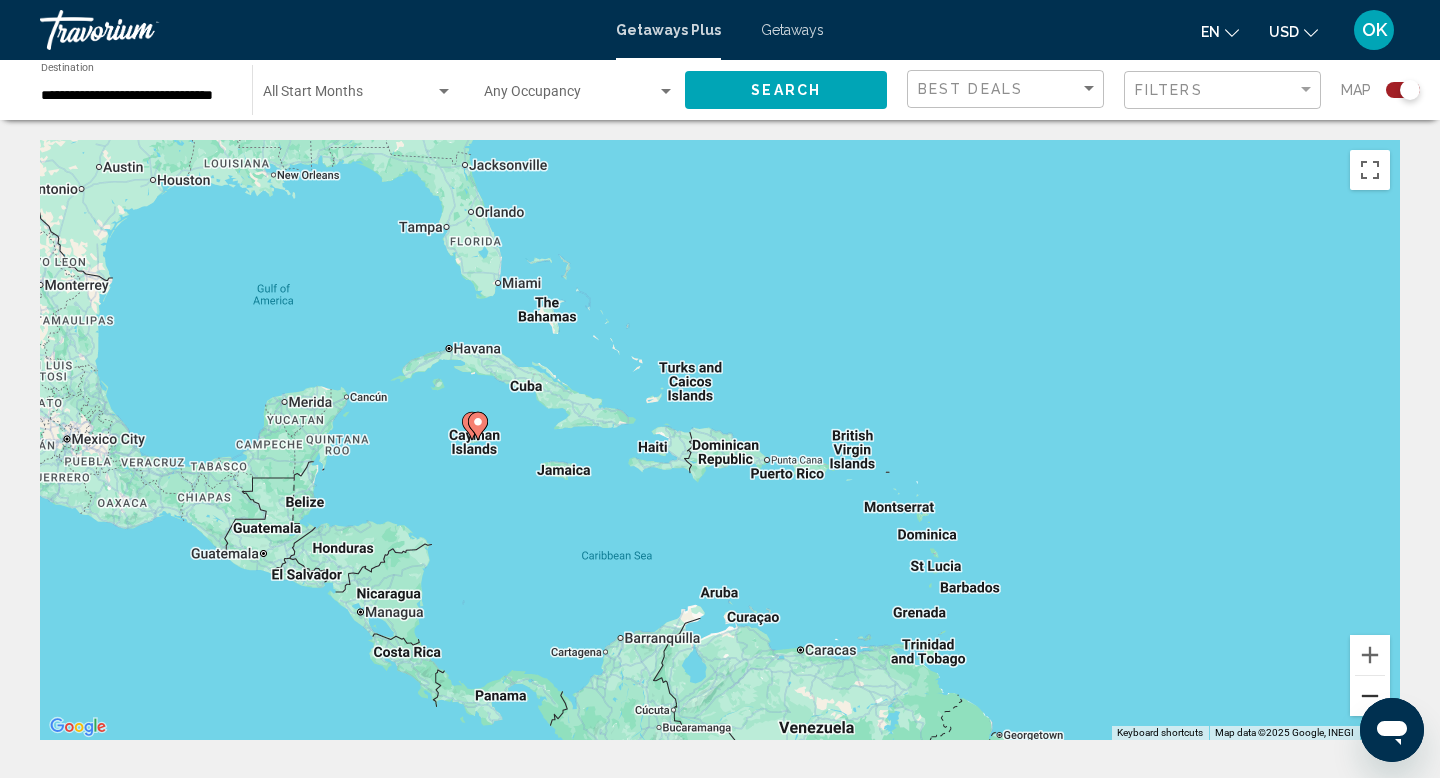click at bounding box center (1370, 696) 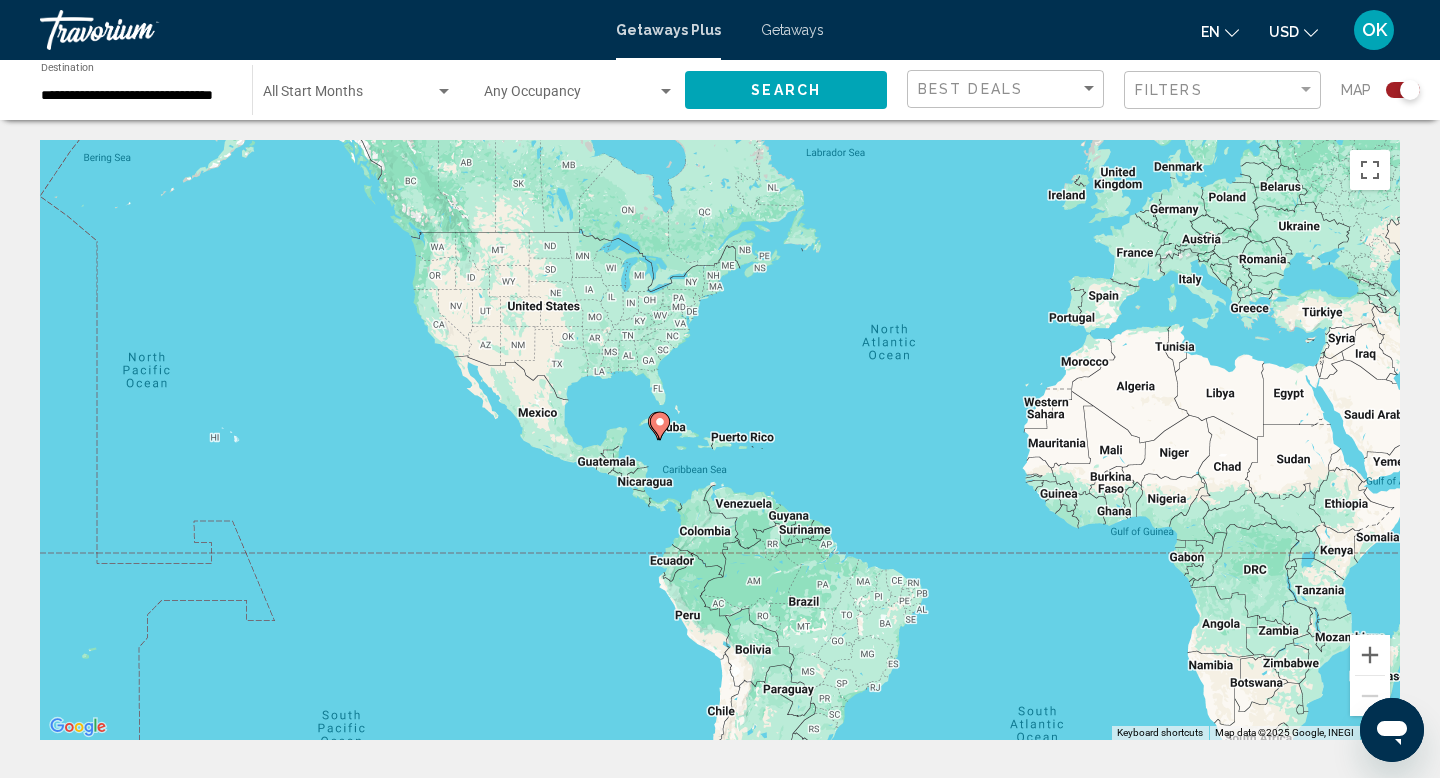 click on "**********" at bounding box center [136, 96] 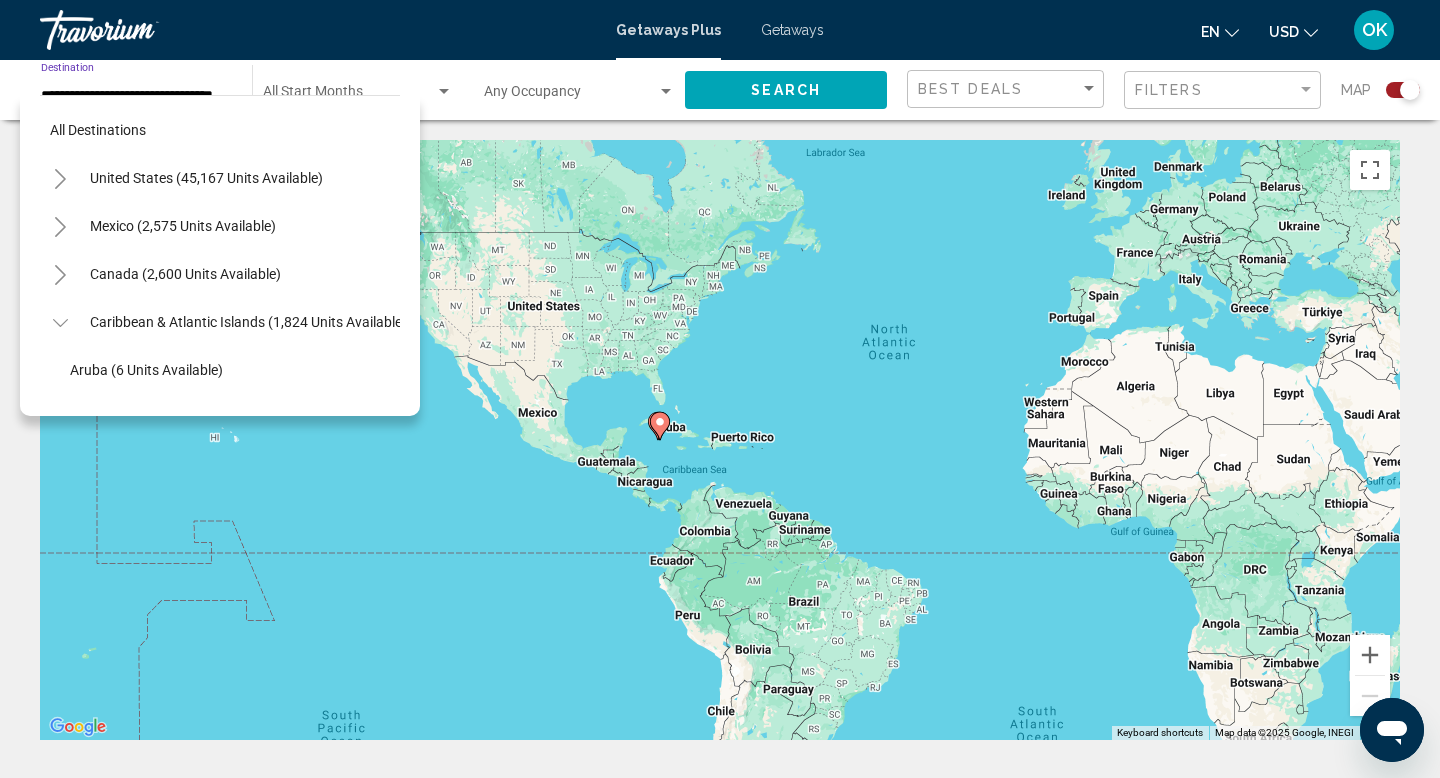 scroll, scrollTop: 215, scrollLeft: 0, axis: vertical 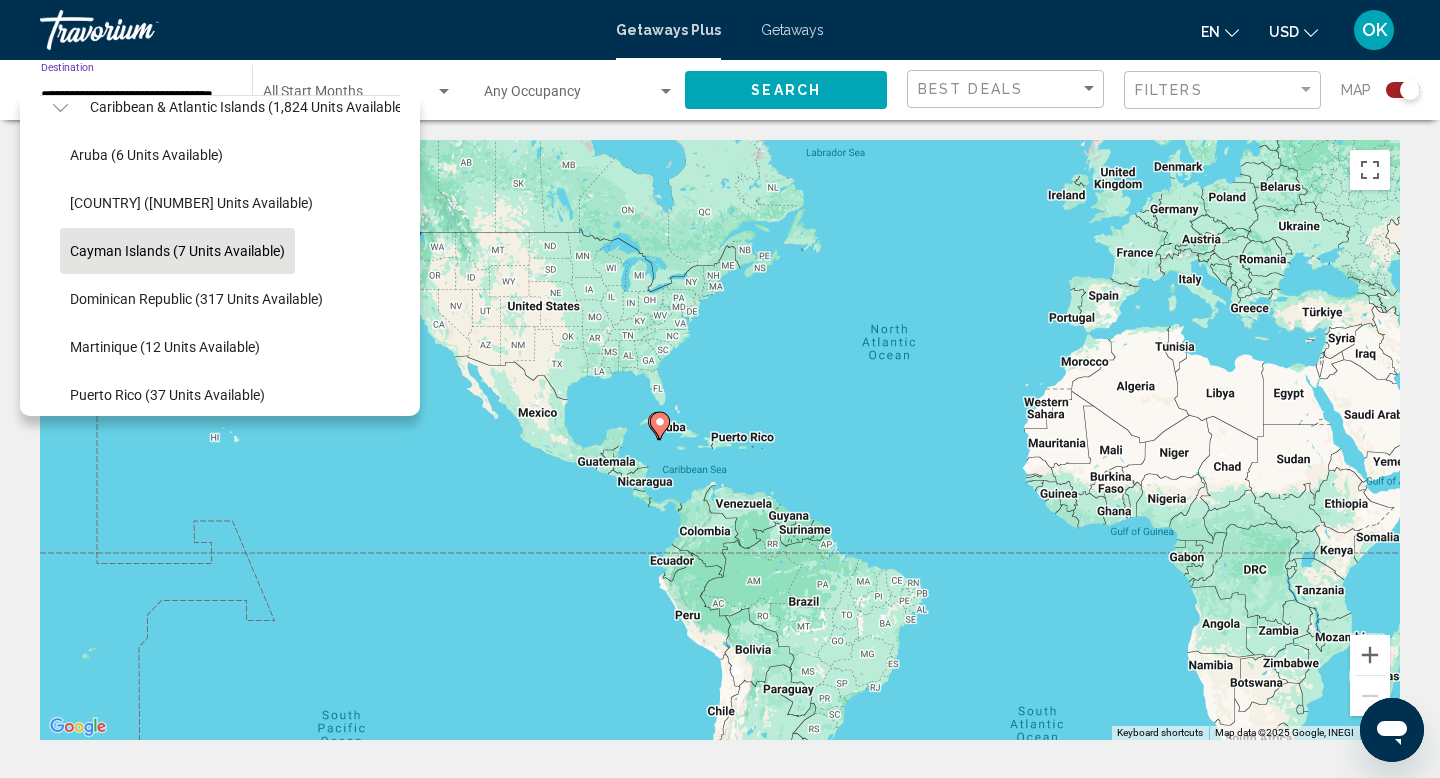 click on "Cayman Islands (7 units available)" 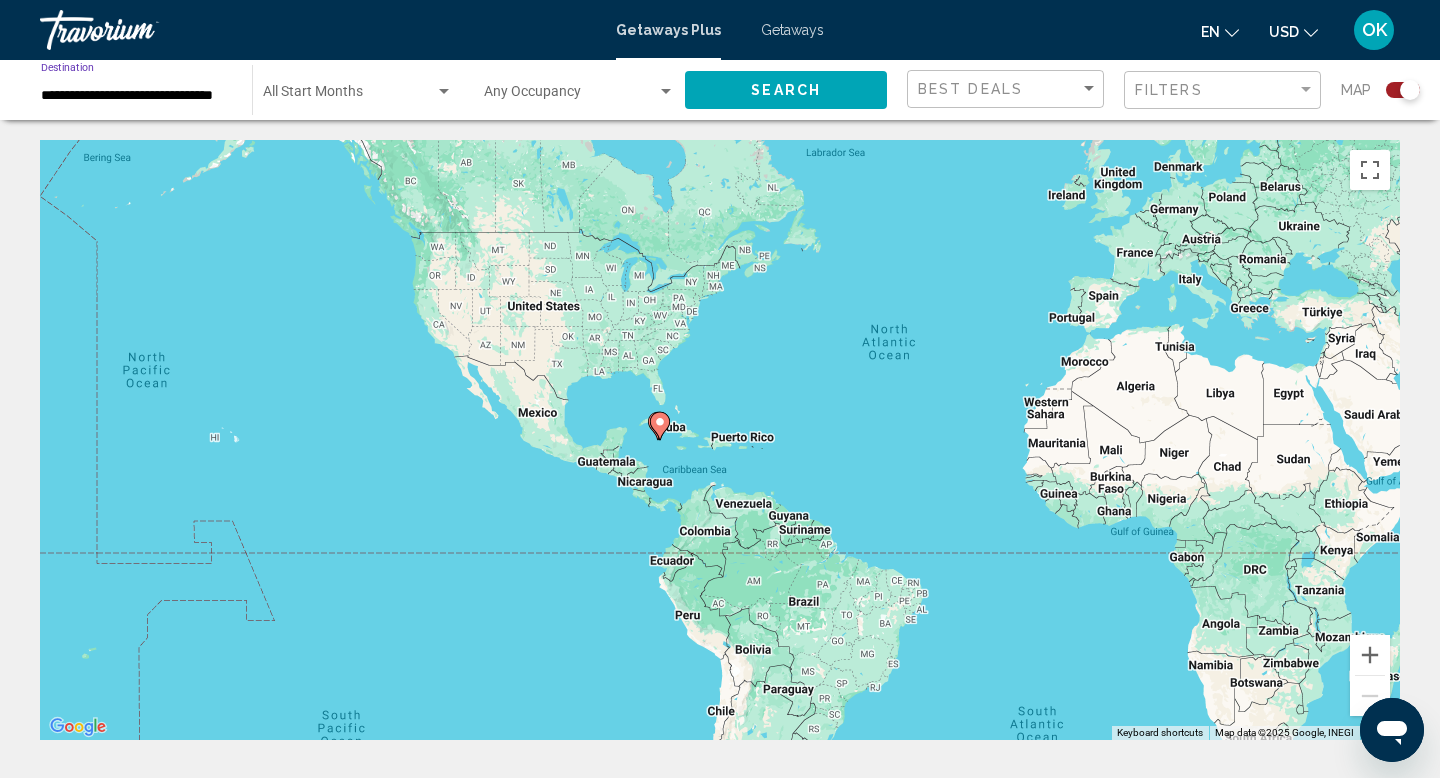 click on "**********" at bounding box center [136, 96] 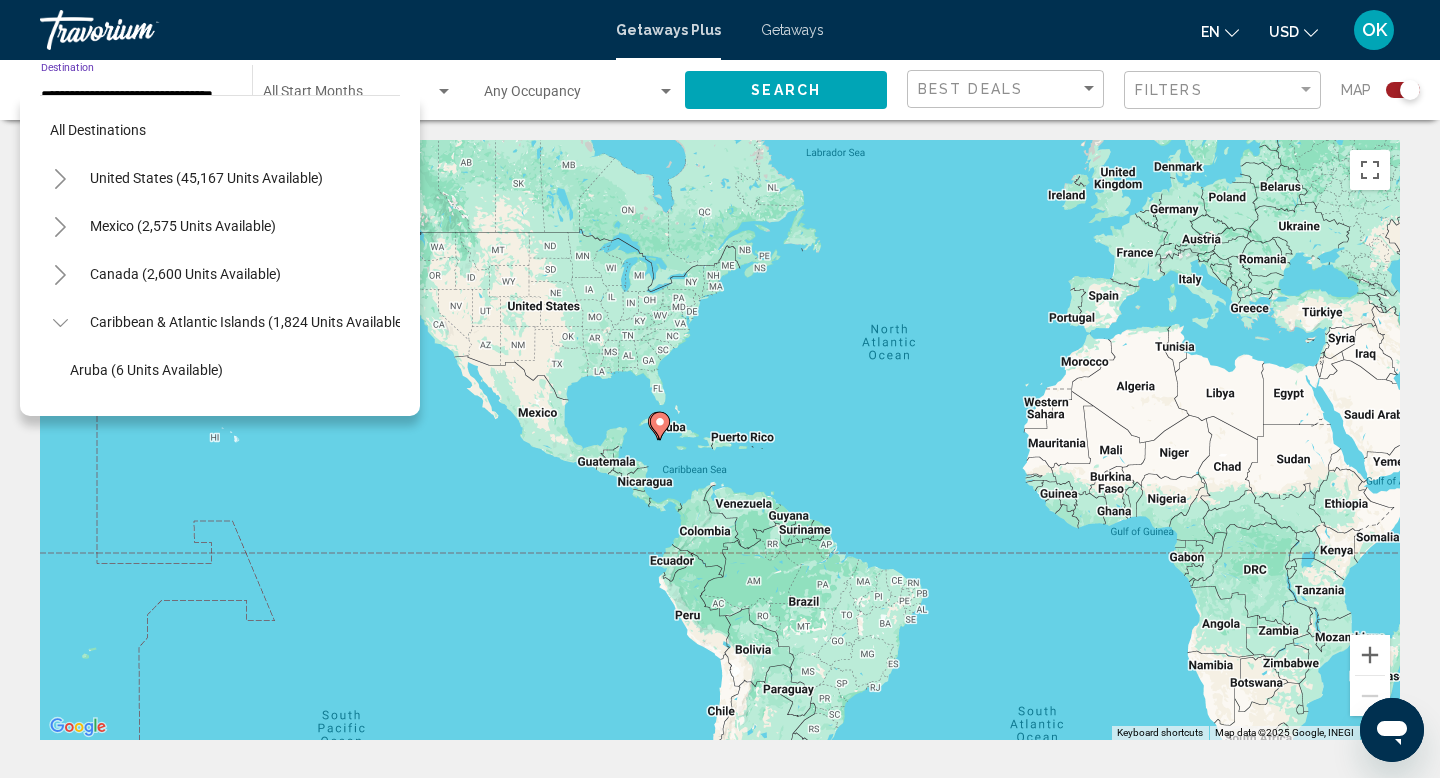 scroll, scrollTop: 215, scrollLeft: 0, axis: vertical 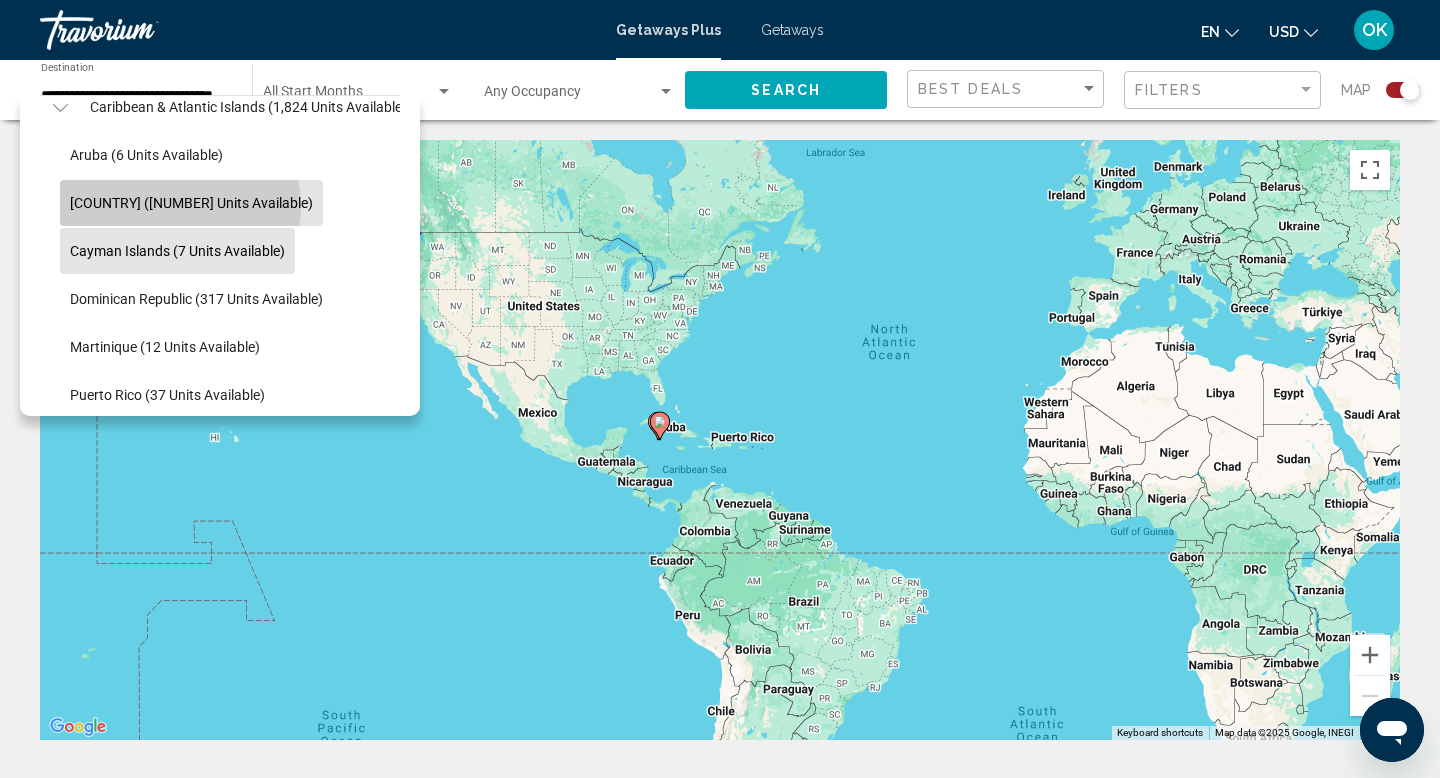 click on "[COUNTRY] ([NUMBER] units available)" 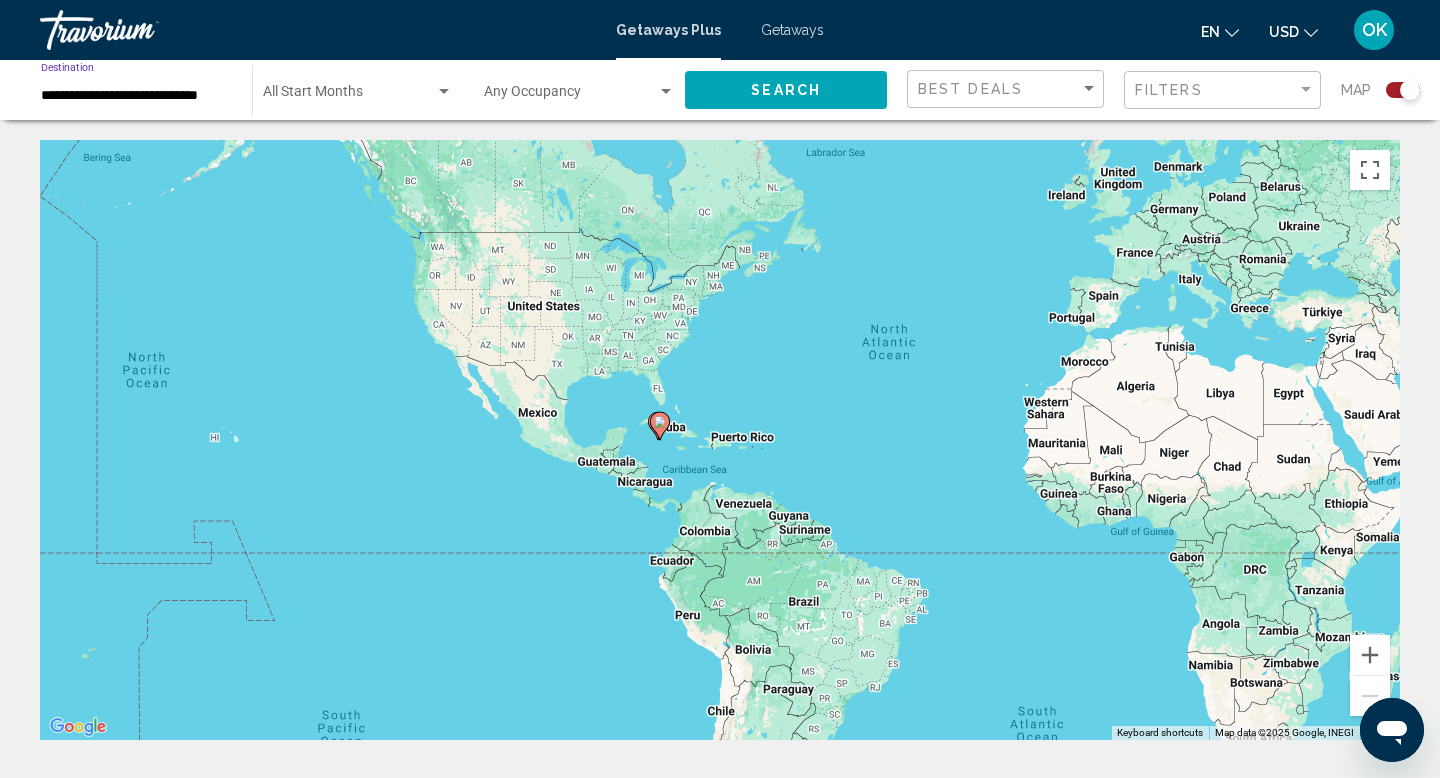 click on "Search" 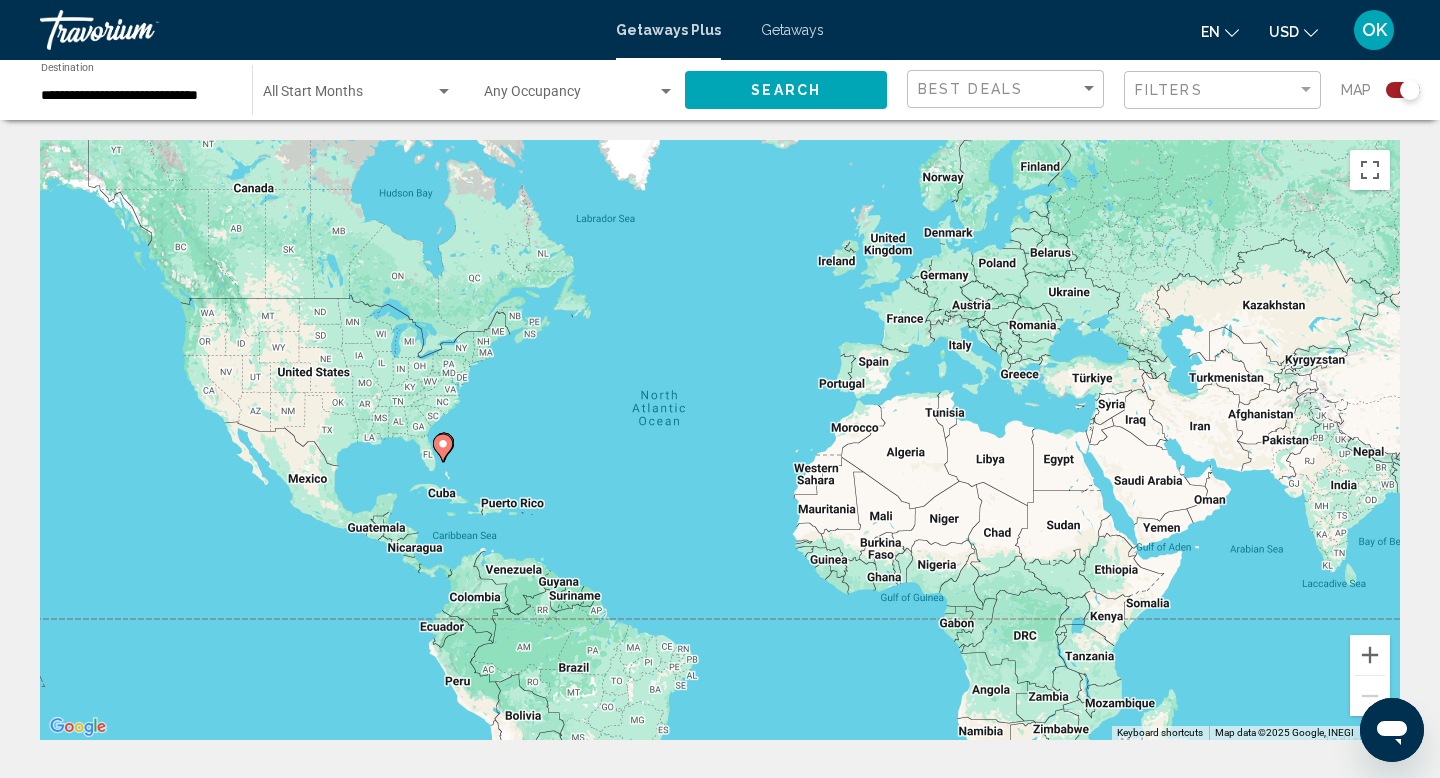 click on "To activate drag with keyboard, press Alt + Enter. Once in keyboard drag state, use the arrow keys to move the marker. To complete the drag, press the Enter key. To cancel, press Escape." at bounding box center [720, 440] 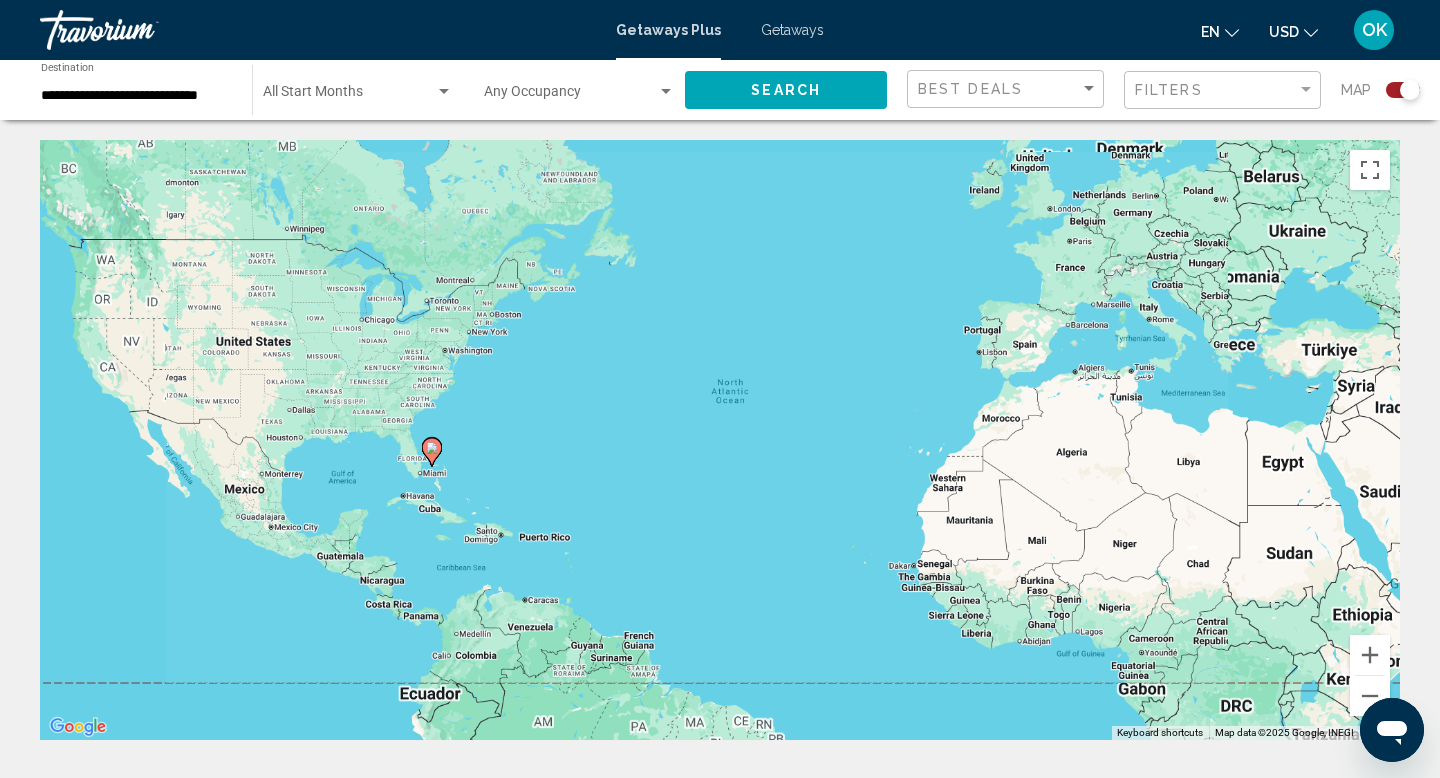 click on "To activate drag with keyboard, press Alt + Enter. Once in keyboard drag state, use the arrow keys to move the marker. To complete the drag, press the Enter key. To cancel, press Escape." at bounding box center [720, 440] 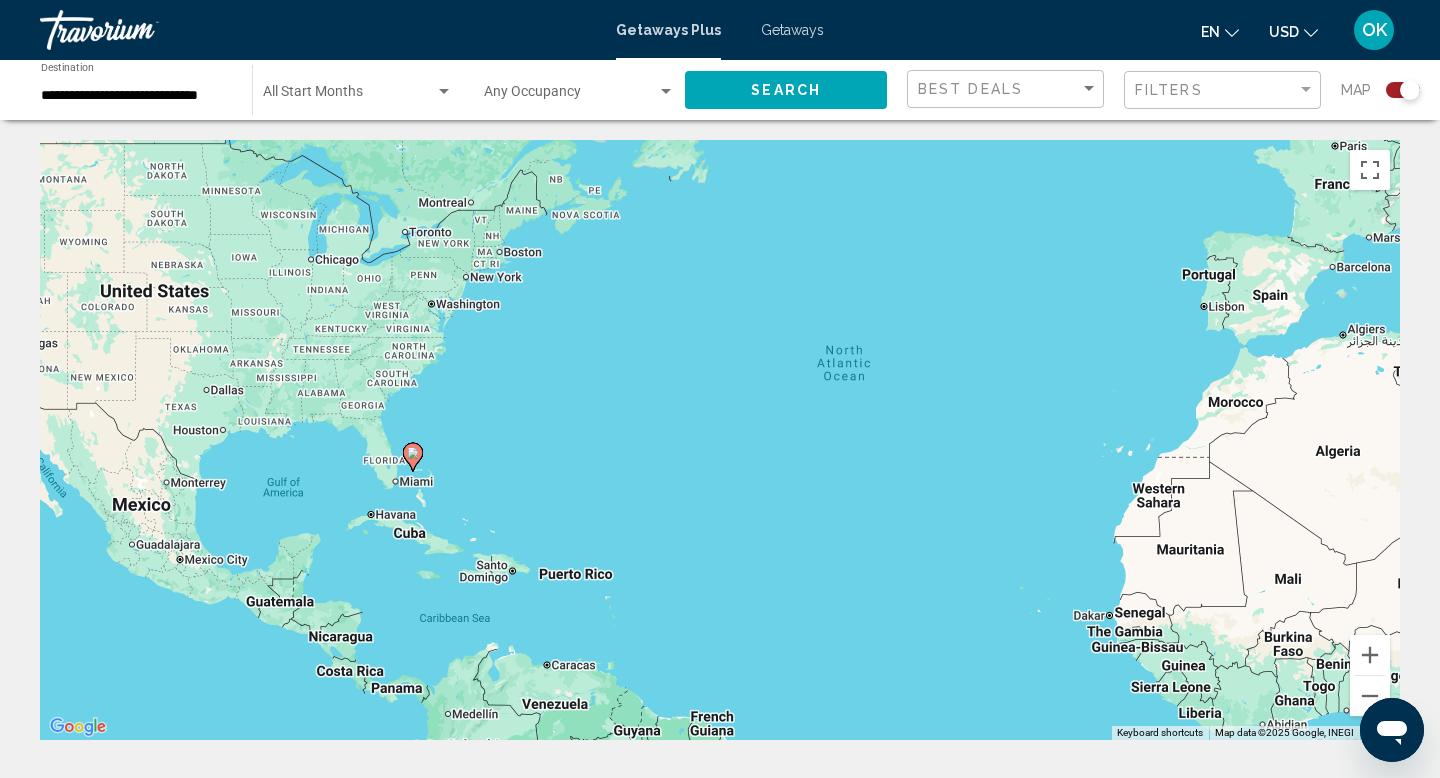 click on "To activate drag with keyboard, press Alt + Enter. Once in keyboard drag state, use the arrow keys to move the marker. To complete the drag, press the Enter key. To cancel, press Escape." at bounding box center (720, 440) 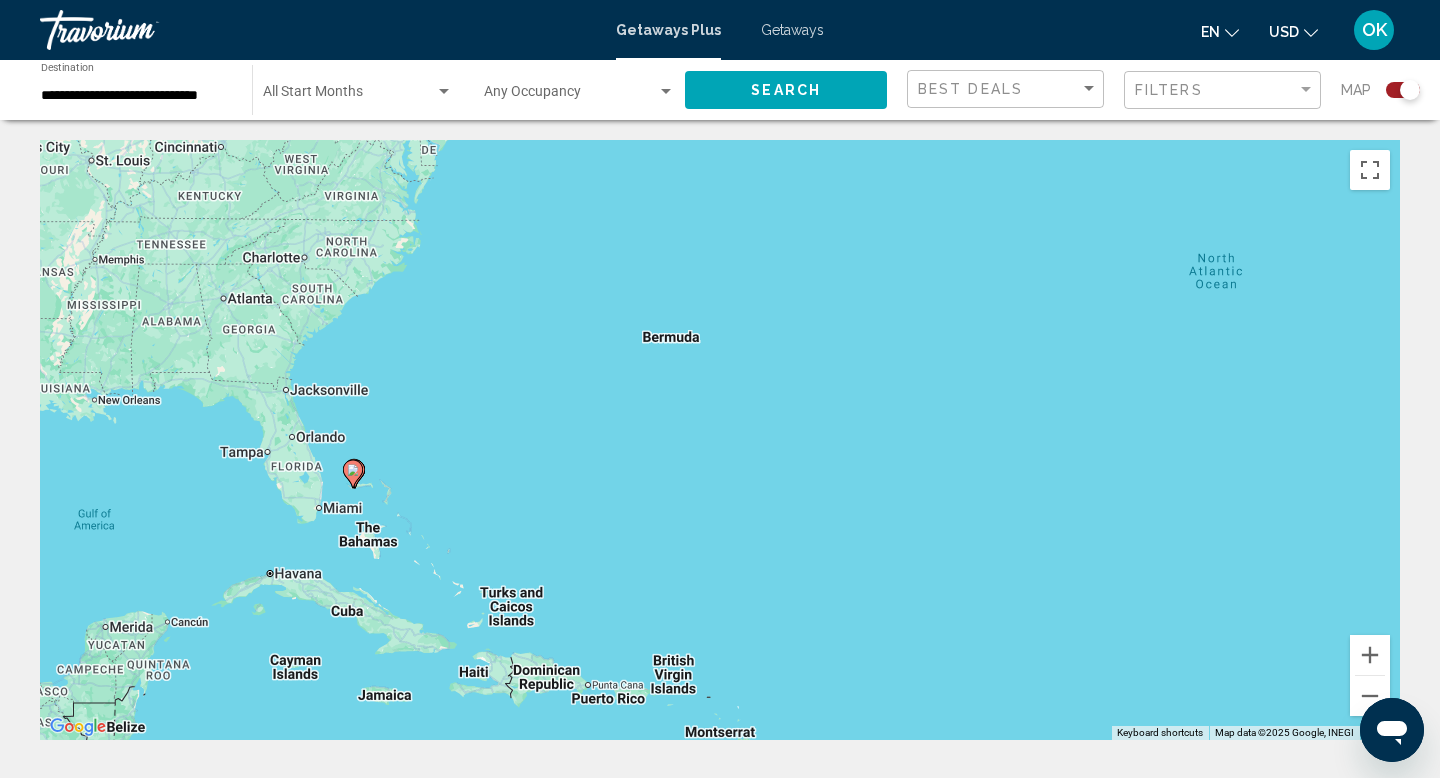 click on "To activate drag with keyboard, press Alt + Enter. Once in keyboard drag state, use the arrow keys to move the marker. To complete the drag, press the Enter key. To cancel, press Escape." at bounding box center (720, 440) 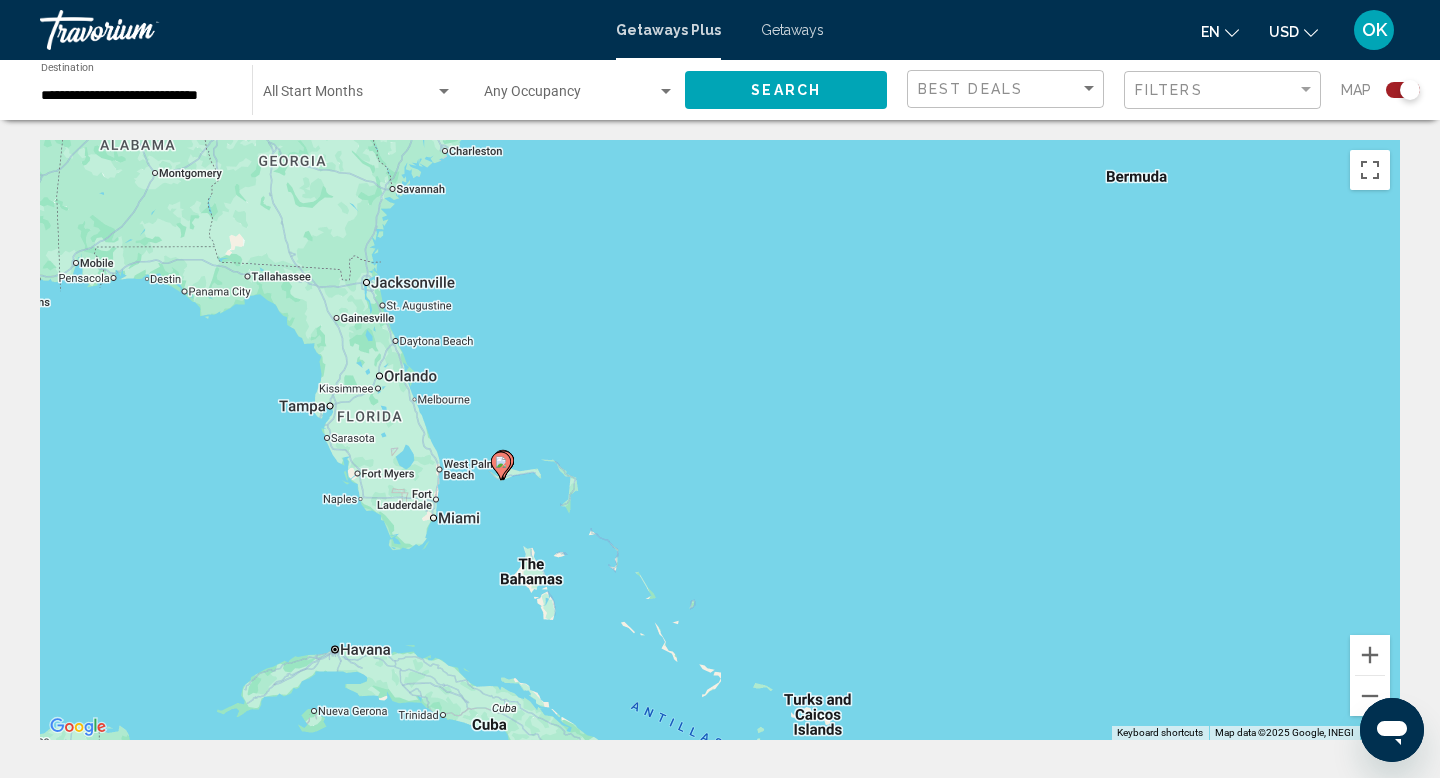 drag, startPoint x: 346, startPoint y: 501, endPoint x: 545, endPoint y: 494, distance: 199.12308 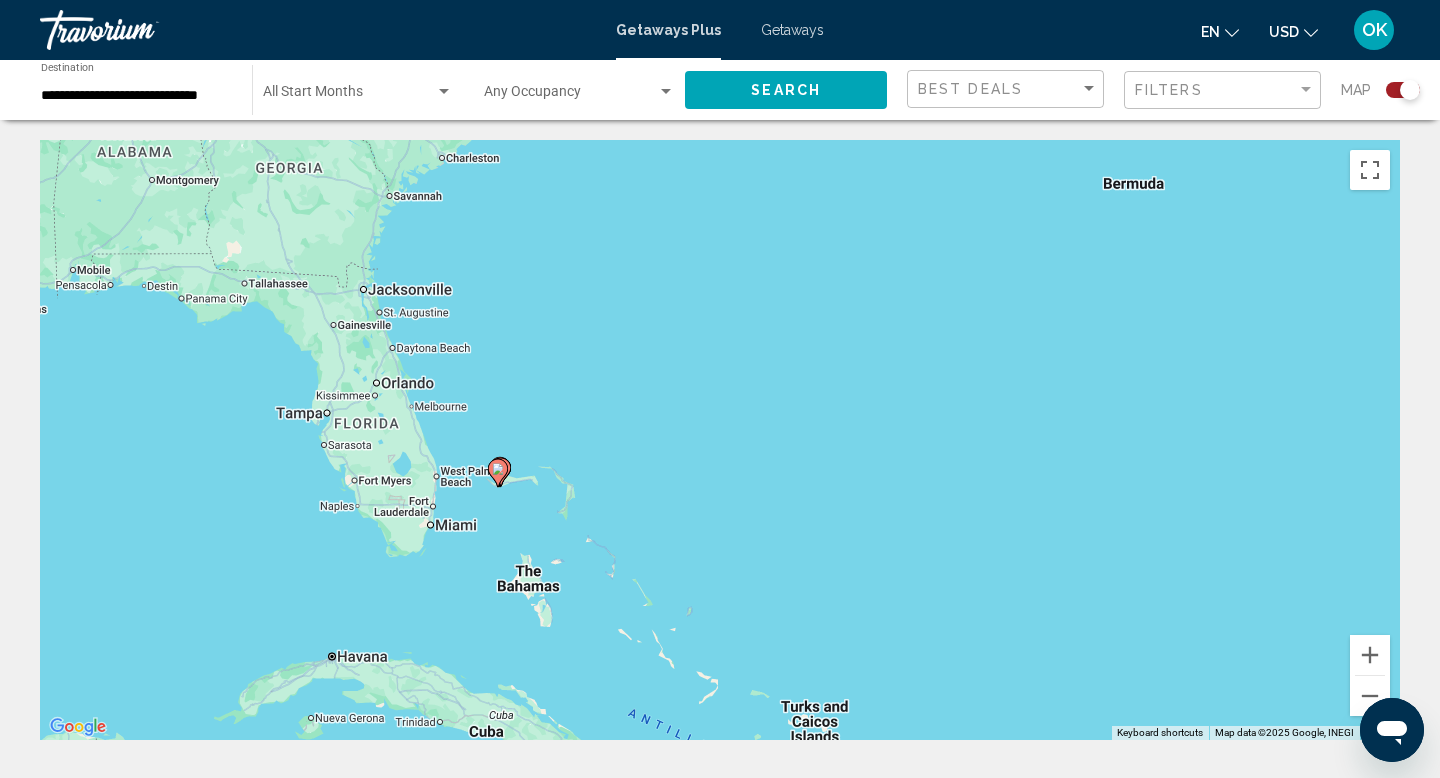 click on "To activate drag with keyboard, press Alt + Enter. Once in keyboard drag state, use the arrow keys to move the marker. To complete the drag, press the Enter key. To cancel, press Escape." at bounding box center [720, 440] 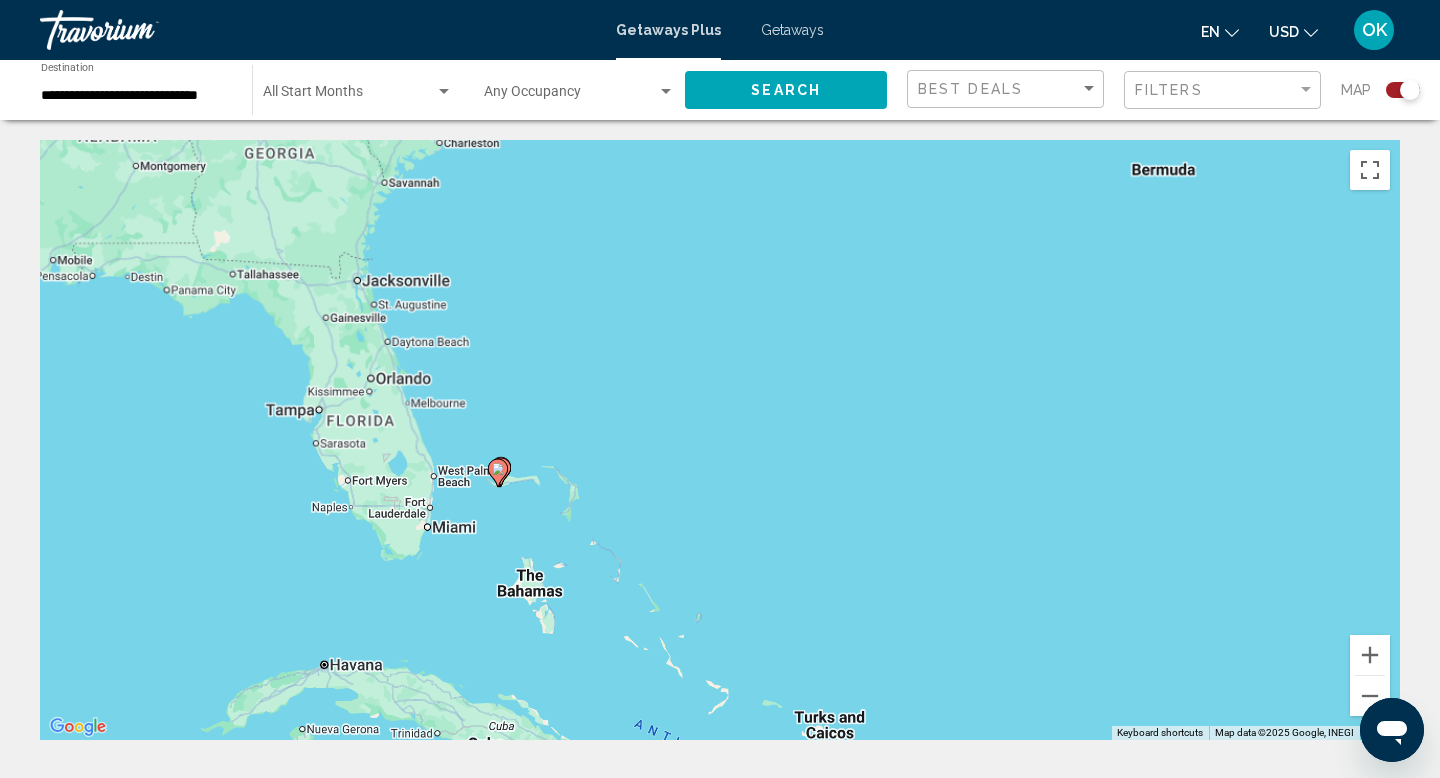 click on "To activate drag with keyboard, press Alt + Enter. Once in keyboard drag state, use the arrow keys to move the marker. To complete the drag, press the Enter key. To cancel, press Escape." at bounding box center [720, 440] 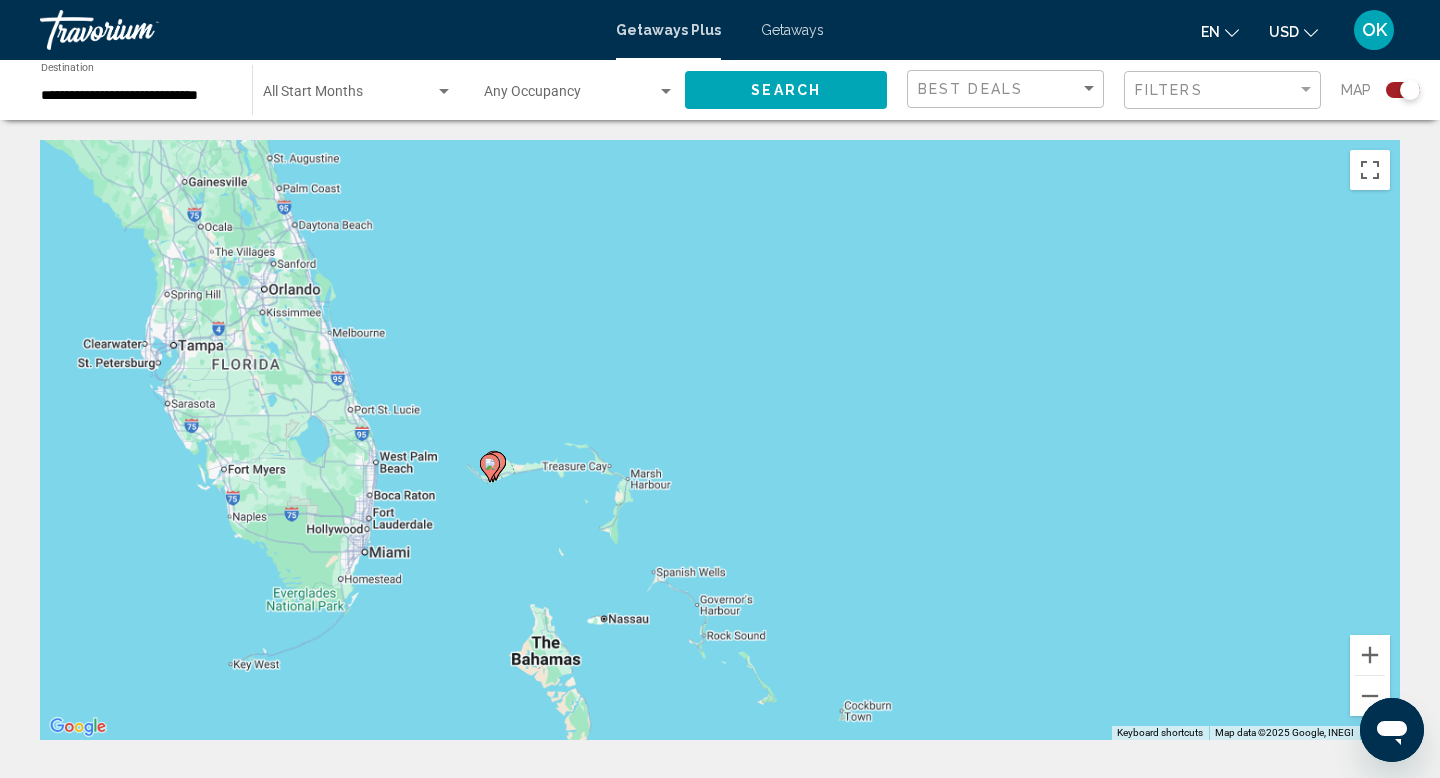 click on "To activate drag with keyboard, press Alt + Enter. Once in keyboard drag state, use the arrow keys to move the marker. To complete the drag, press the Enter key. To cancel, press Escape." at bounding box center [720, 440] 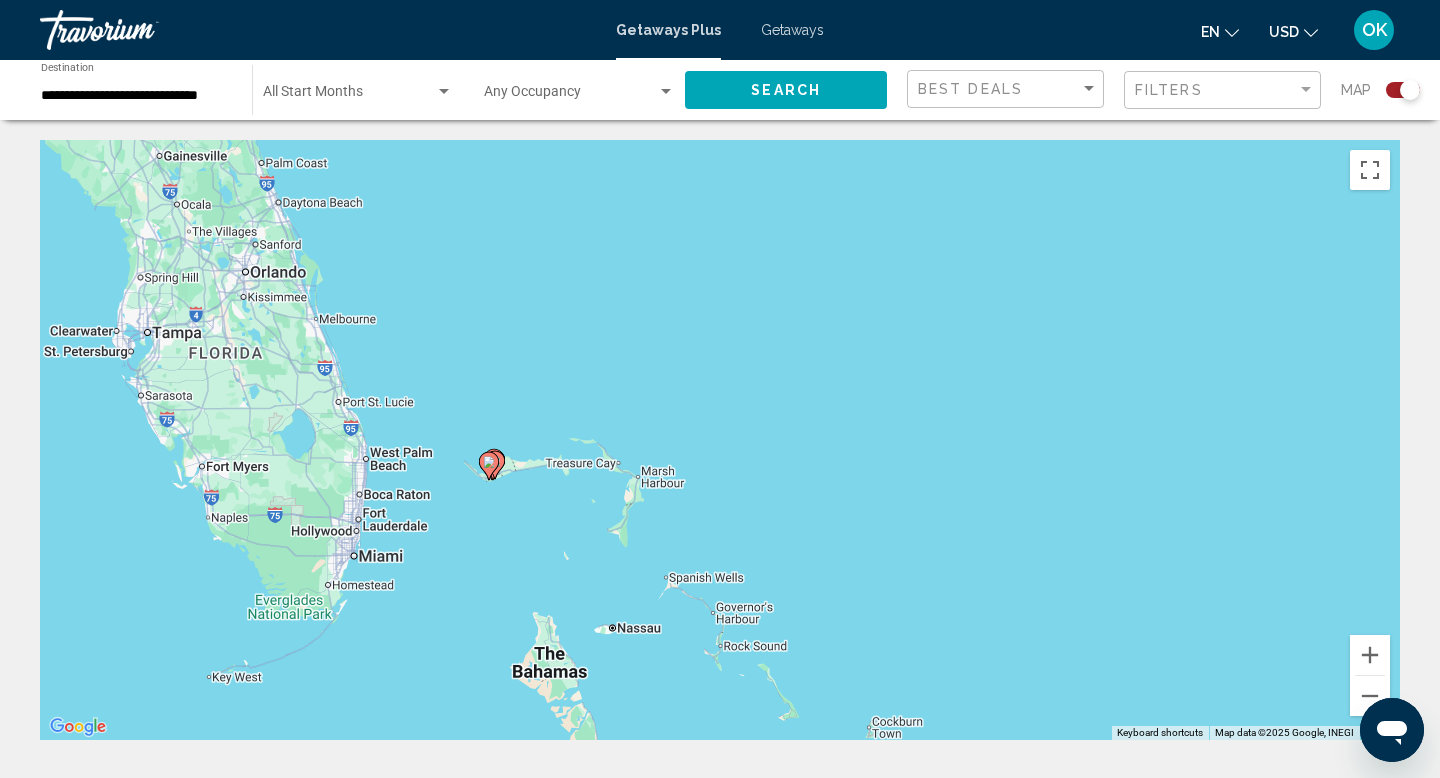 click on "To activate drag with keyboard, press Alt + Enter. Once in keyboard drag state, use the arrow keys to move the marker. To complete the drag, press the Enter key. To cancel, press Escape." at bounding box center [720, 440] 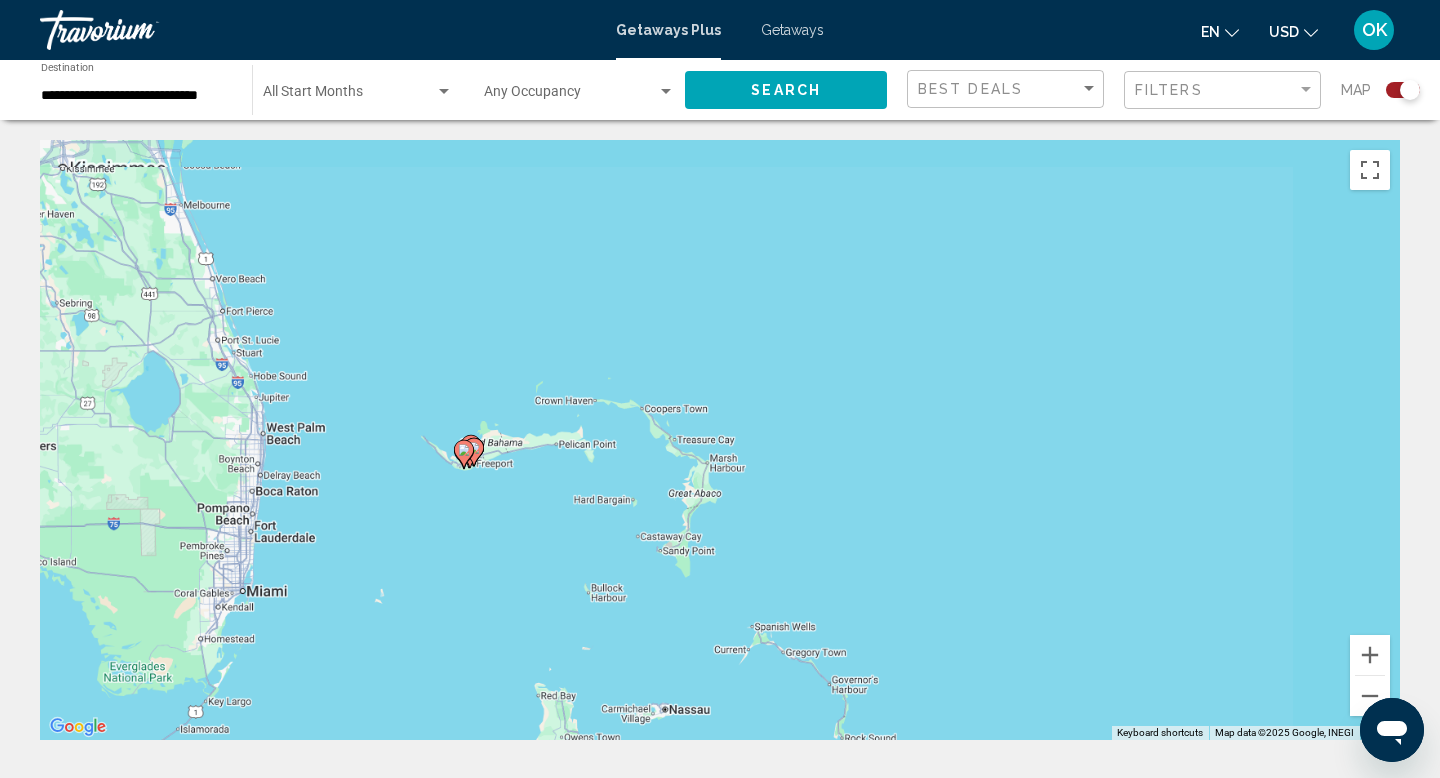 click on "To activate drag with keyboard, press Alt + Enter. Once in keyboard drag state, use the arrow keys to move the marker. To complete the drag, press the Enter key. To cancel, press Escape." at bounding box center [720, 440] 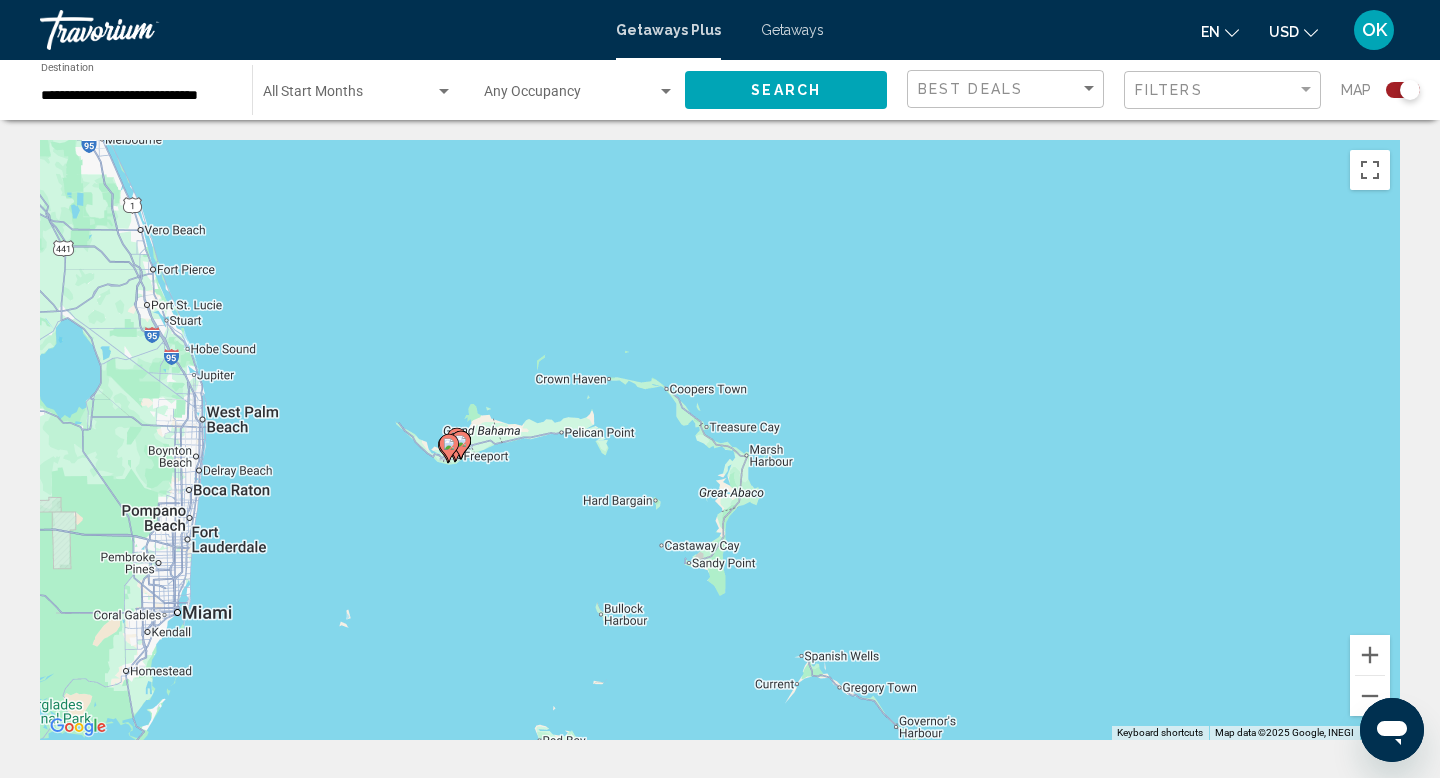 click on "To activate drag with keyboard, press Alt + Enter. Once in keyboard drag state, use the arrow keys to move the marker. To complete the drag, press the Enter key. To cancel, press Escape." at bounding box center [720, 440] 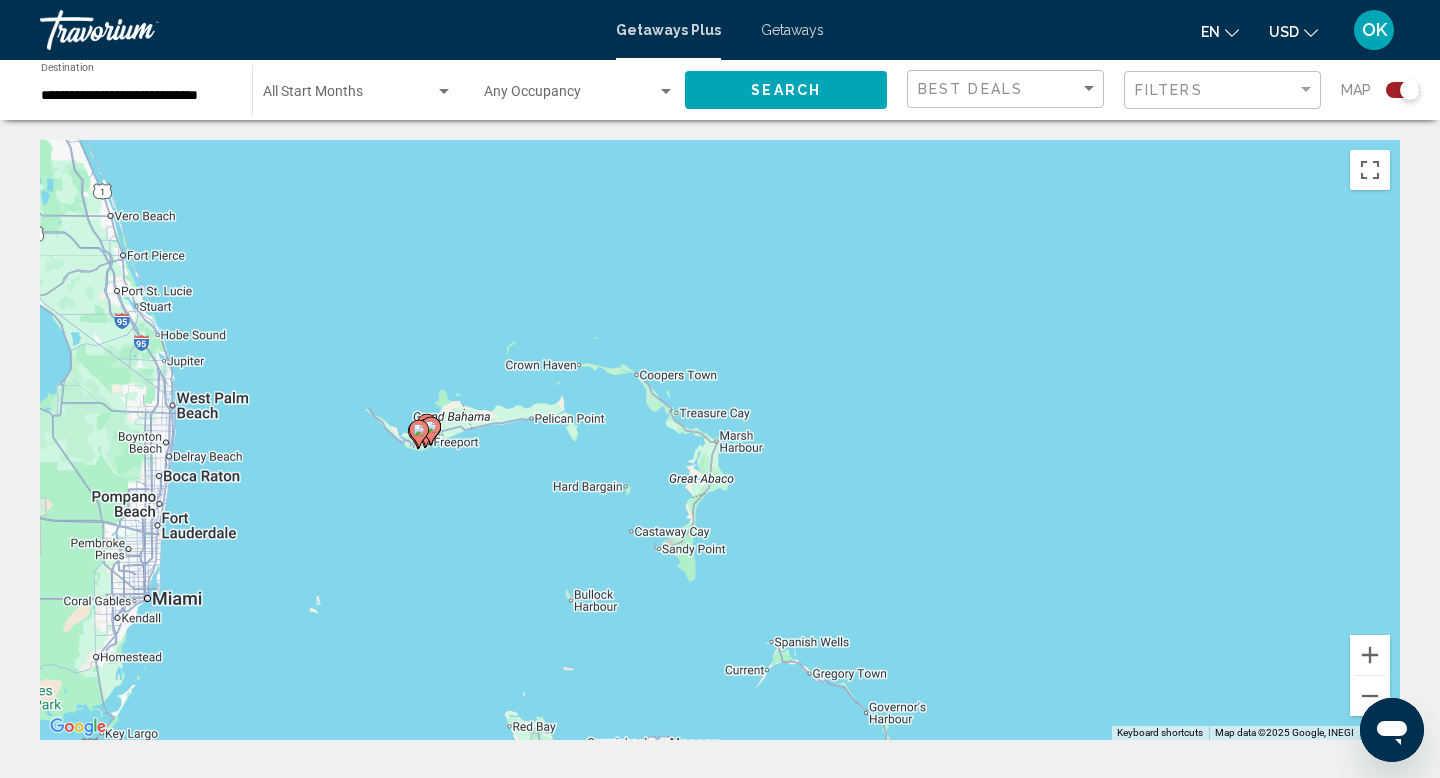 click 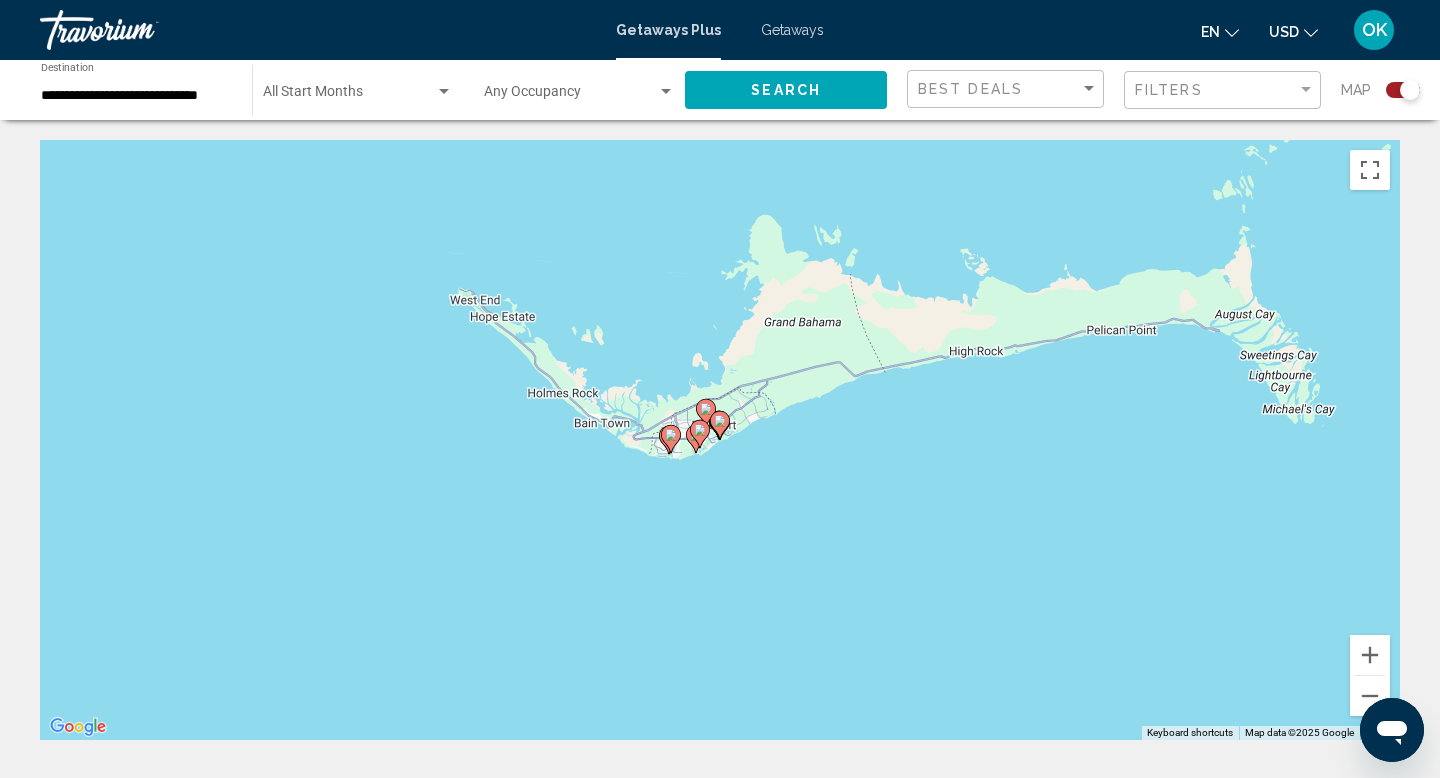 click 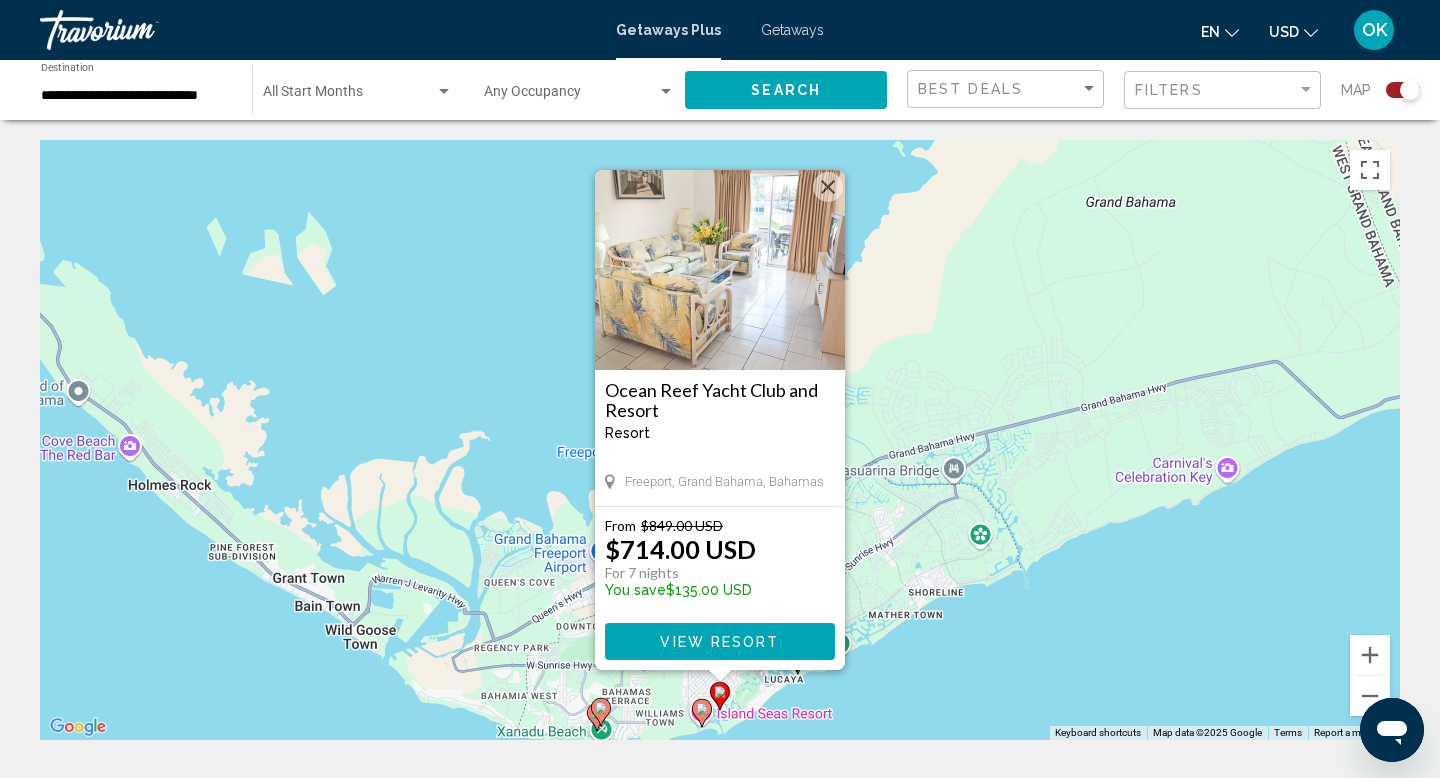 click on "Ocean Reef Yacht Club and Resort" at bounding box center (720, 400) 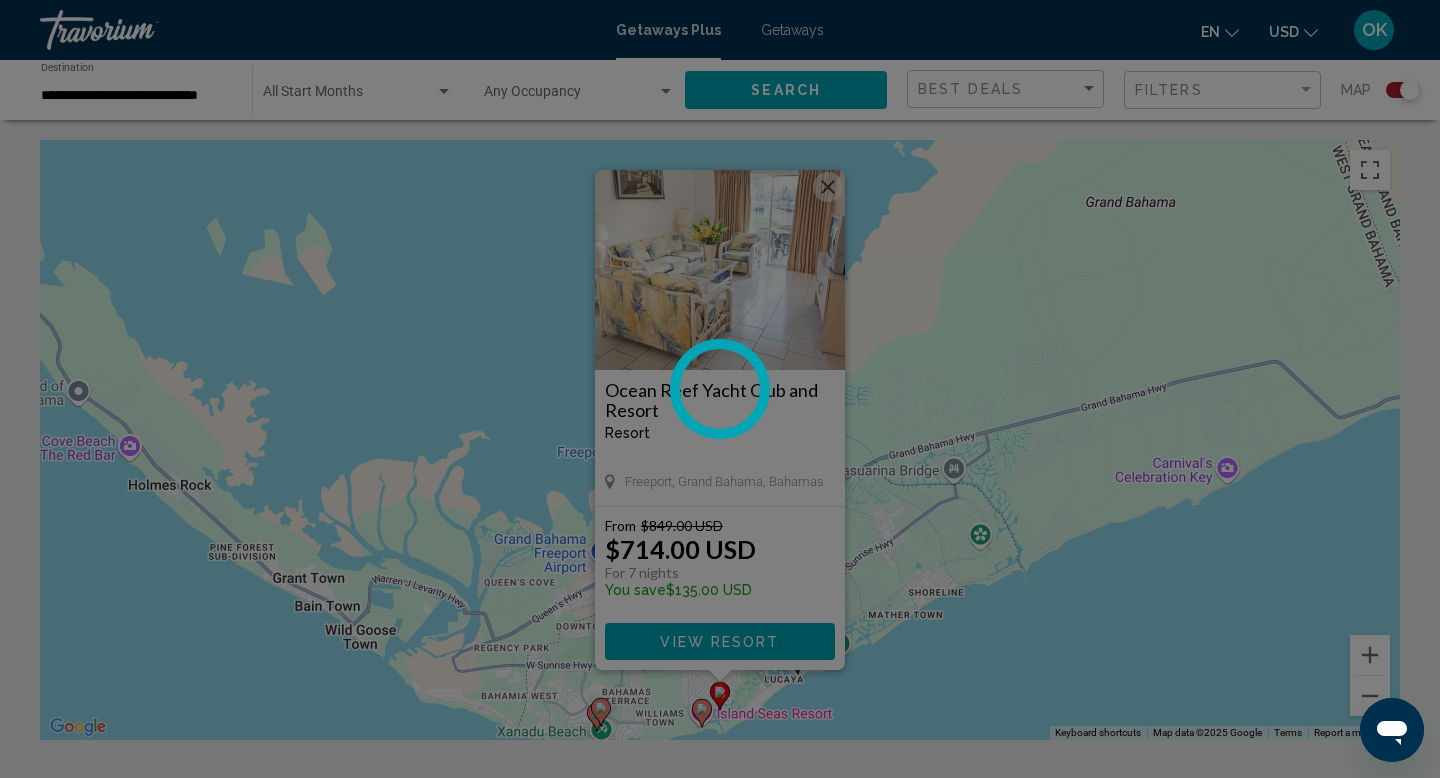 click at bounding box center [720, 389] 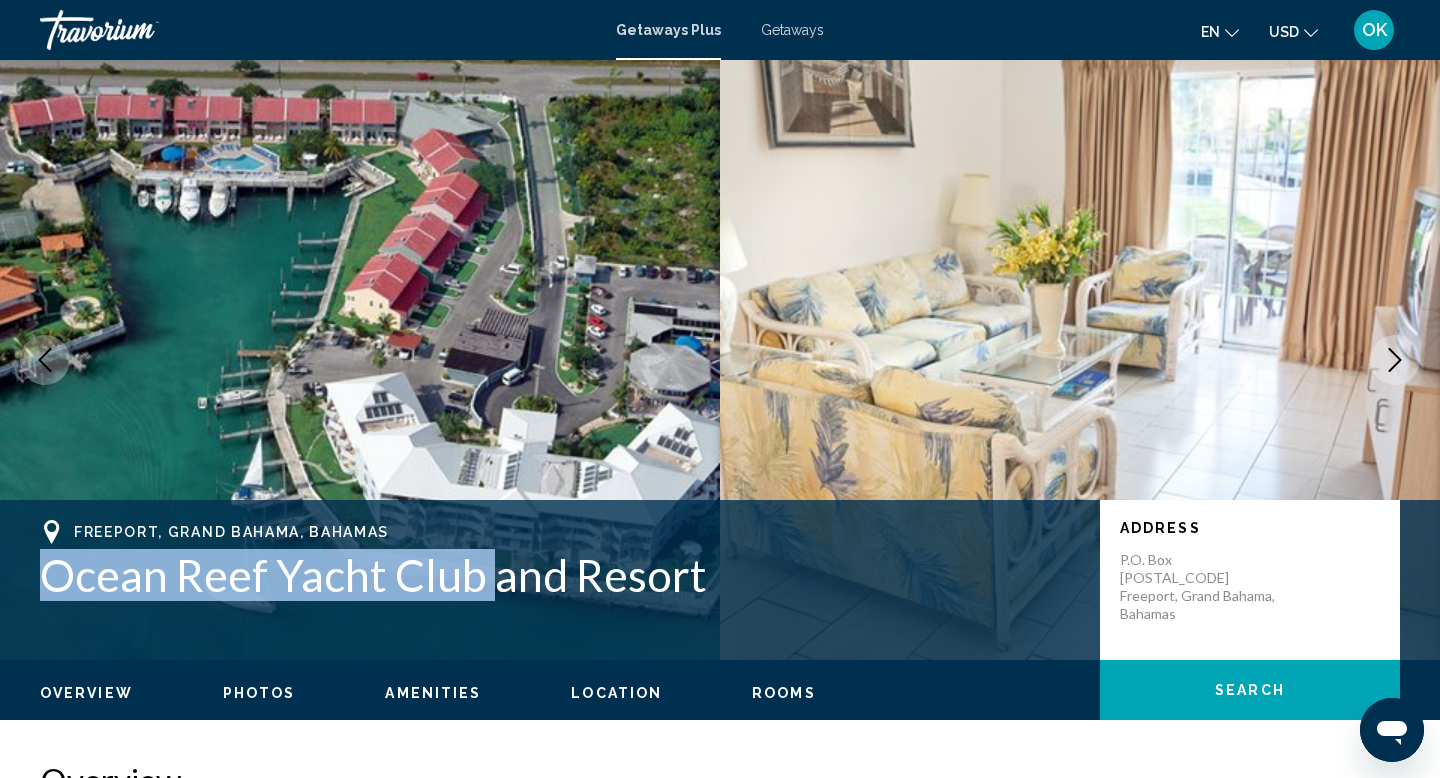 drag, startPoint x: 55, startPoint y: 584, endPoint x: 493, endPoint y: 564, distance: 438.4564 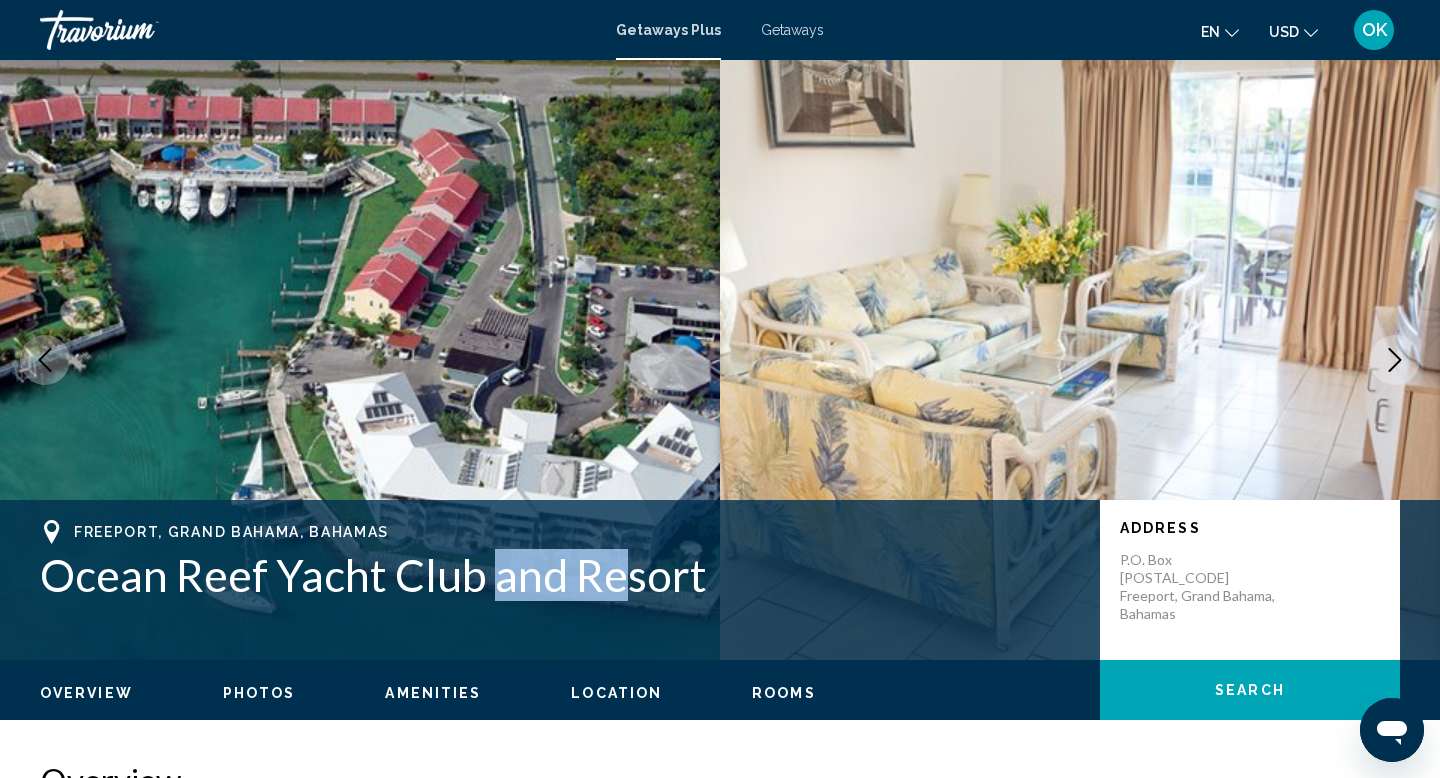 drag, startPoint x: 493, startPoint y: 564, endPoint x: 617, endPoint y: 560, distance: 124.0645 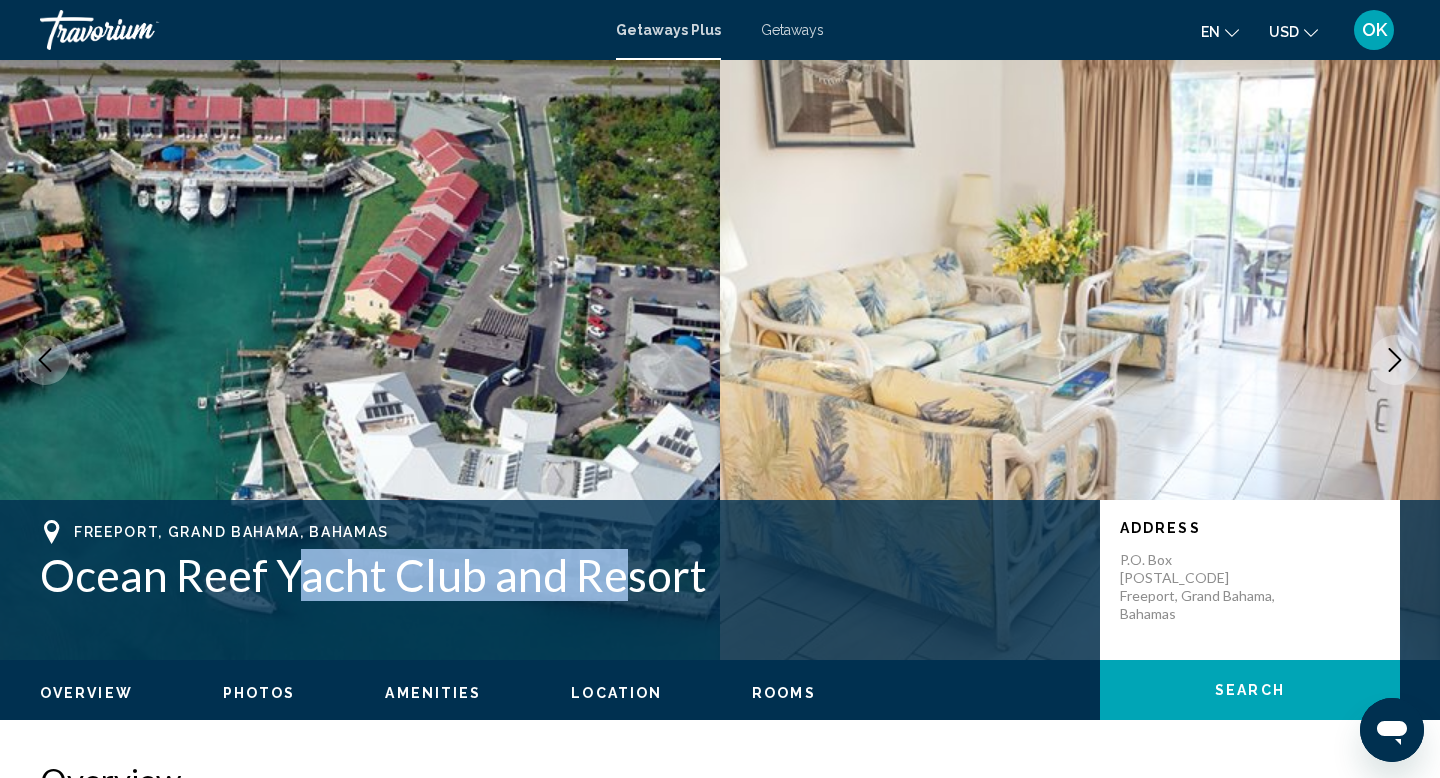 drag, startPoint x: 614, startPoint y: 560, endPoint x: 214, endPoint y: 558, distance: 400.005 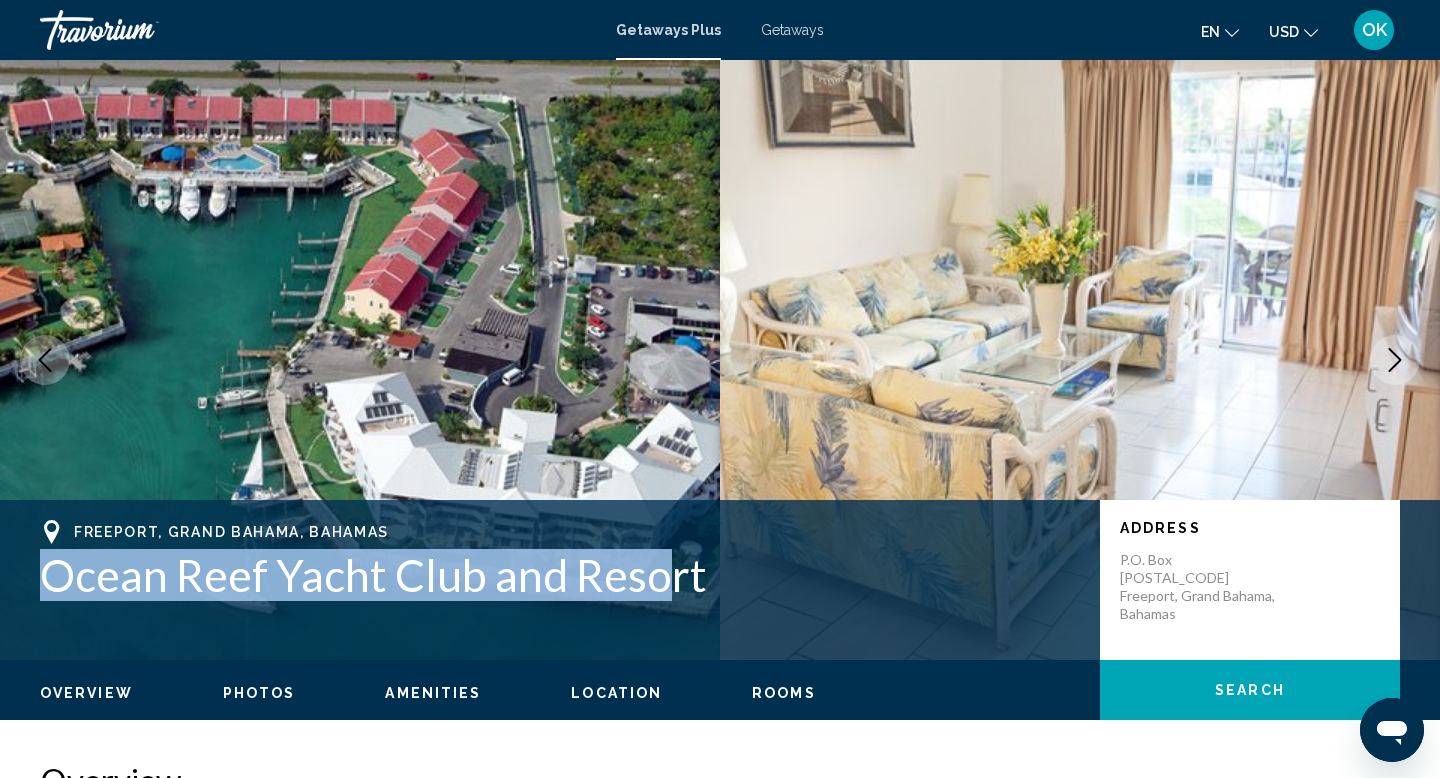 drag, startPoint x: 47, startPoint y: 567, endPoint x: 659, endPoint y: 589, distance: 612.3953 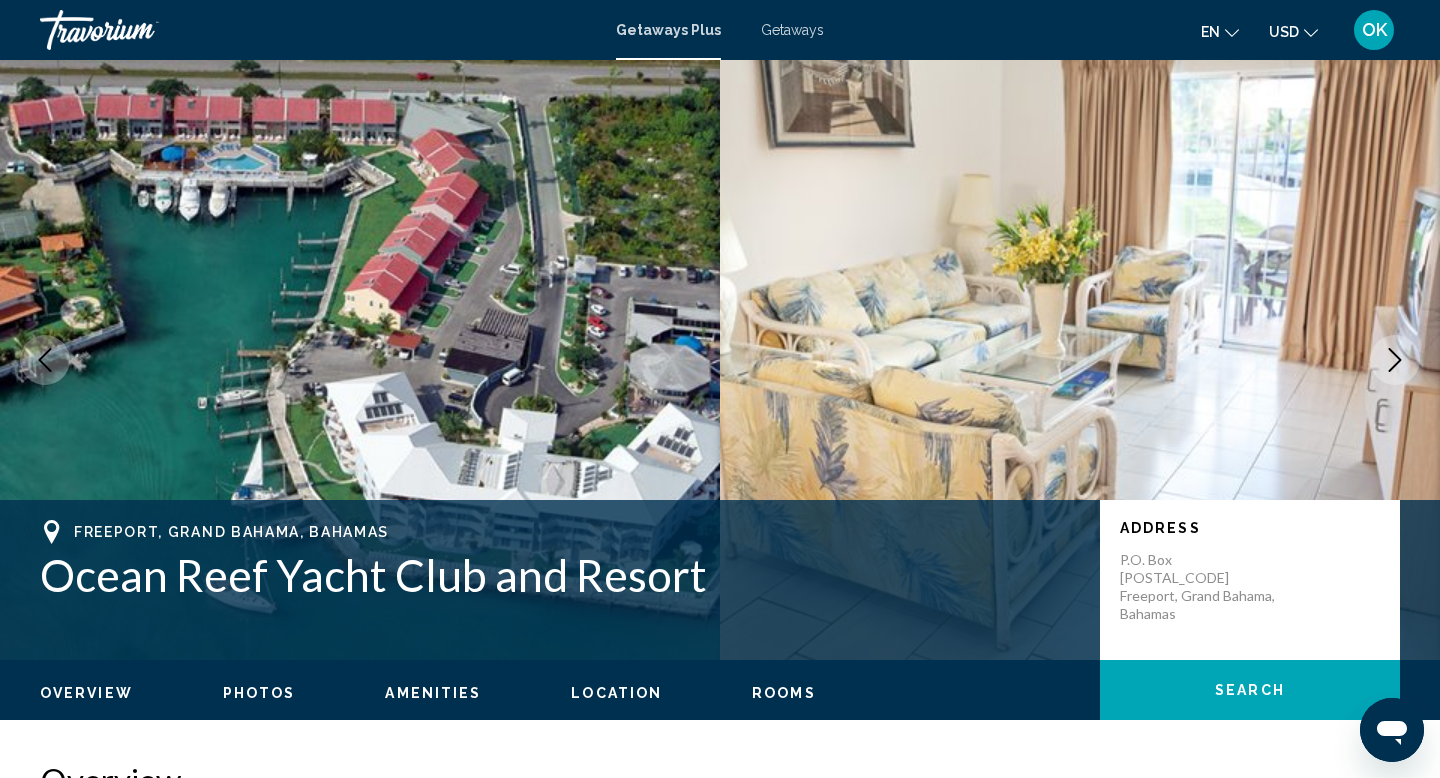 click on "[CITY], [STATE], [POSTAL_CODE], [COUNTRY_CODE]" at bounding box center (720, 580) 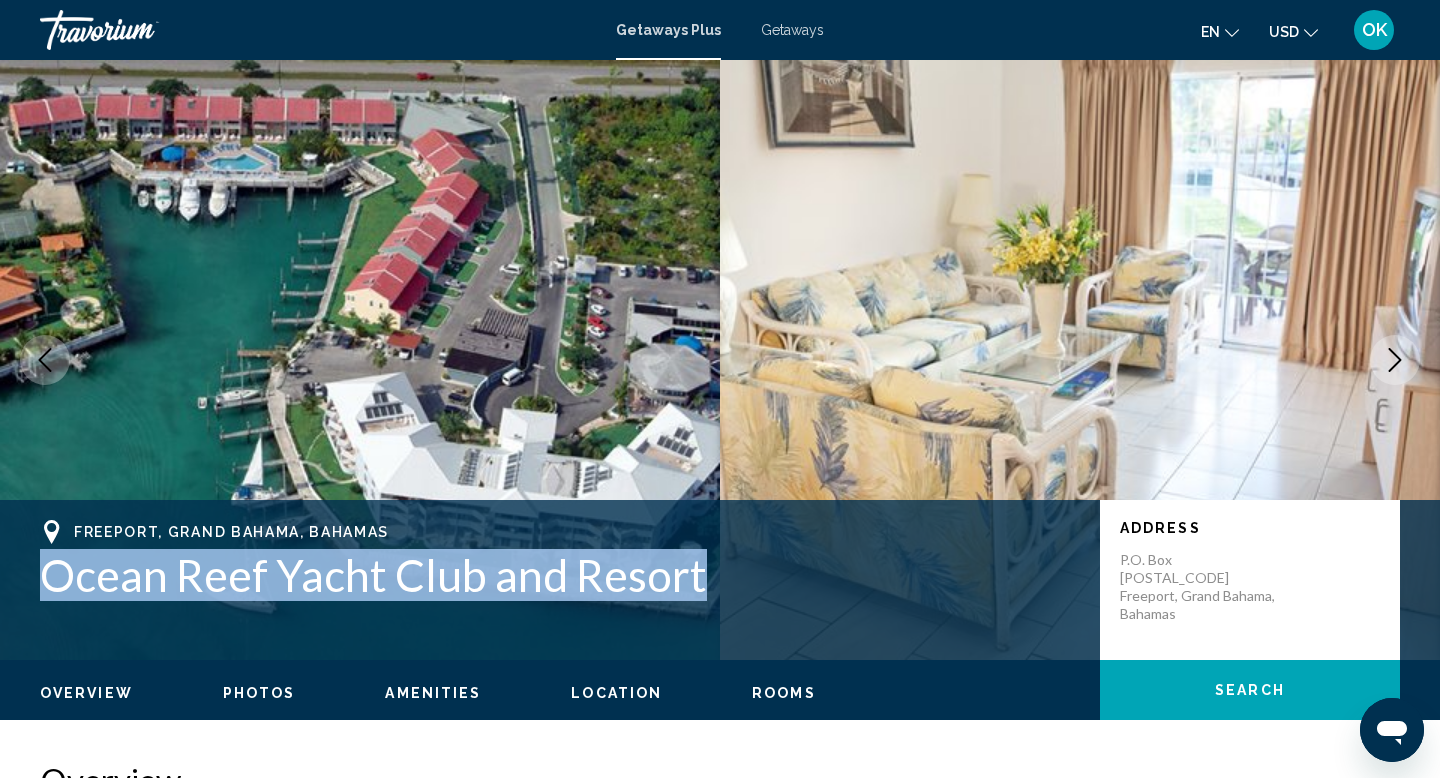 drag, startPoint x: 13, startPoint y: 583, endPoint x: 633, endPoint y: 622, distance: 621.2254 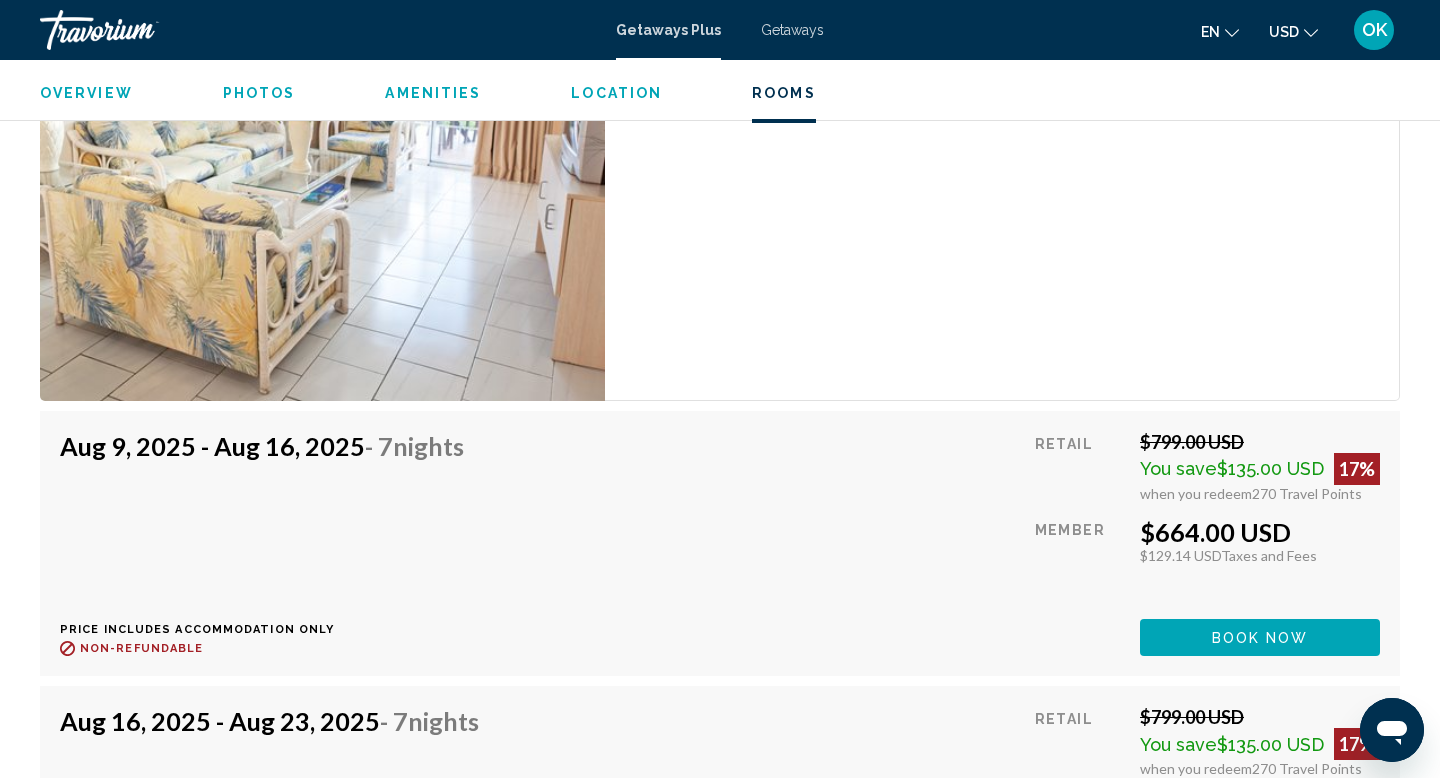 scroll, scrollTop: 3806, scrollLeft: 0, axis: vertical 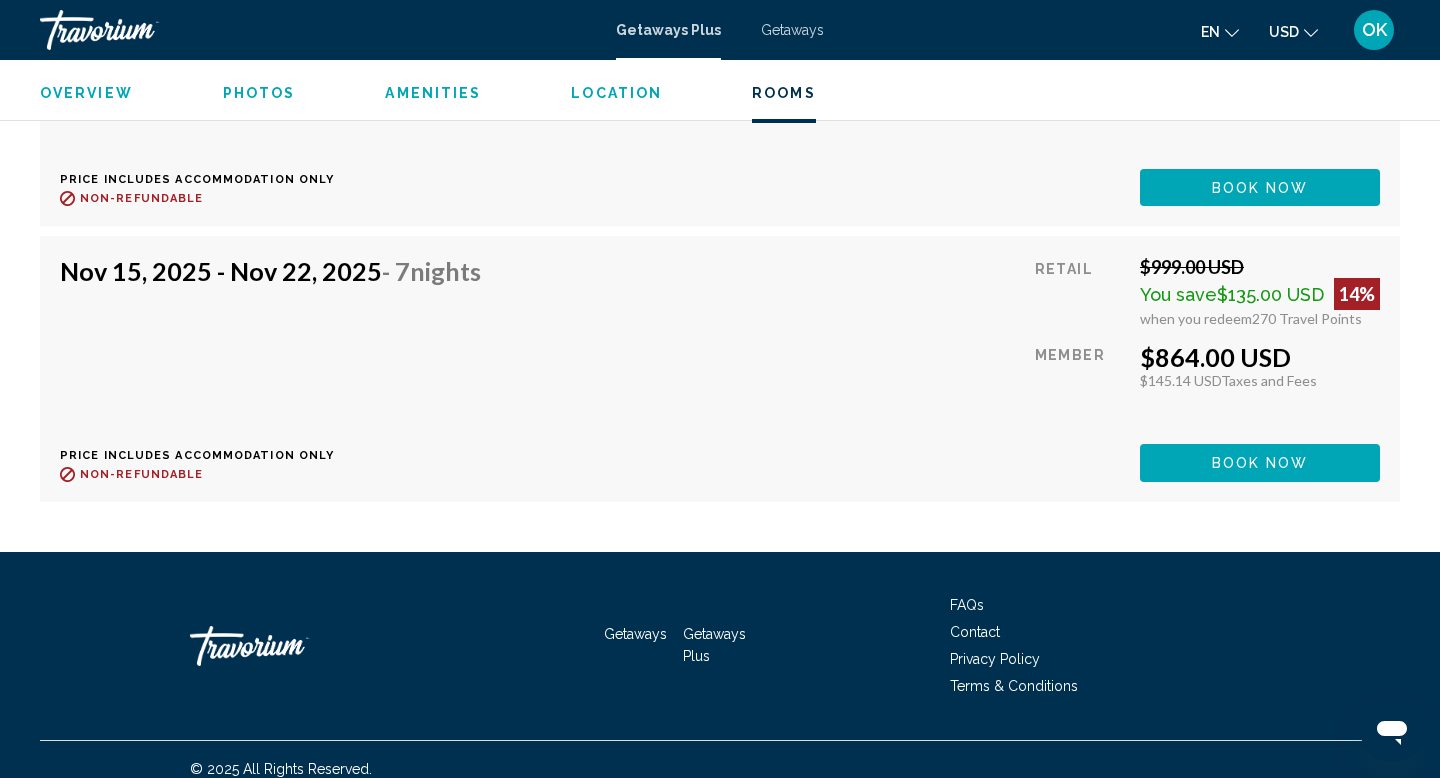 click on "Nov 15, [YEAR] - Nov 22, [YEAR]  - 7  Nights Price includes accommodation only Refundable until :  Non-refundable Retail  [PRICE] USD  You save  [PRICE] USD   14%  when you redeem  270  Travel Points  Member  [PRICE] USD   [PRICE] USD  Taxes and Fees You earn  0  Travel Points  Book now This room is no longer available. Price includes accommodation only Refundable until Non-refundable Book now This room is no longer available." at bounding box center [720, -8896] 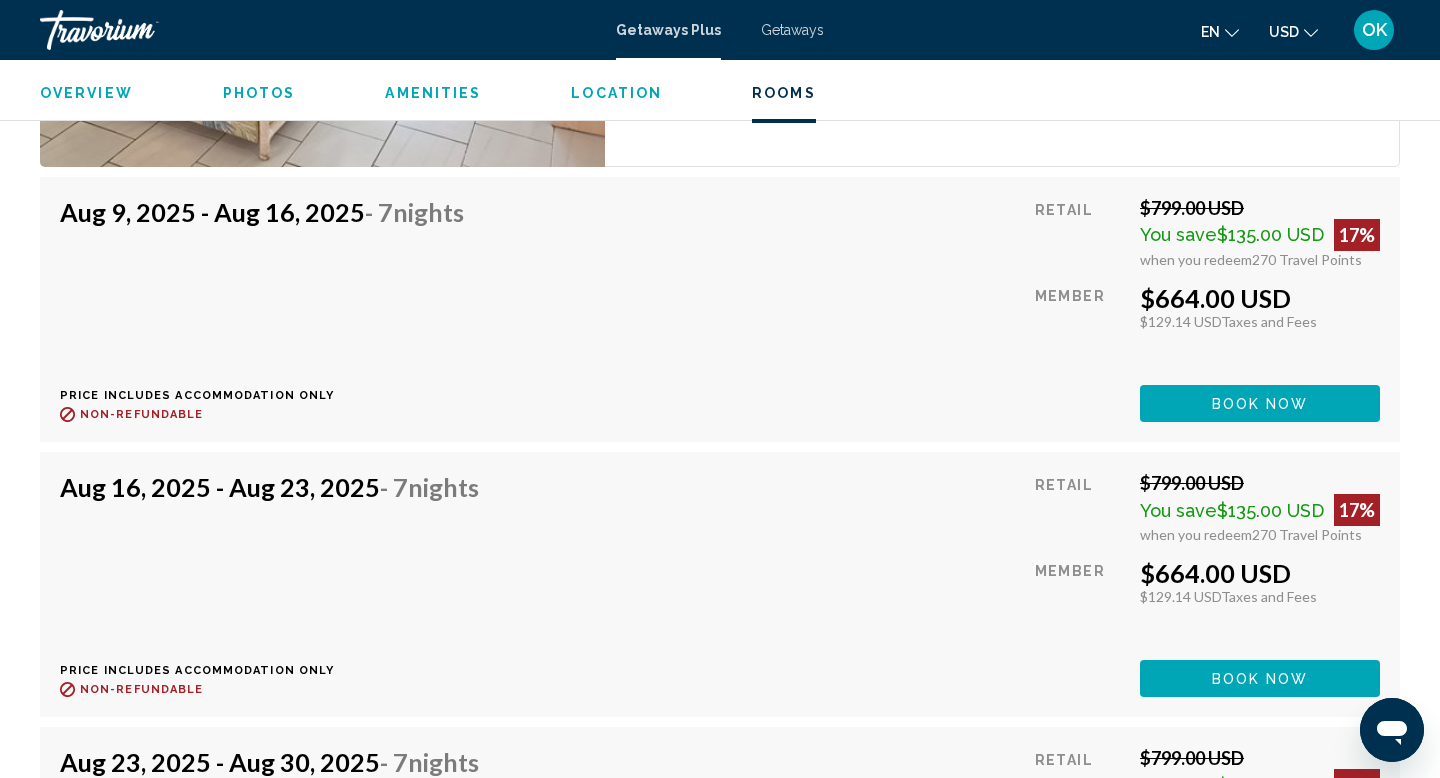 scroll, scrollTop: 4032, scrollLeft: 0, axis: vertical 